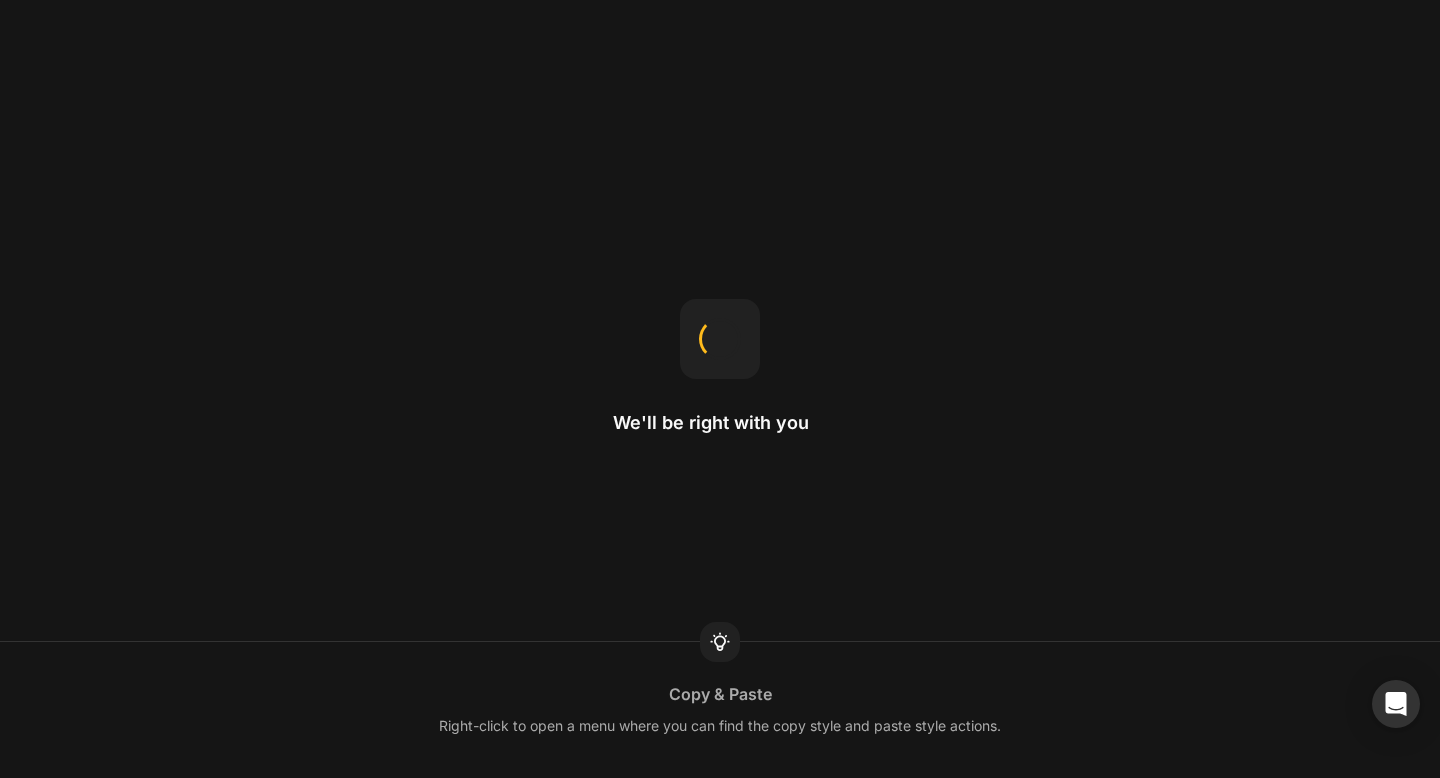 scroll, scrollTop: 0, scrollLeft: 0, axis: both 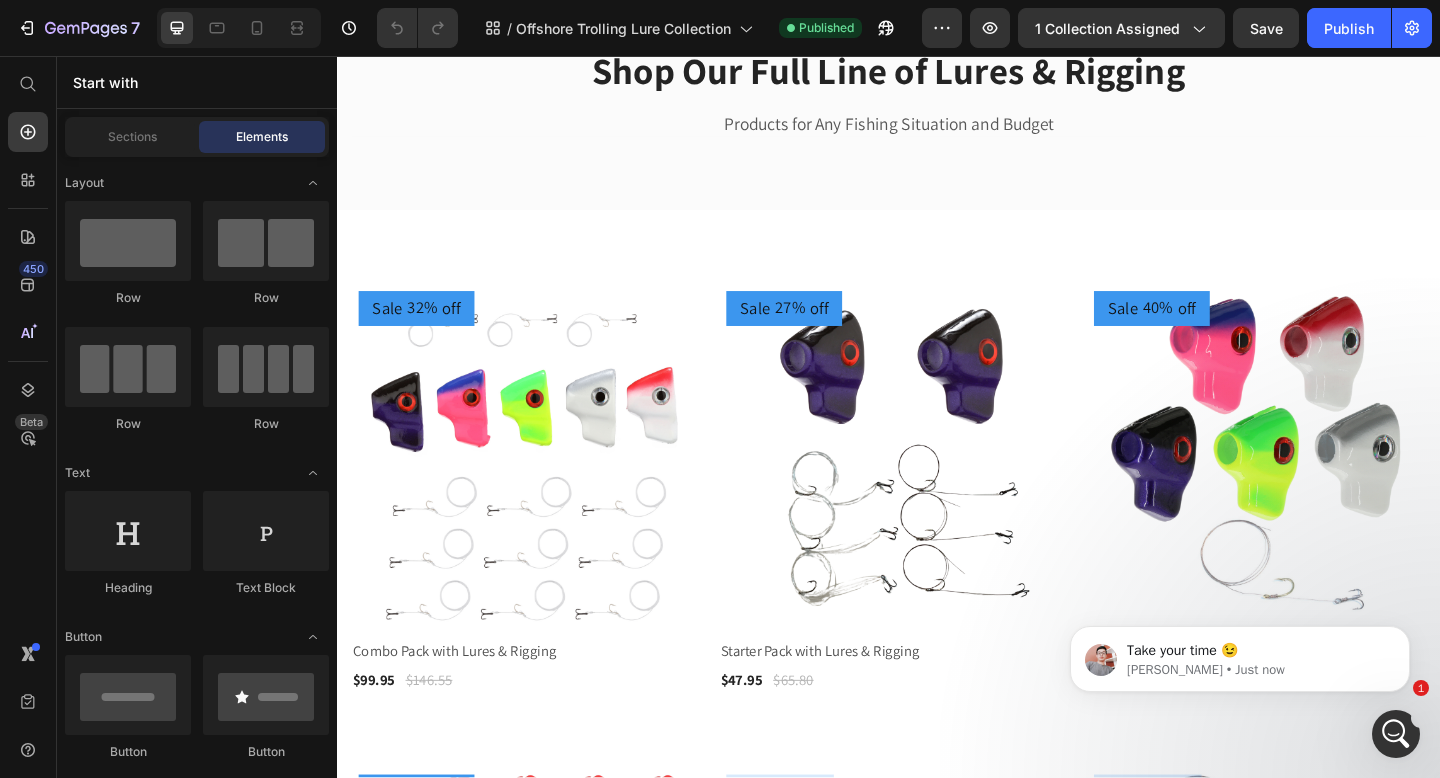 click 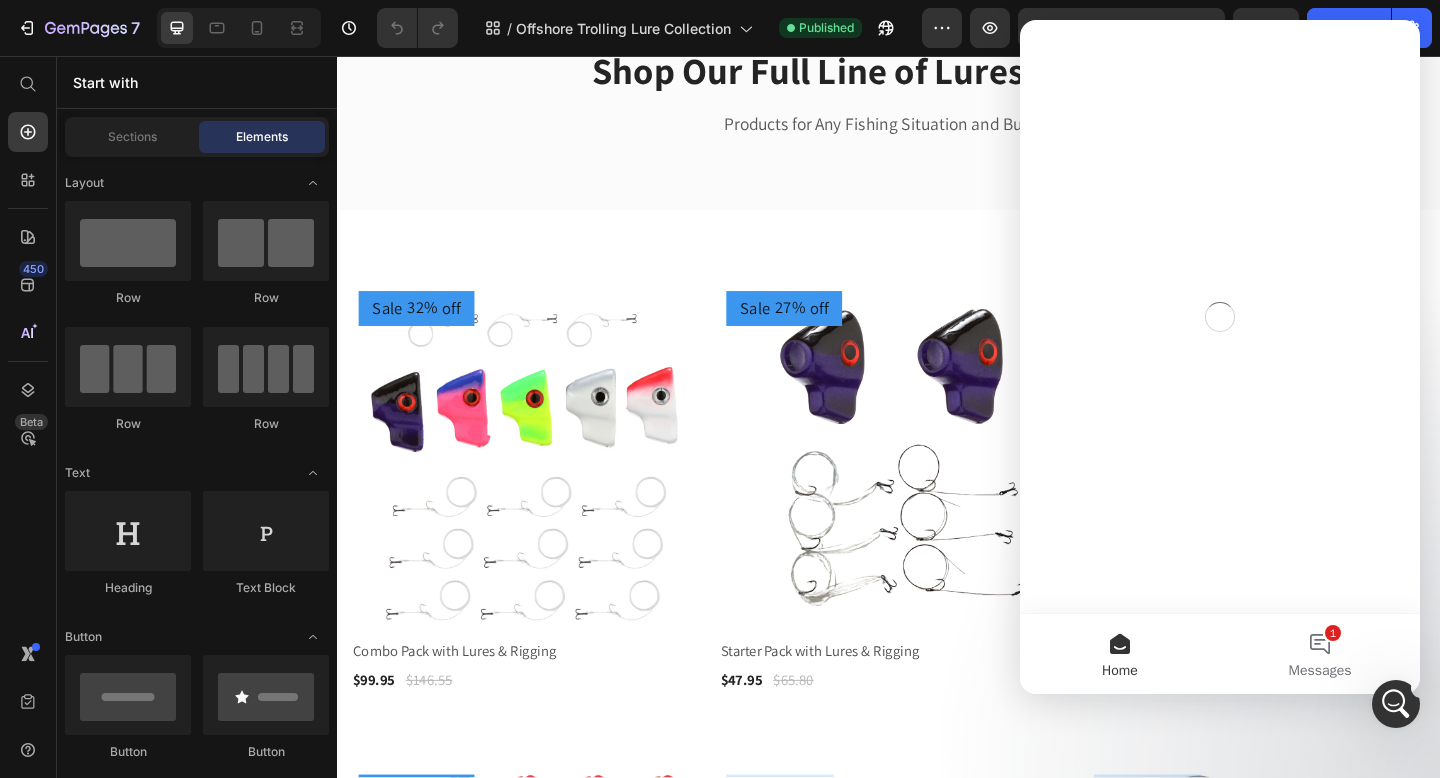 scroll, scrollTop: 0, scrollLeft: 0, axis: both 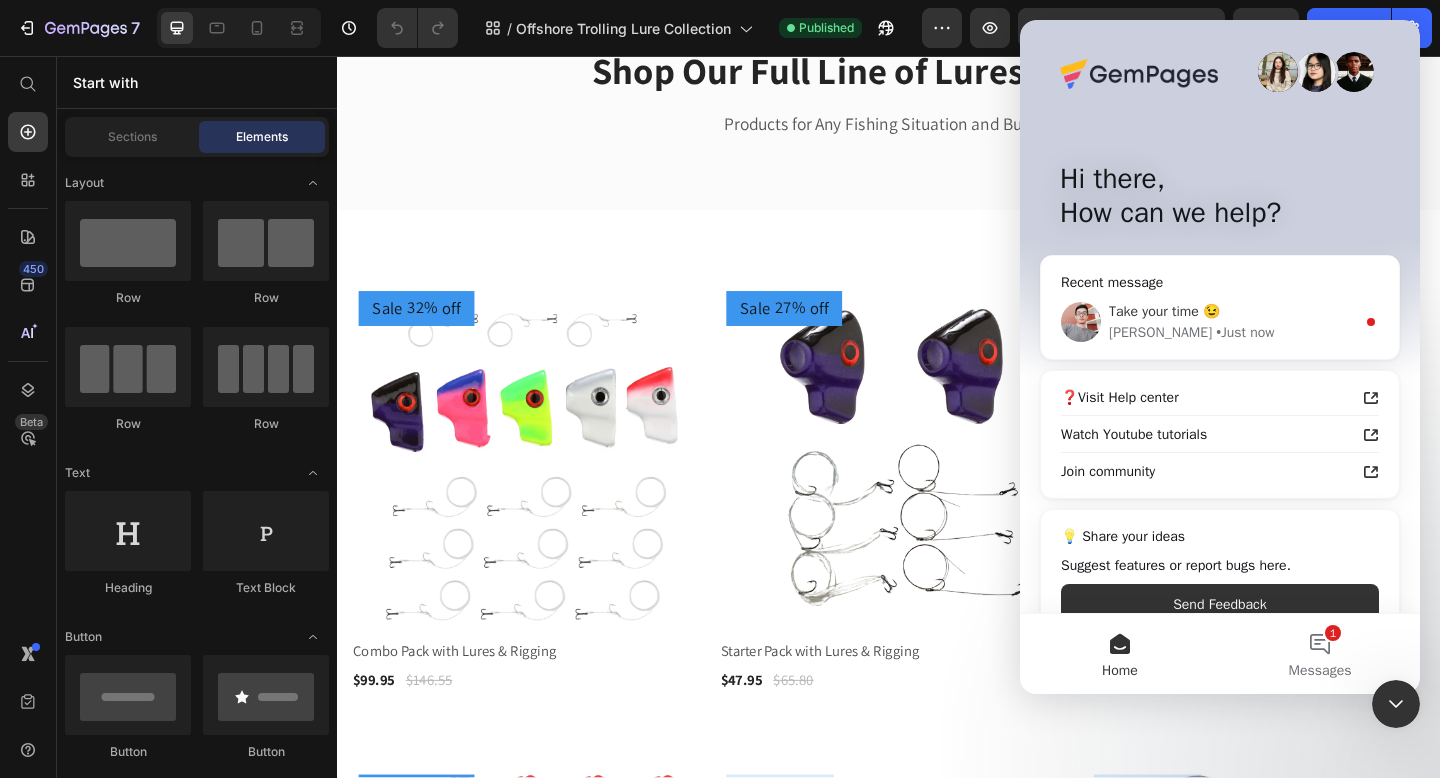 click on "Take your time 😉" at bounding box center [1164, 311] 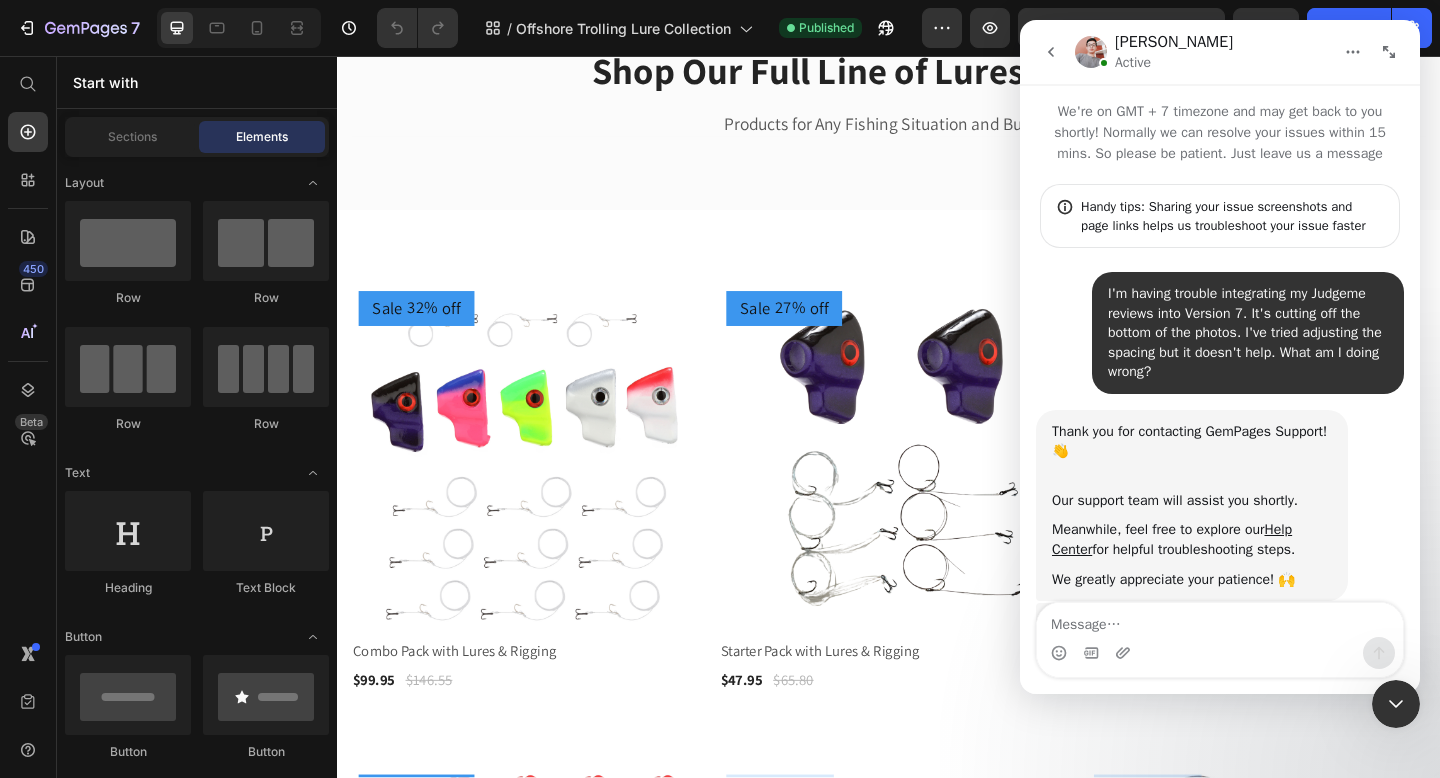 scroll, scrollTop: 3, scrollLeft: 0, axis: vertical 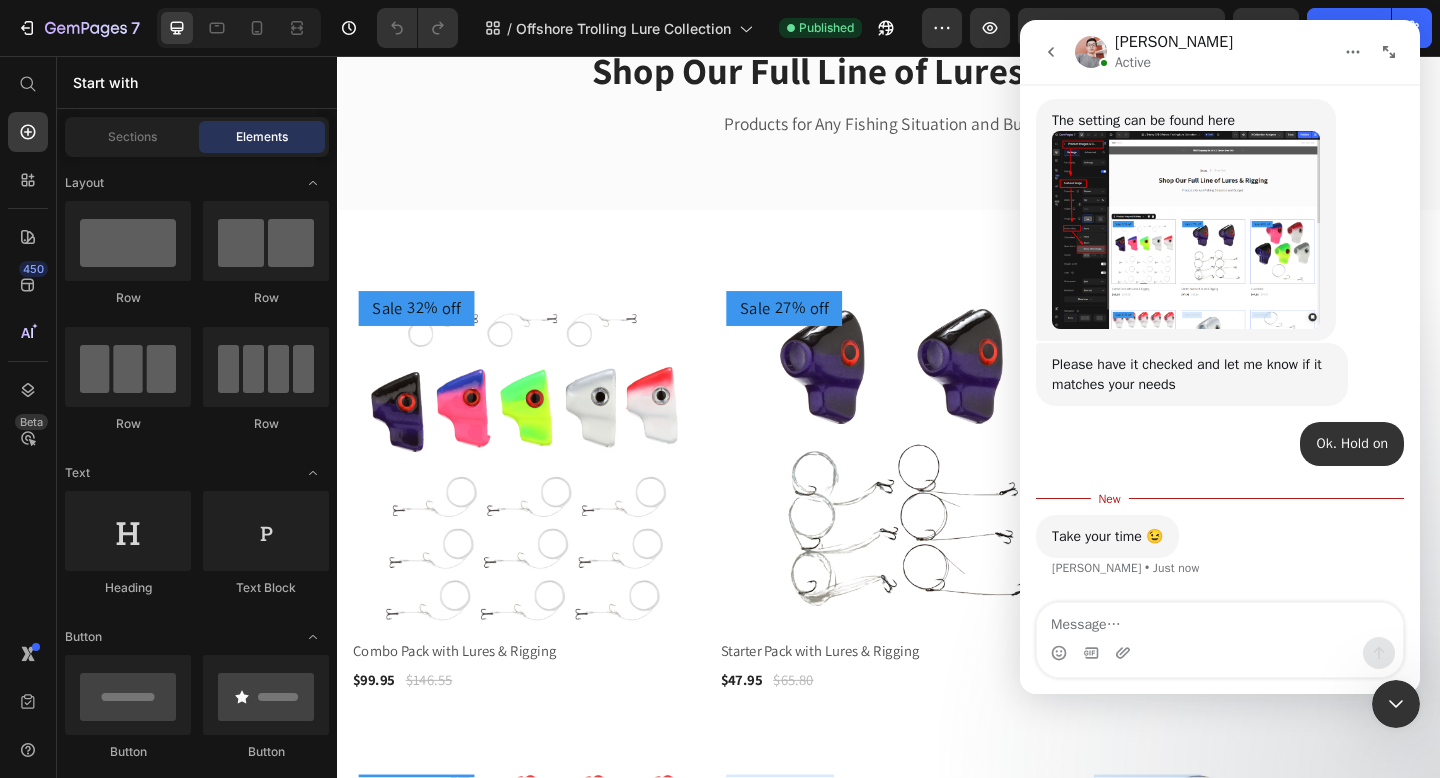 click at bounding box center [1186, 230] 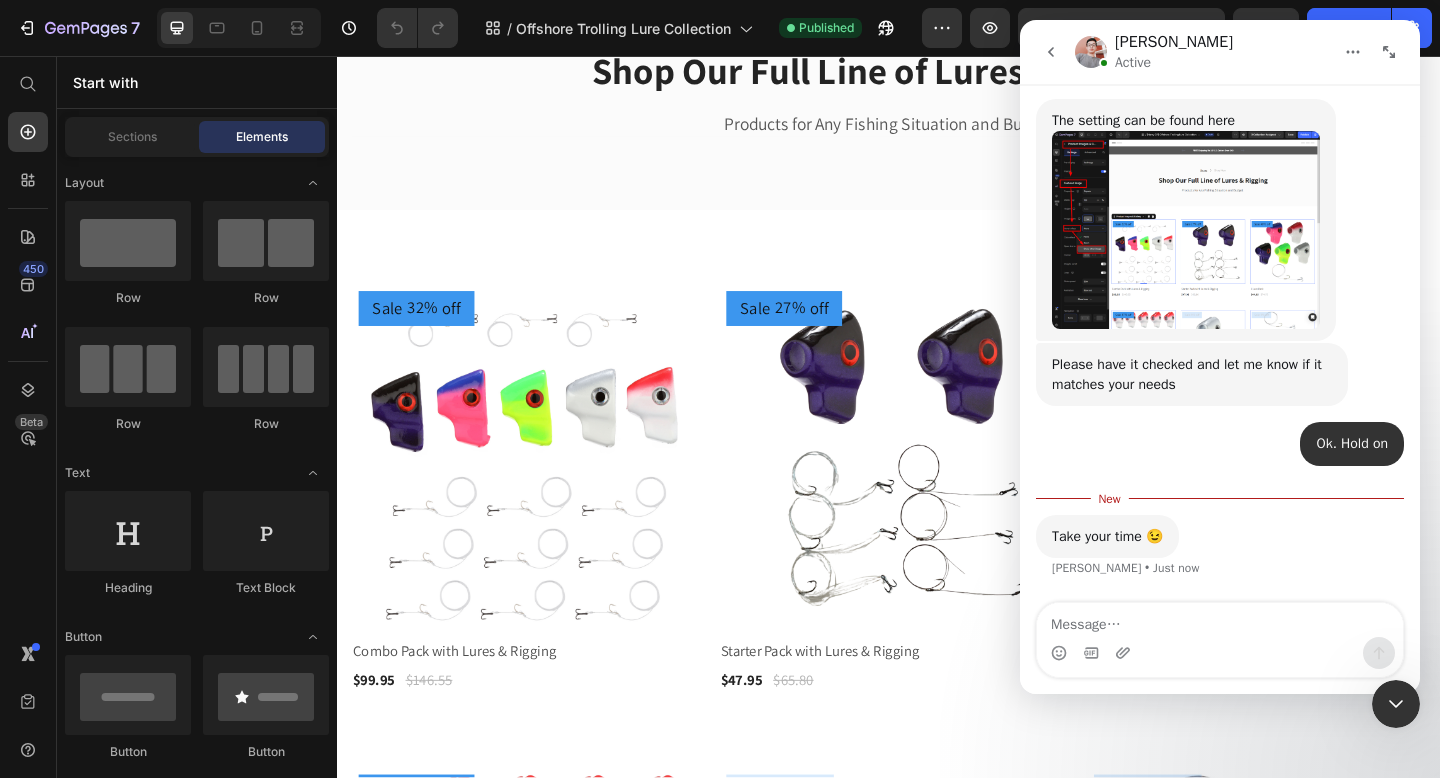 scroll, scrollTop: 0, scrollLeft: 0, axis: both 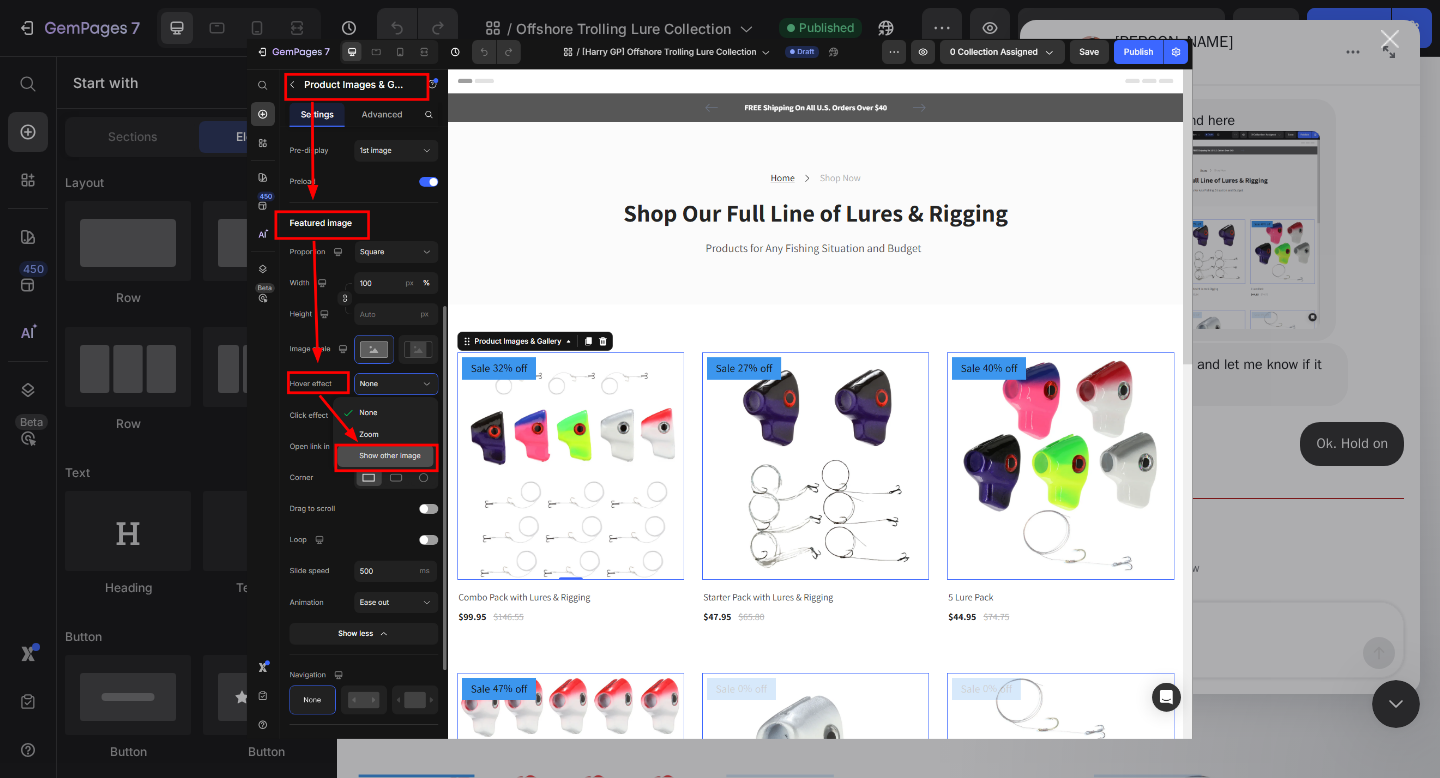 click at bounding box center [1390, 39] 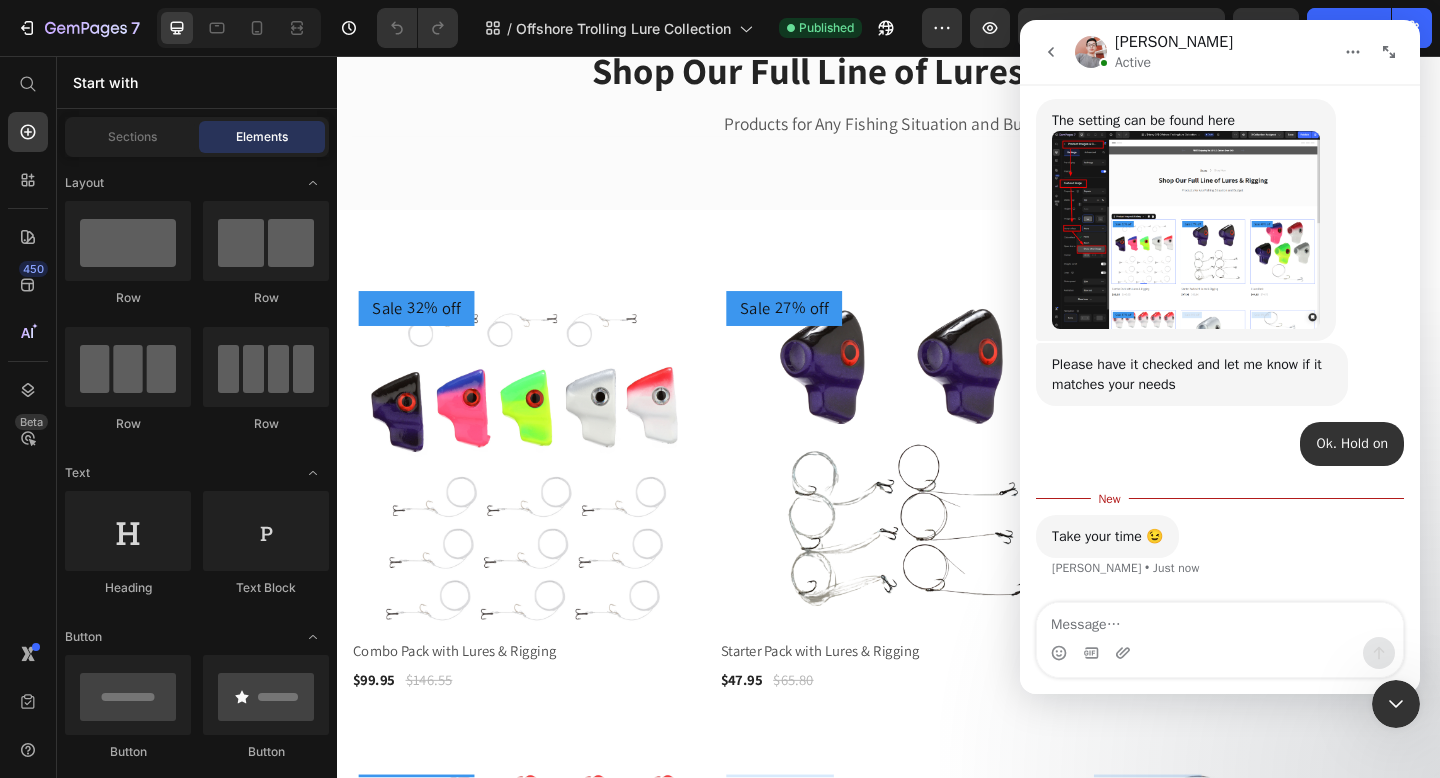 click 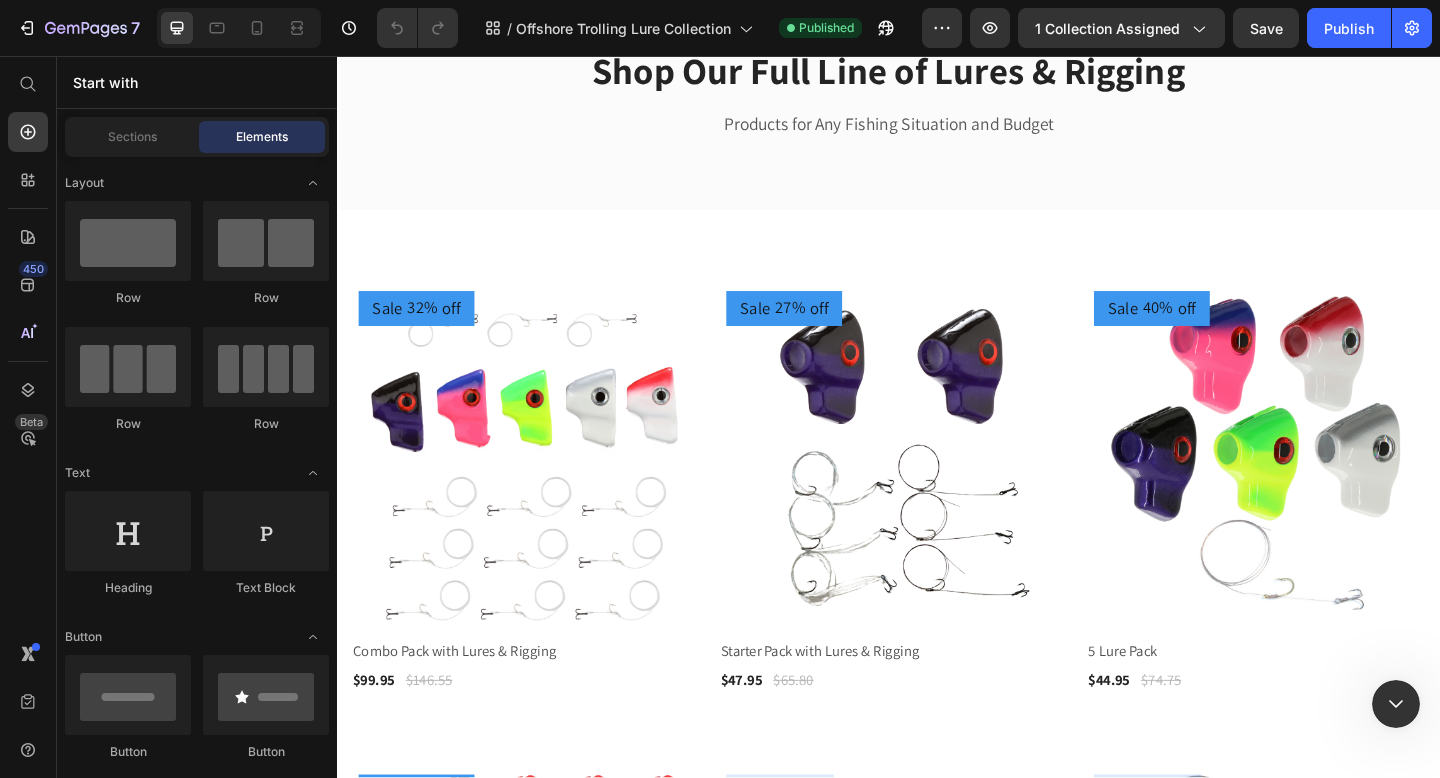 scroll, scrollTop: 0, scrollLeft: 0, axis: both 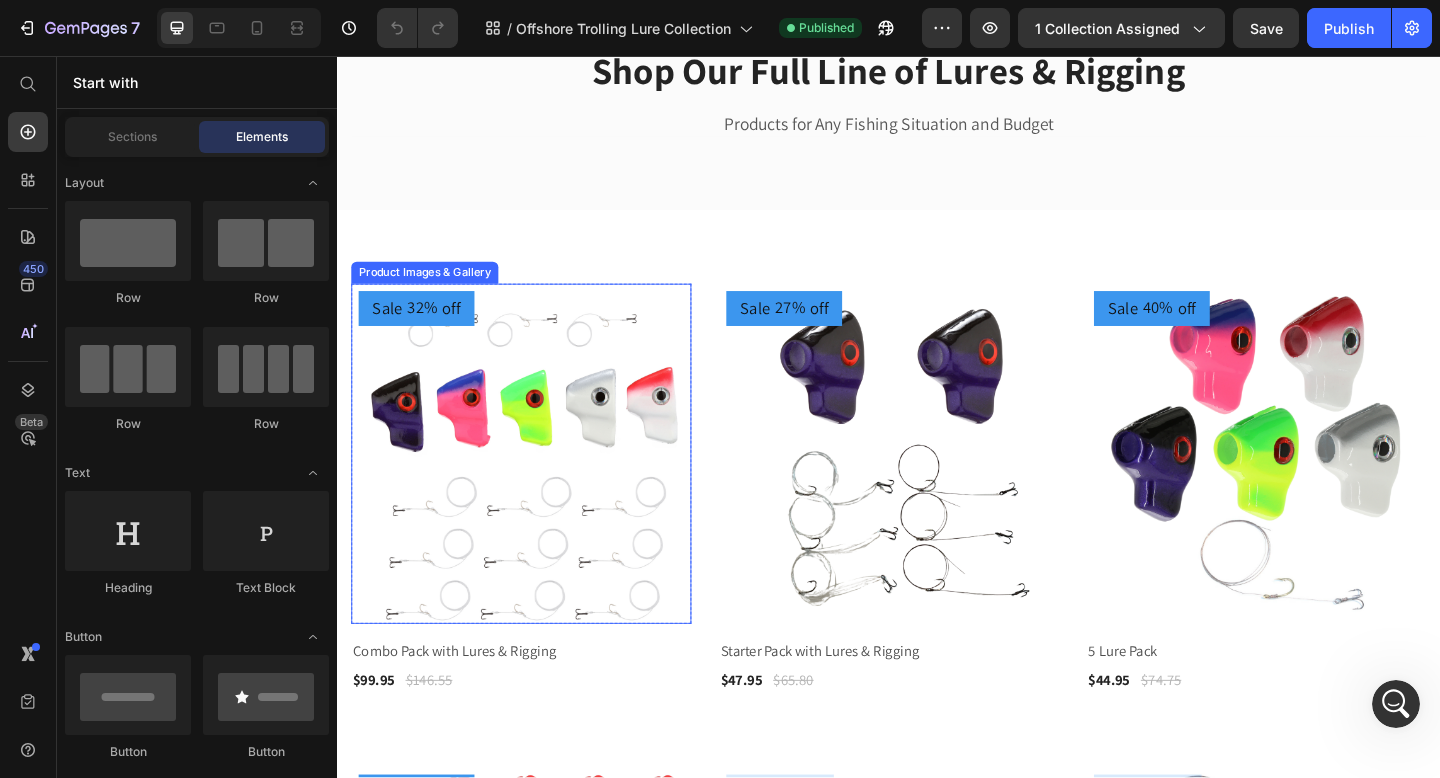 click at bounding box center [537, 489] 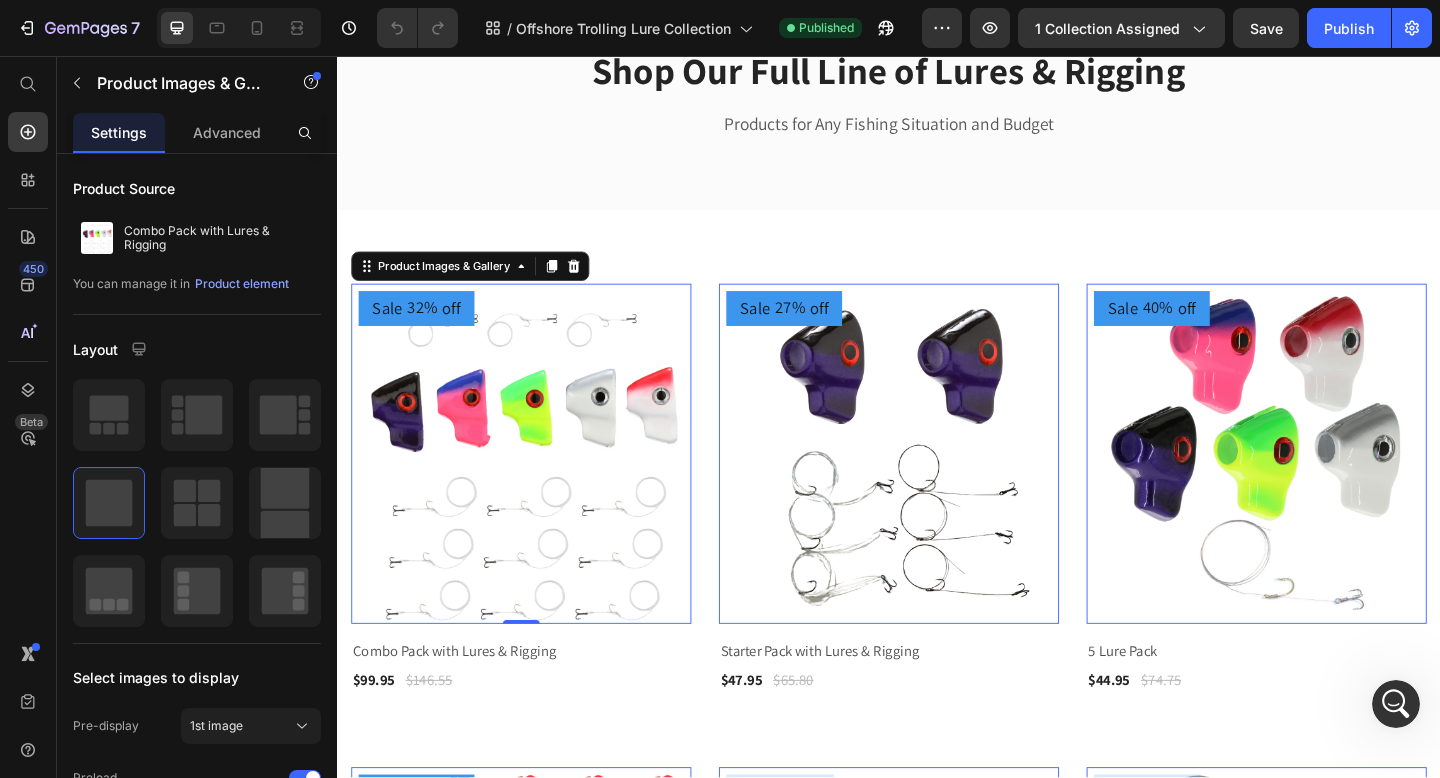 click at bounding box center (537, 489) 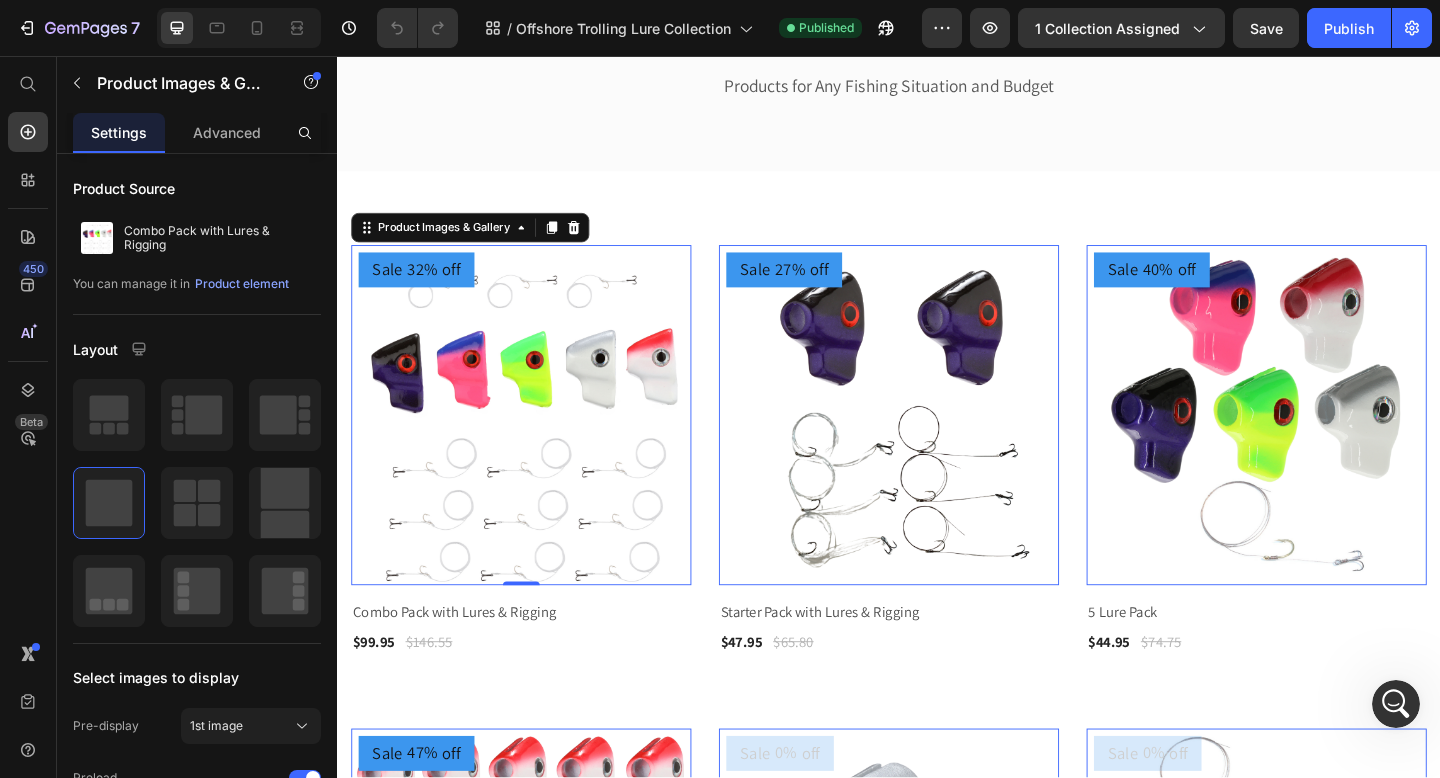 scroll, scrollTop: 282, scrollLeft: 0, axis: vertical 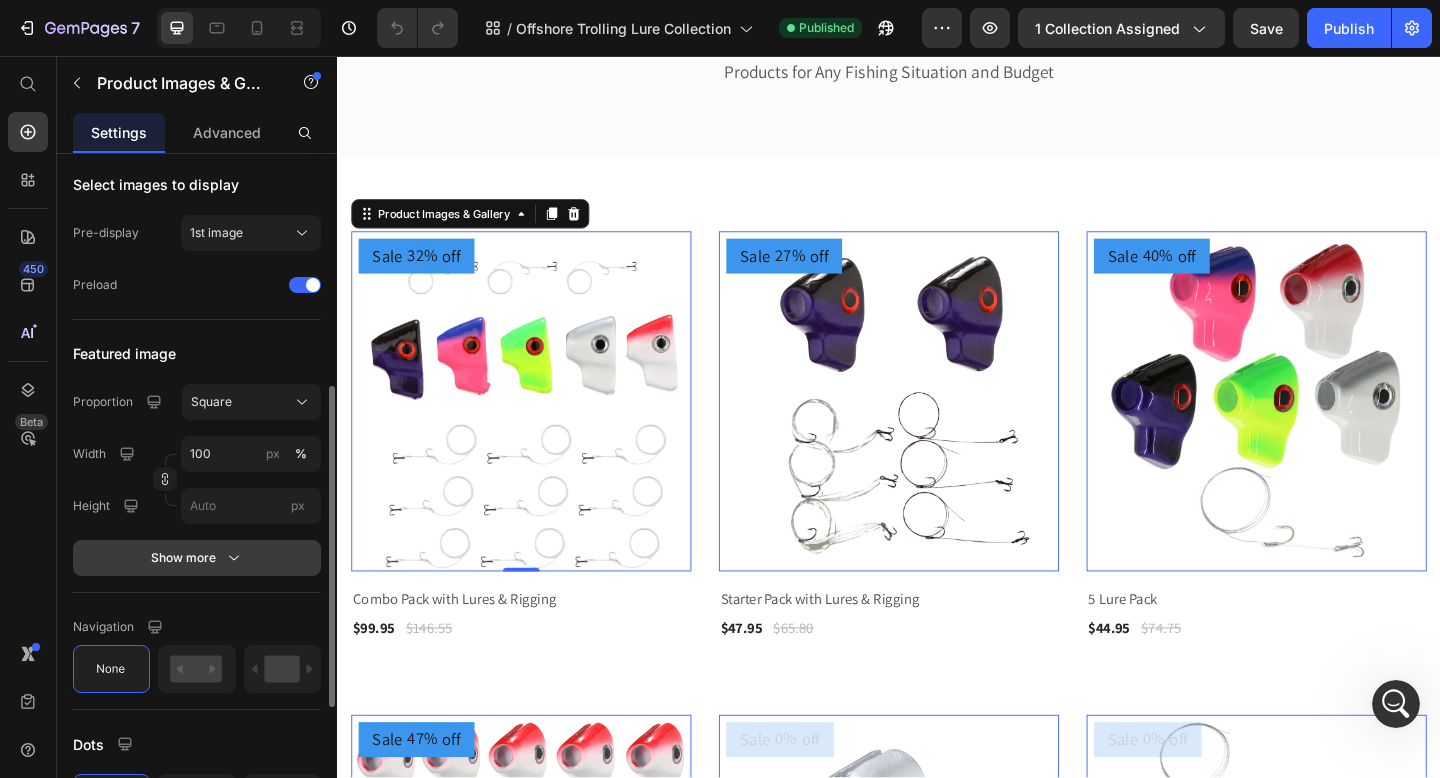 click on "Show more" at bounding box center [197, 558] 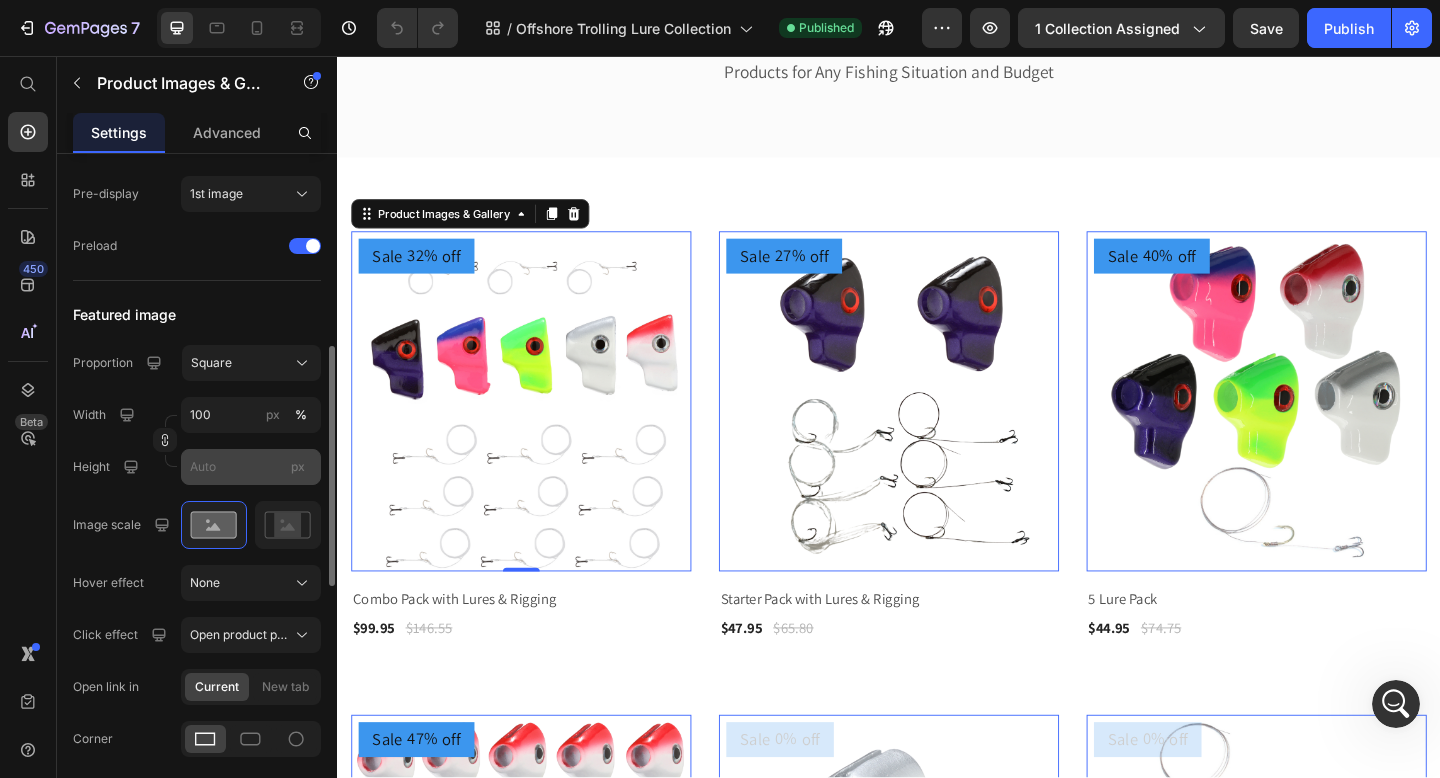 scroll, scrollTop: 544, scrollLeft: 0, axis: vertical 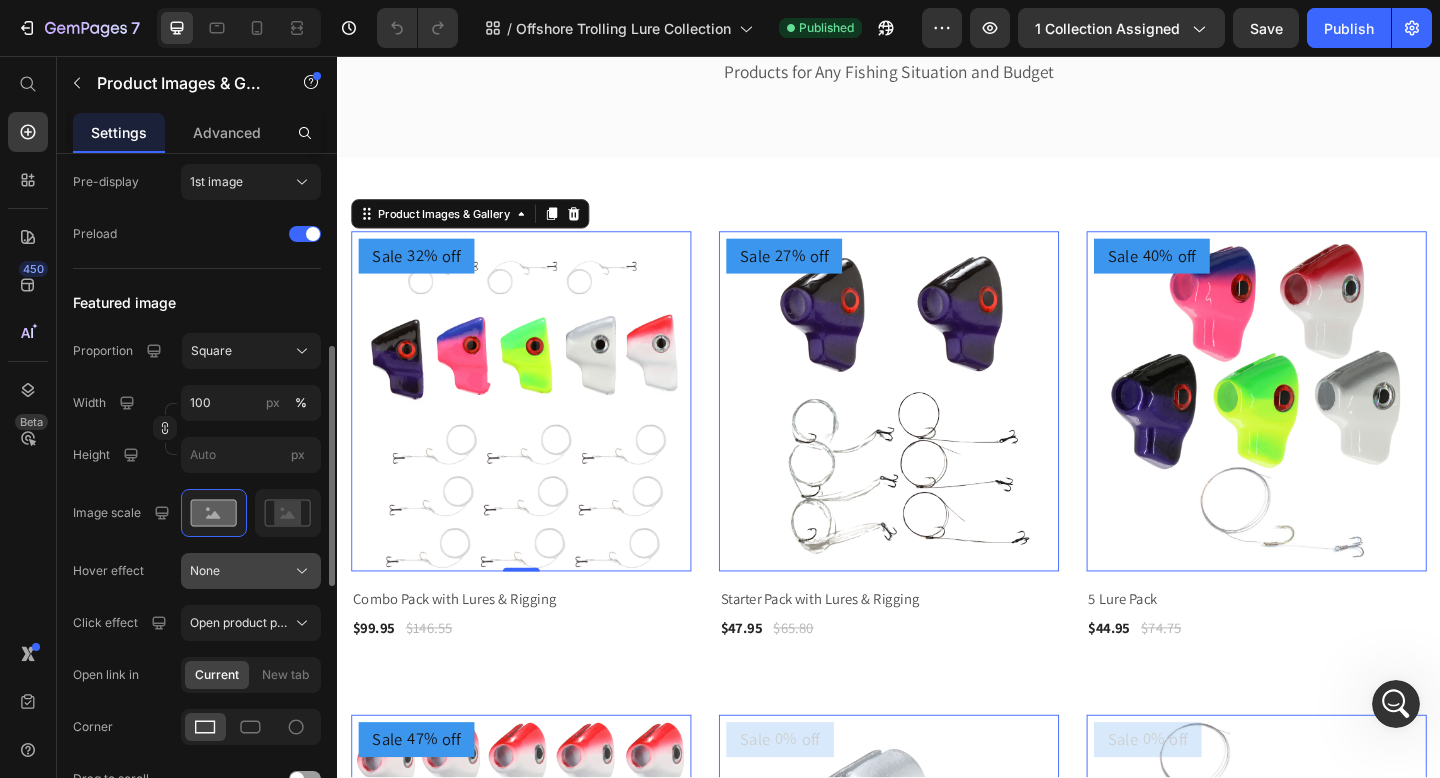 click on "None" at bounding box center (251, 571) 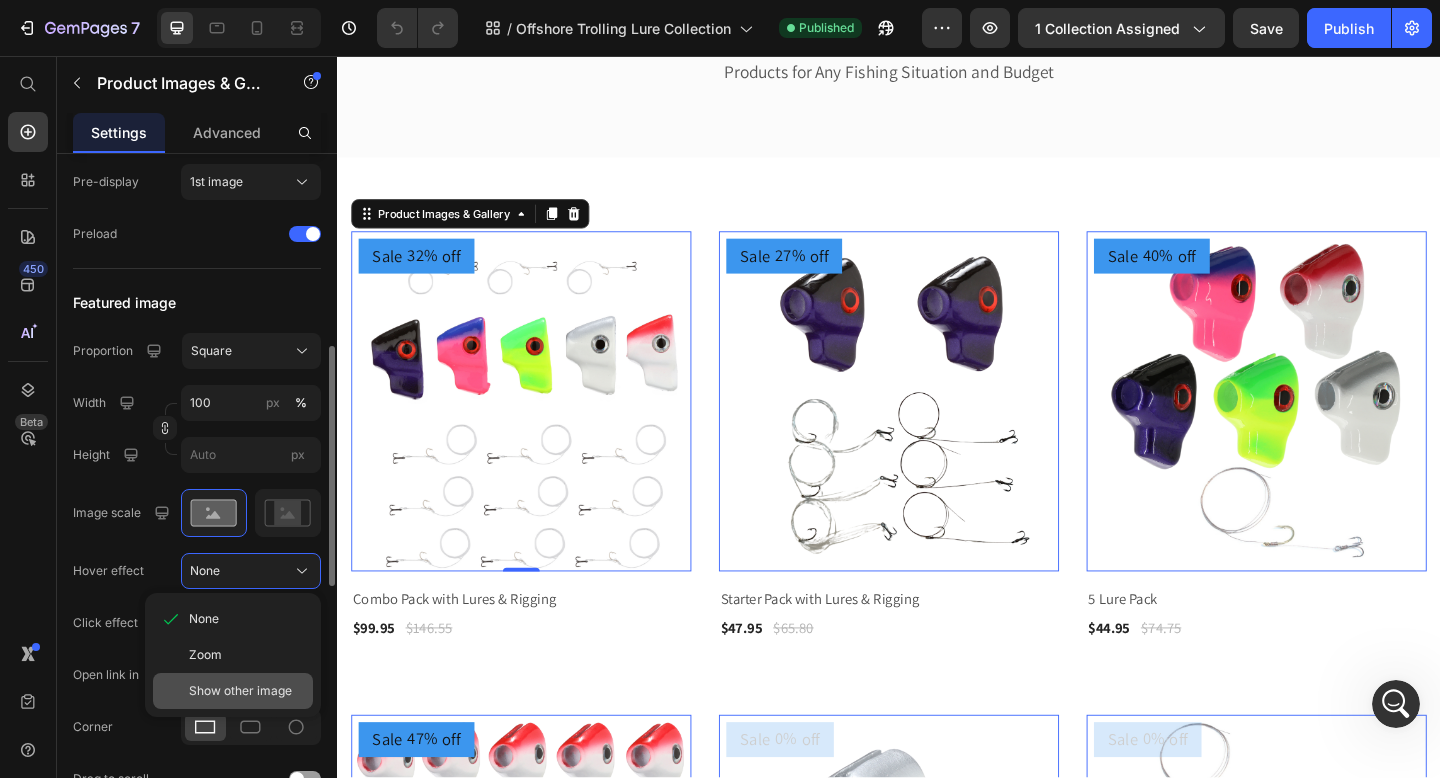 click on "Show other image" 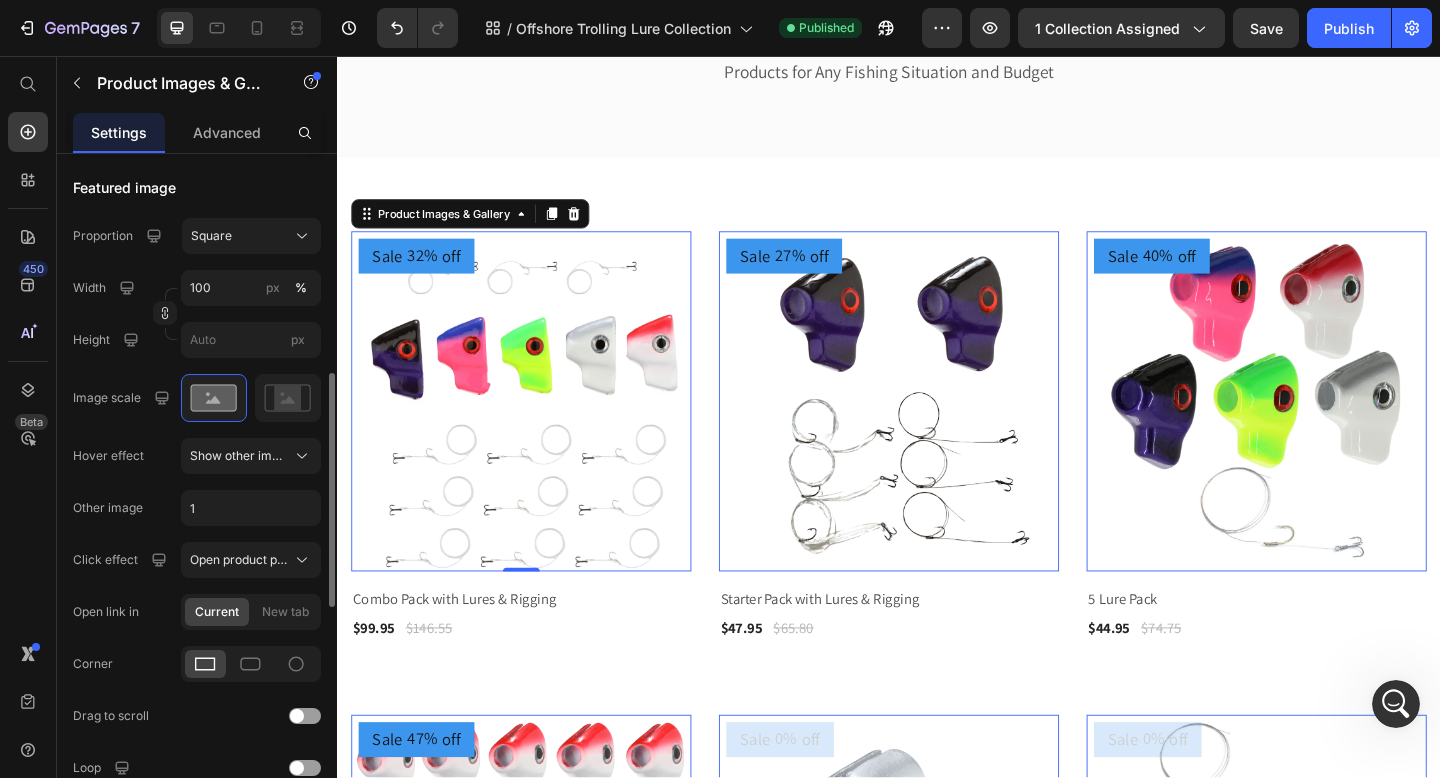 scroll, scrollTop: 663, scrollLeft: 0, axis: vertical 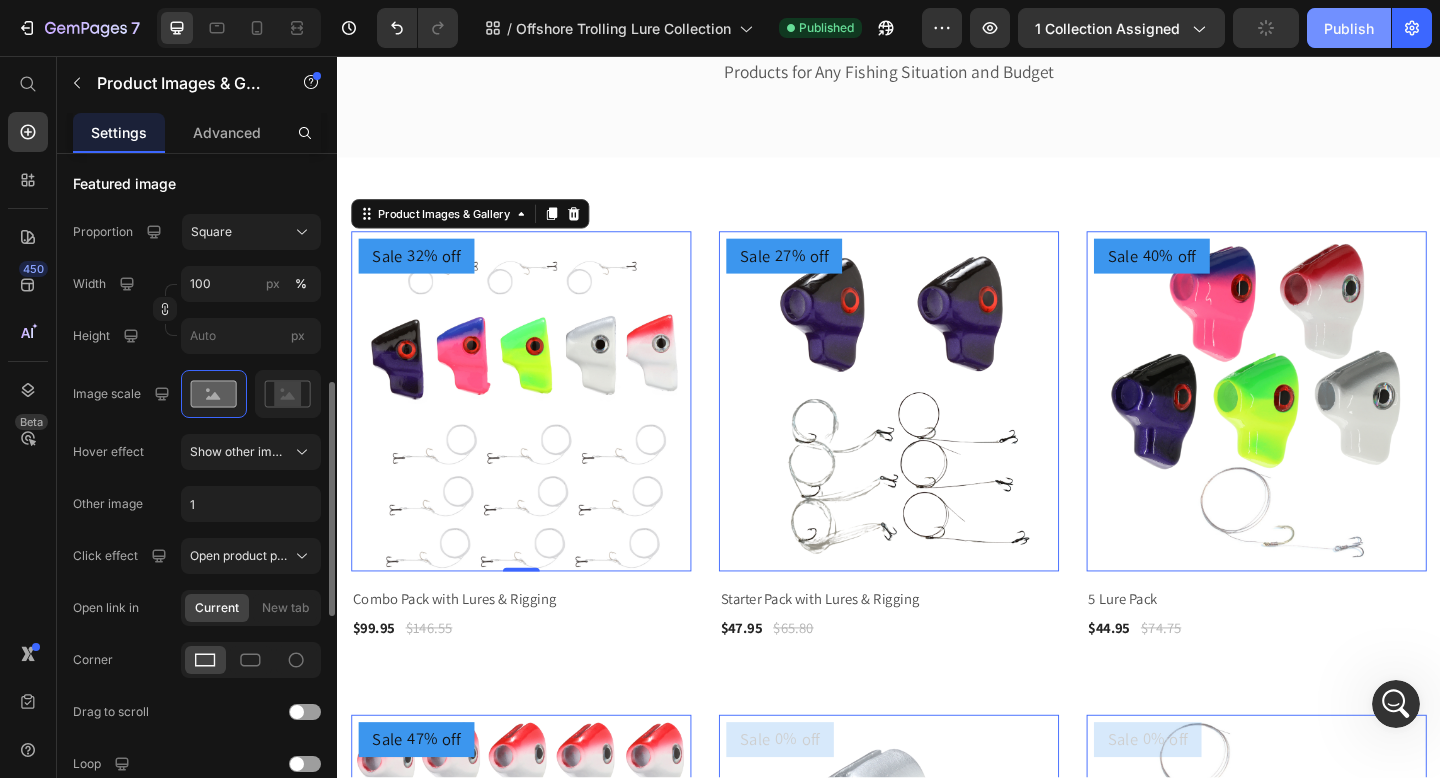 click on "Publish" at bounding box center [1349, 28] 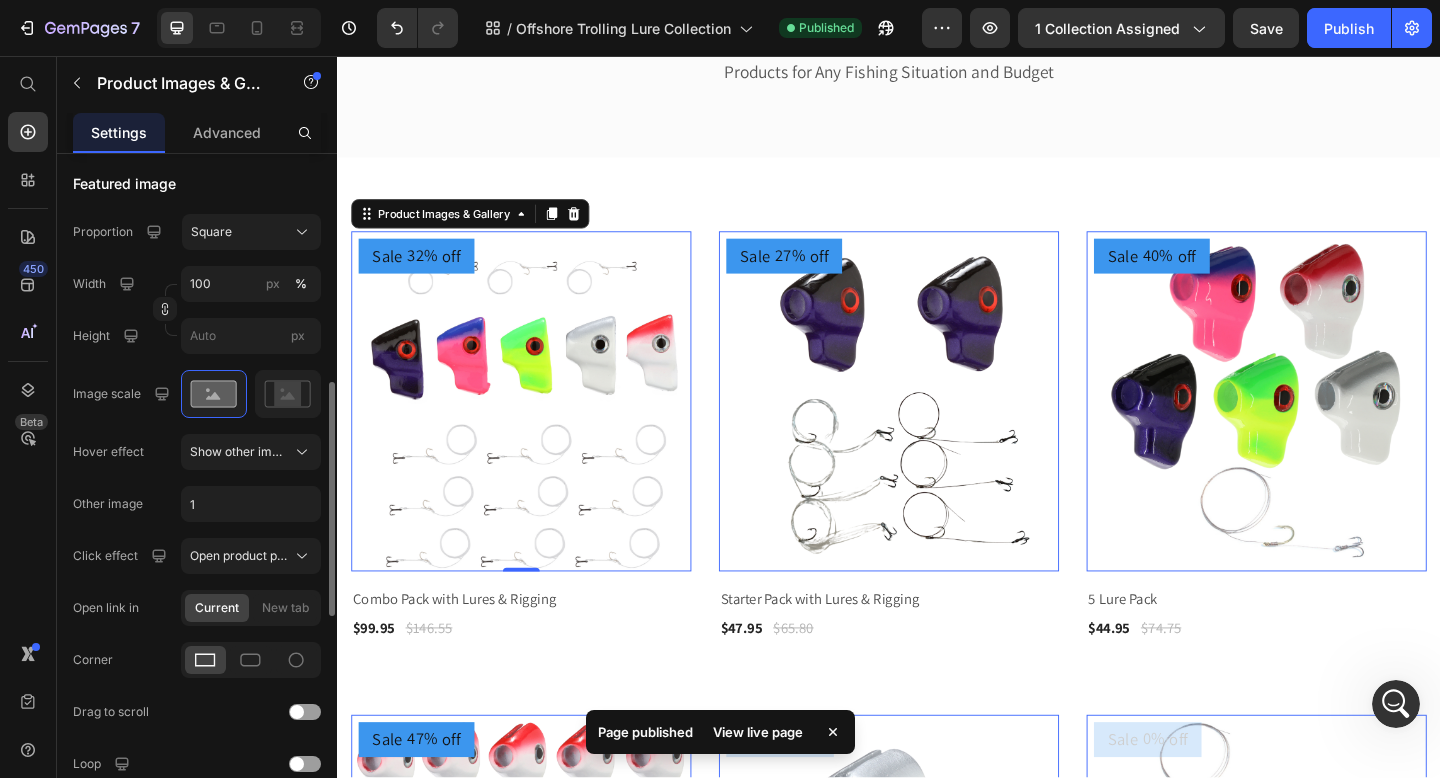 click on "View live page" at bounding box center (758, 732) 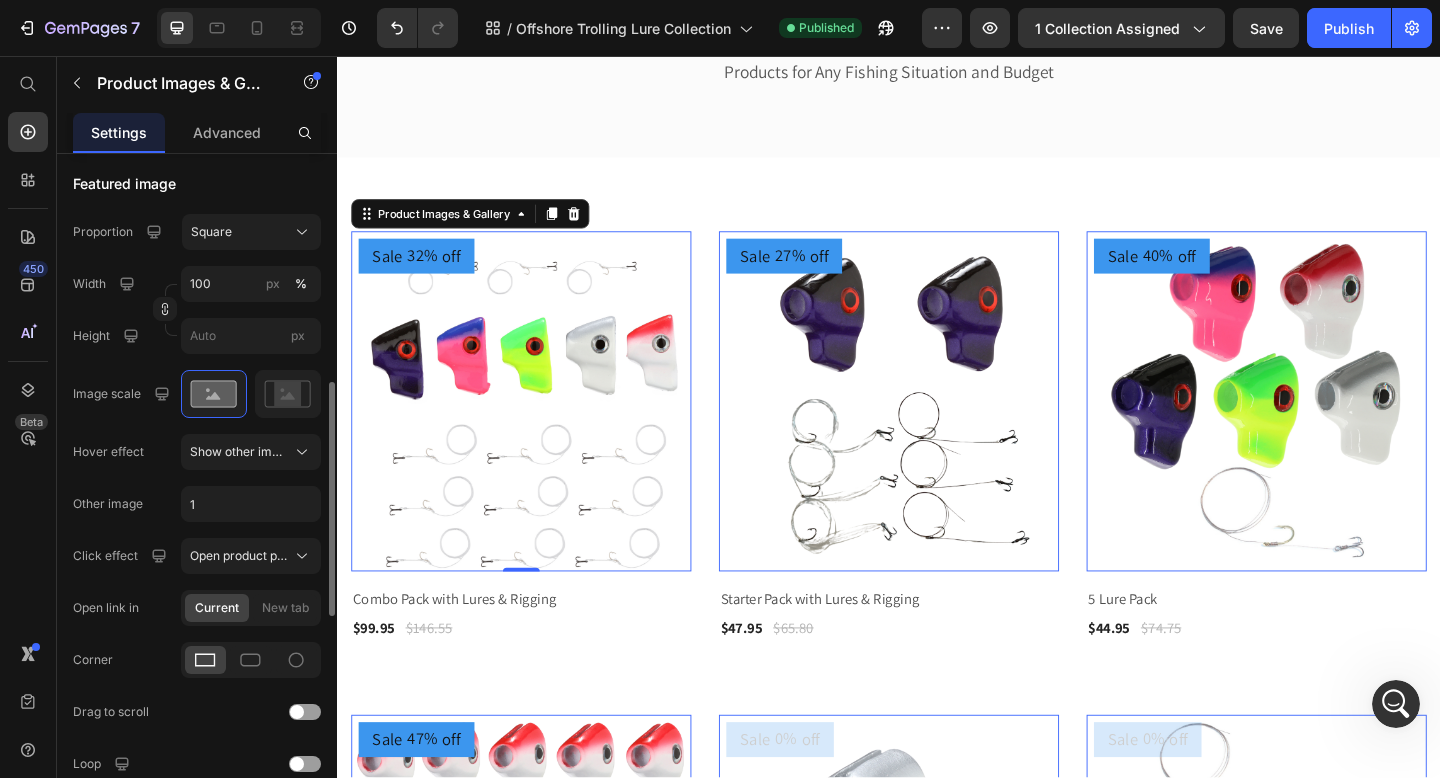 click at bounding box center (537, 432) 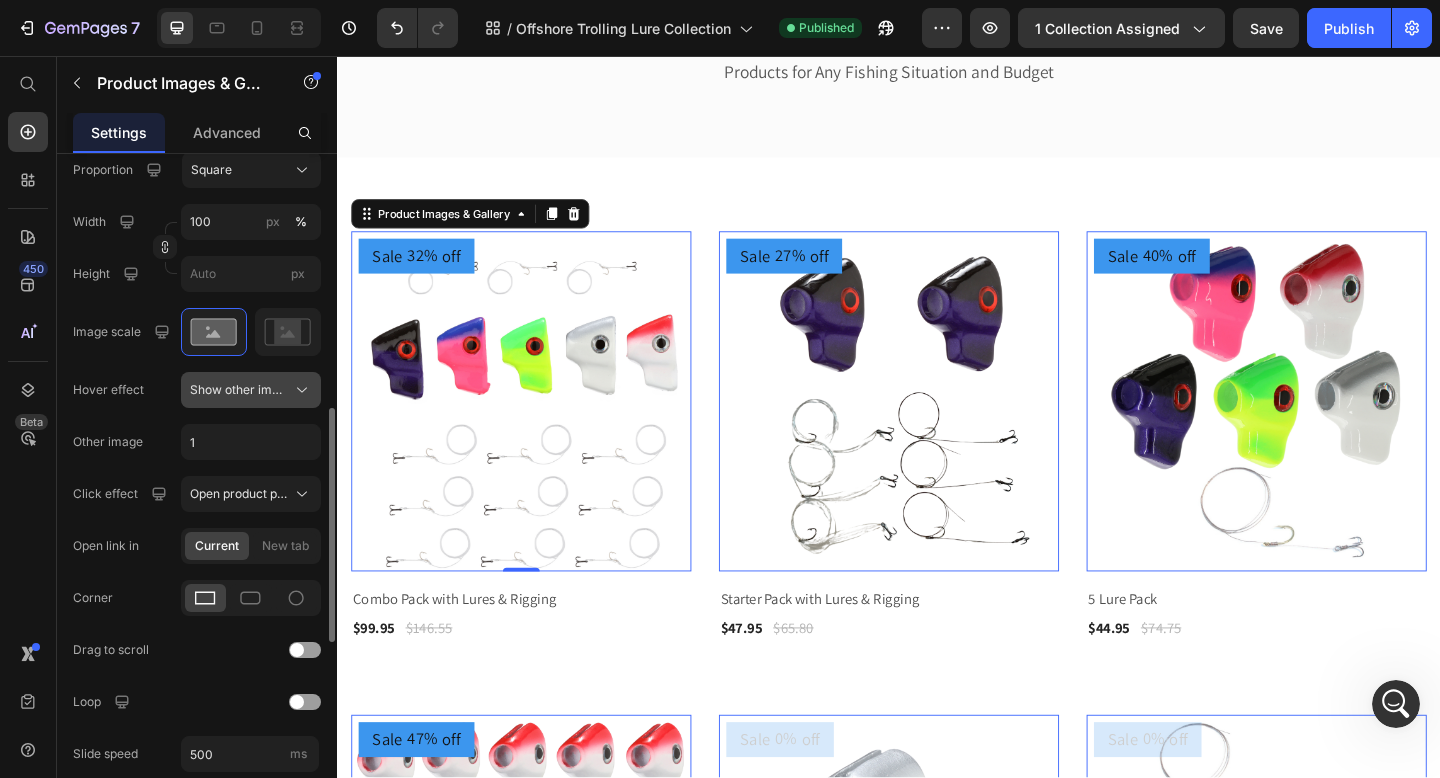 scroll, scrollTop: 731, scrollLeft: 0, axis: vertical 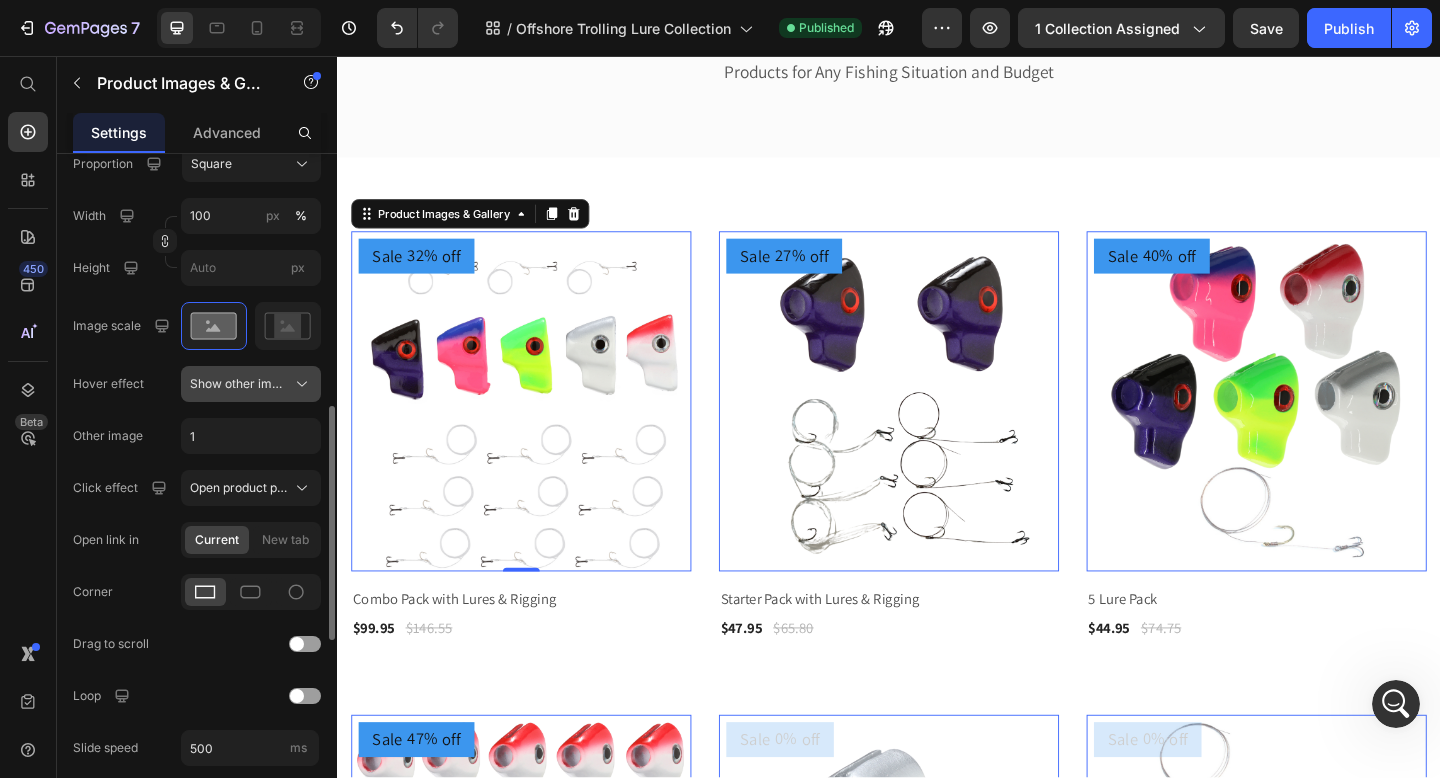 click 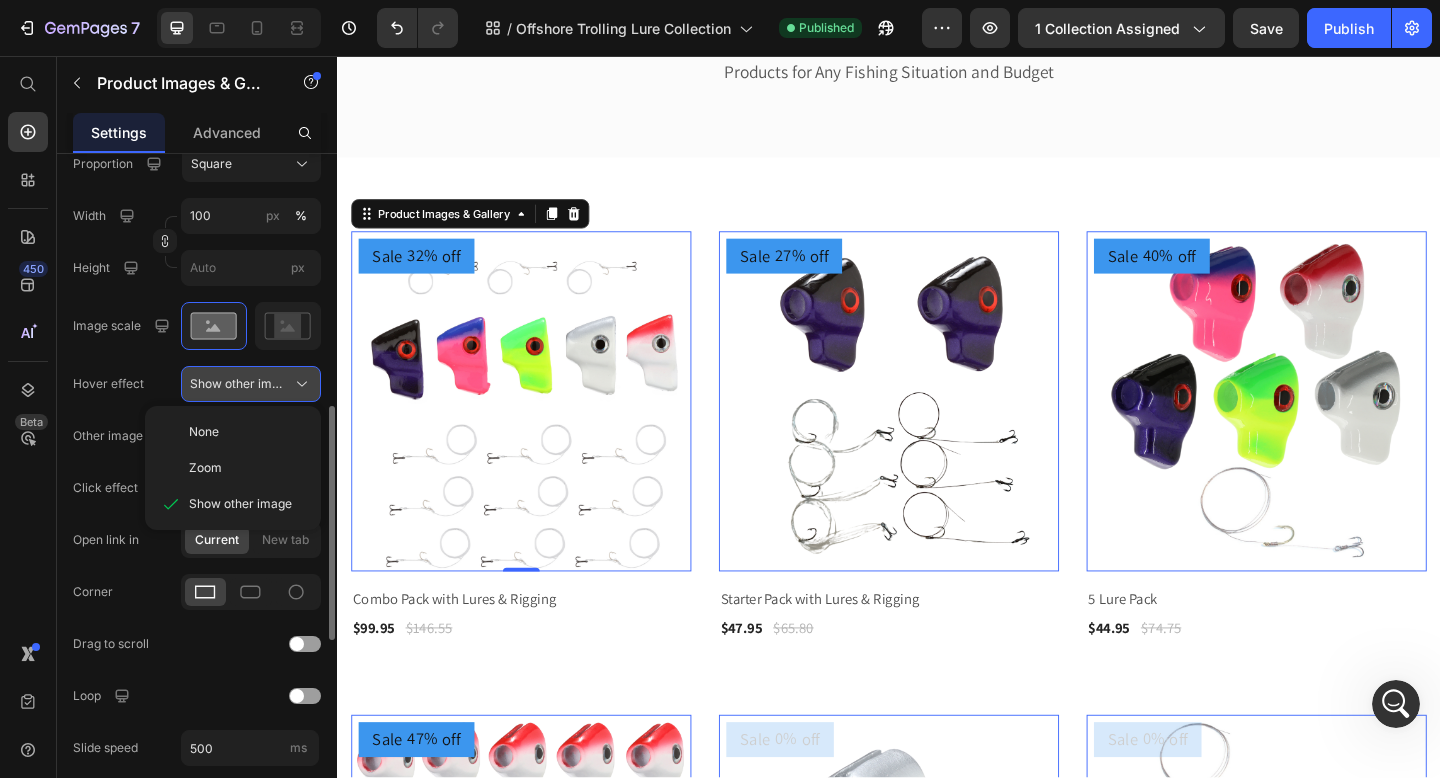 click 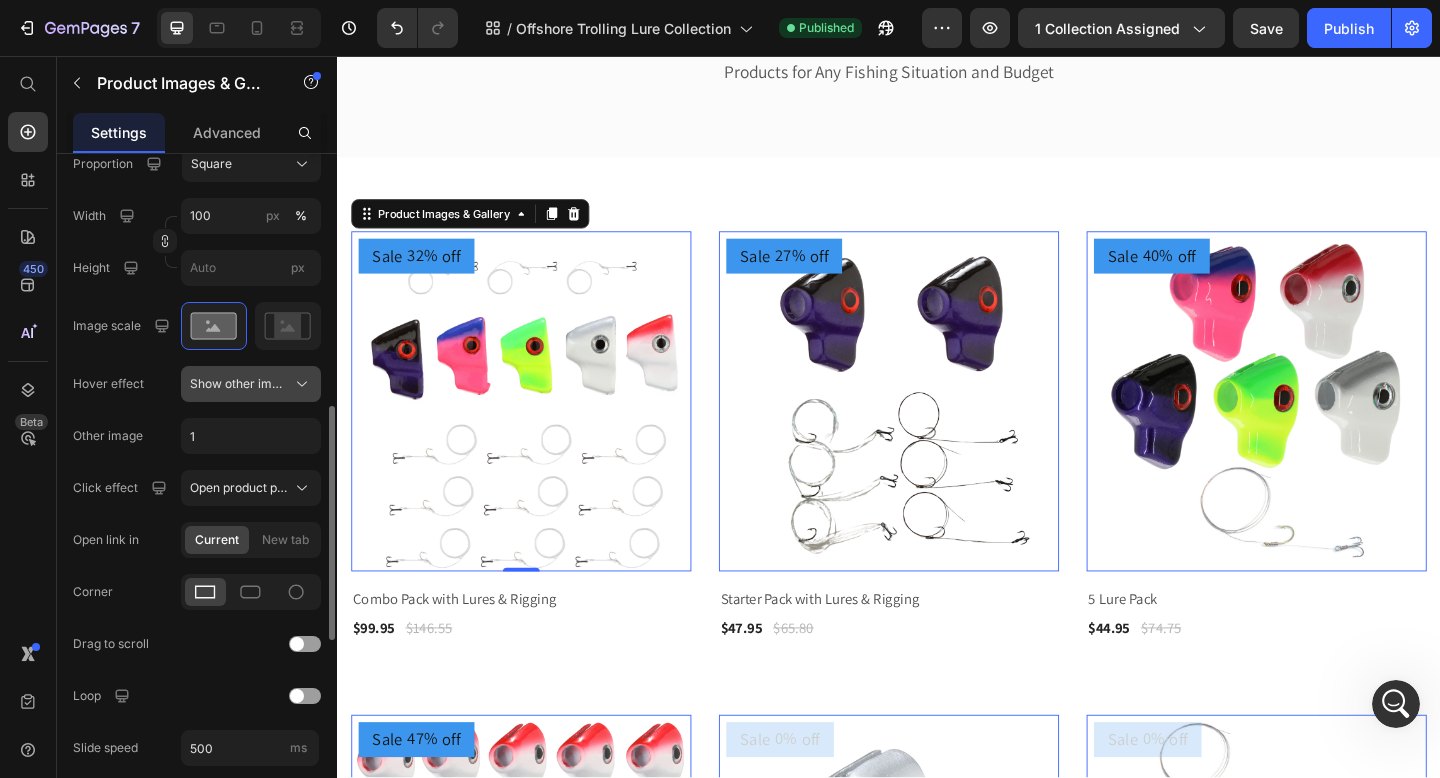 click 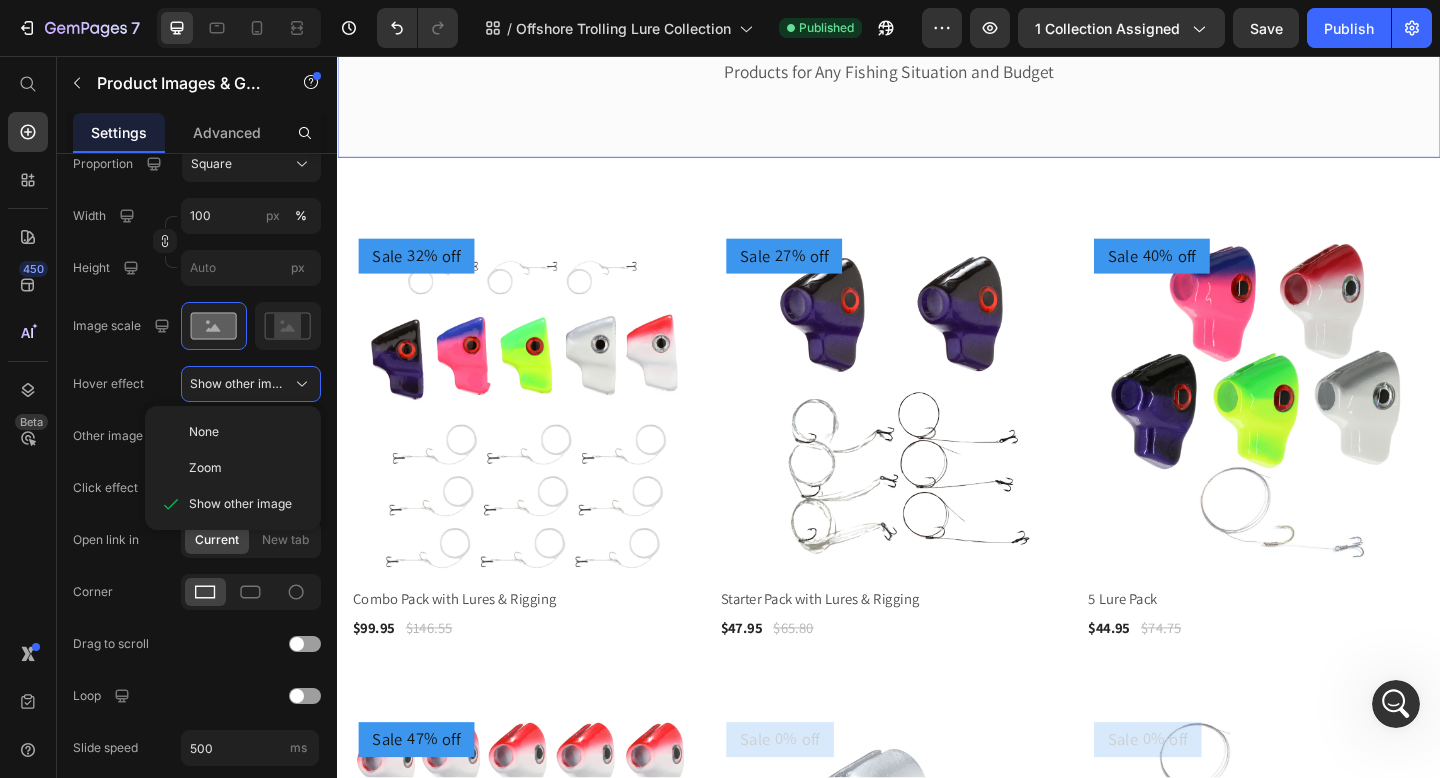 click on "Home Text block
Icon Shop Now Text block Row Shop Our Full Line of Lures & Rigging Heading Products for Any Fishing Situation and Budget   Text block Row Row Row   0" at bounding box center (937, 15) 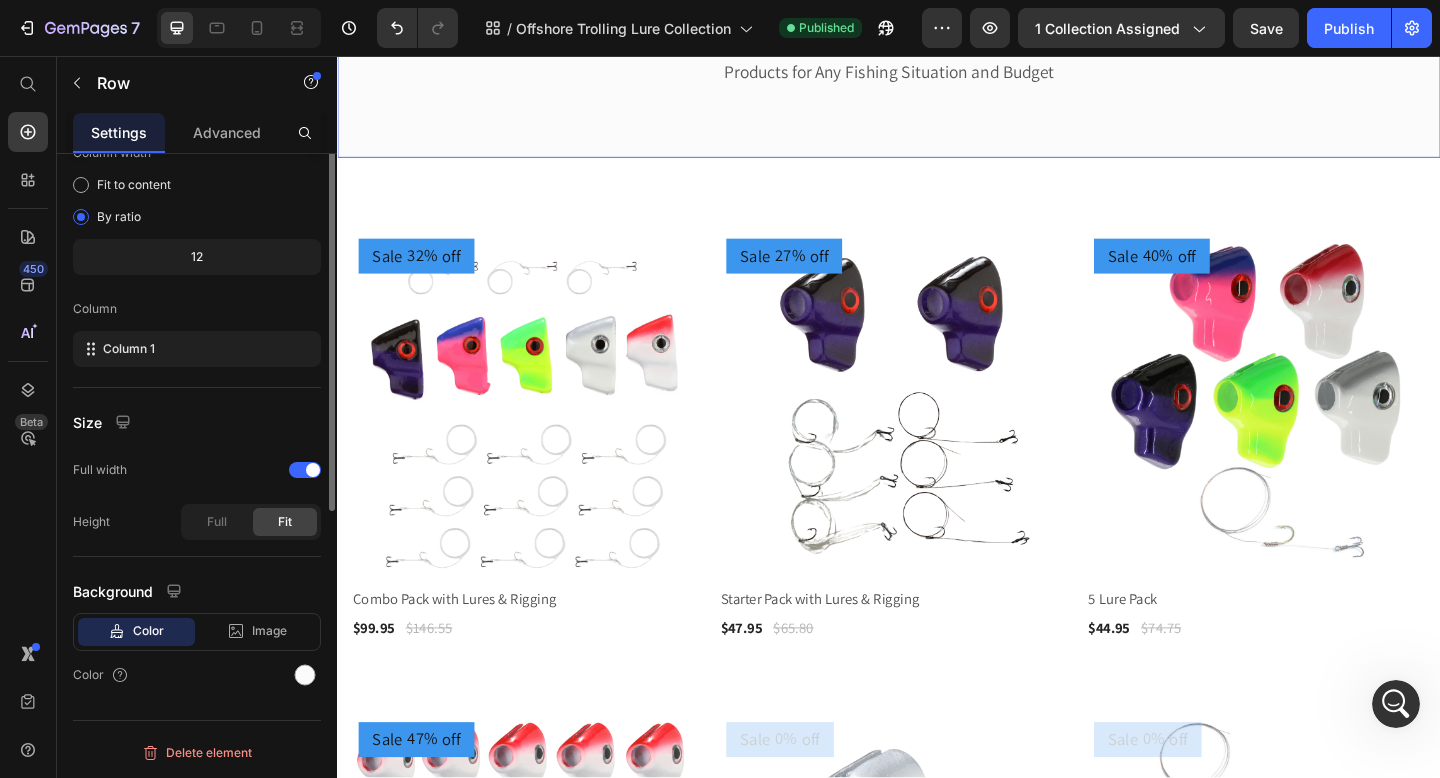 scroll, scrollTop: 0, scrollLeft: 0, axis: both 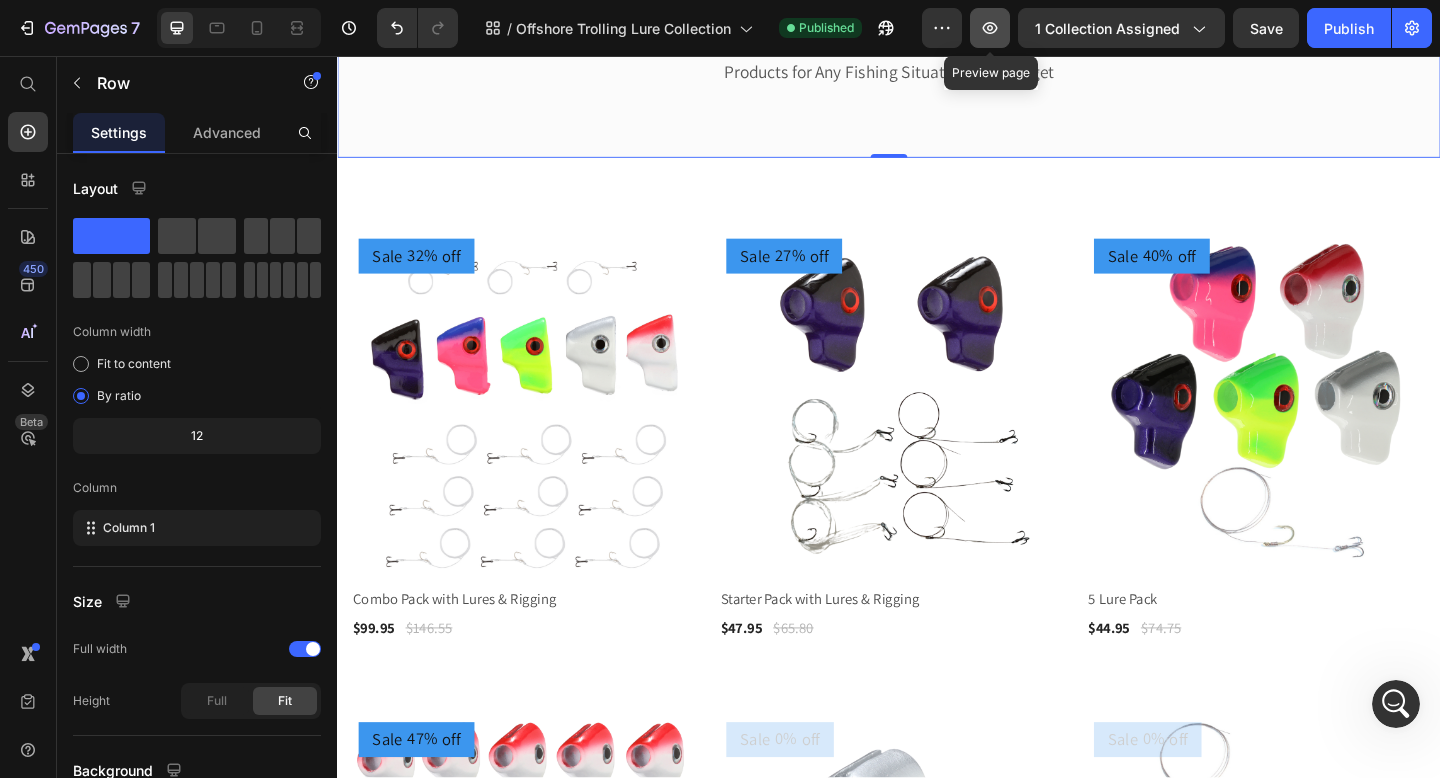 click 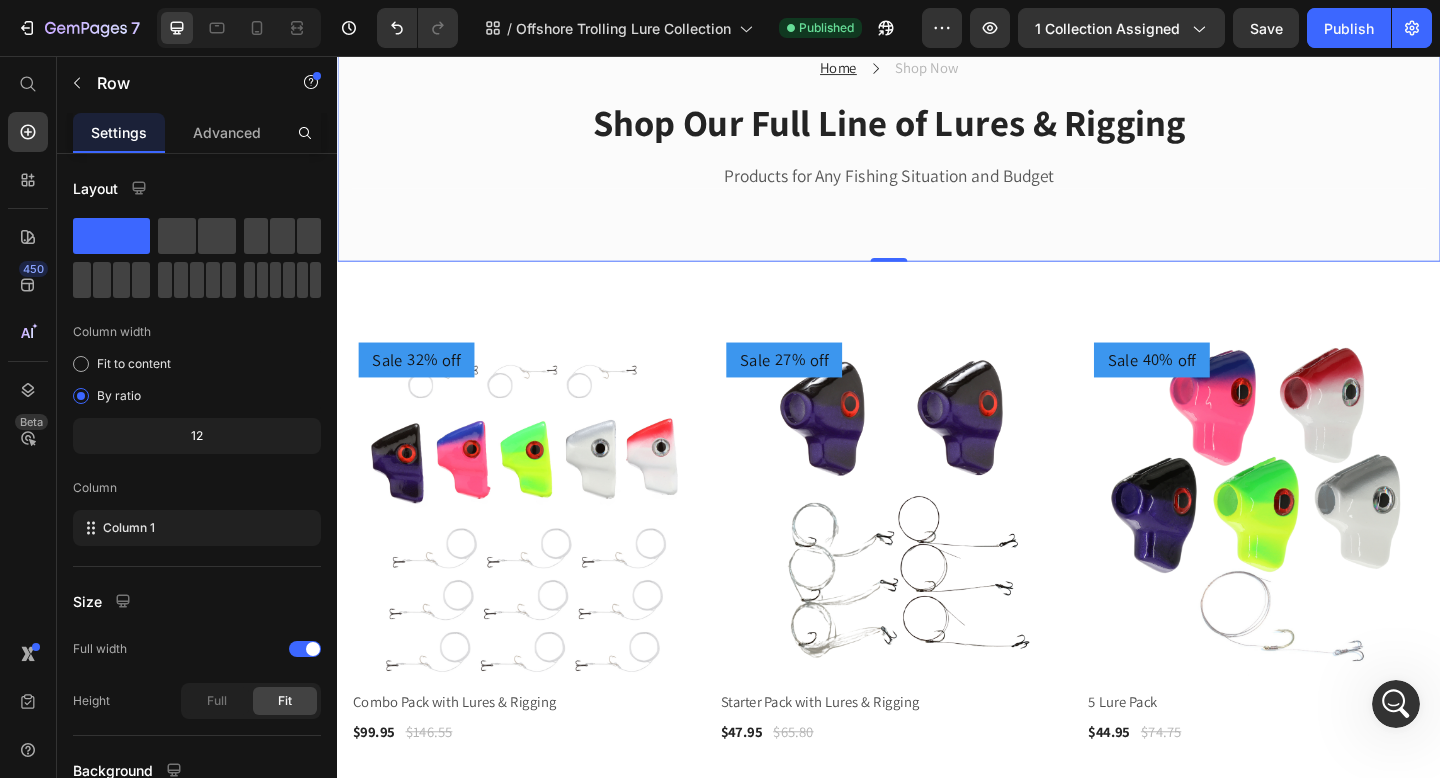 scroll, scrollTop: 0, scrollLeft: 0, axis: both 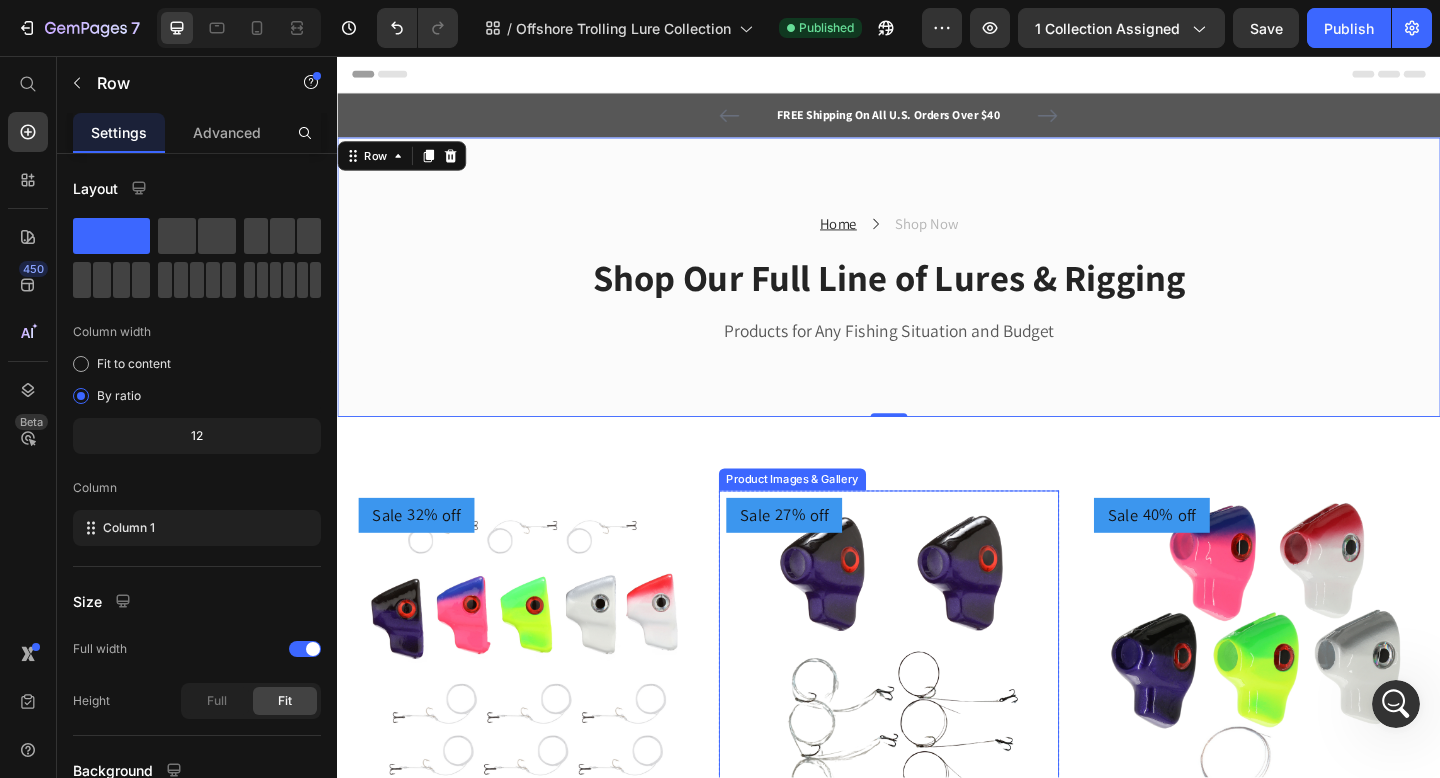 click at bounding box center (937, 714) 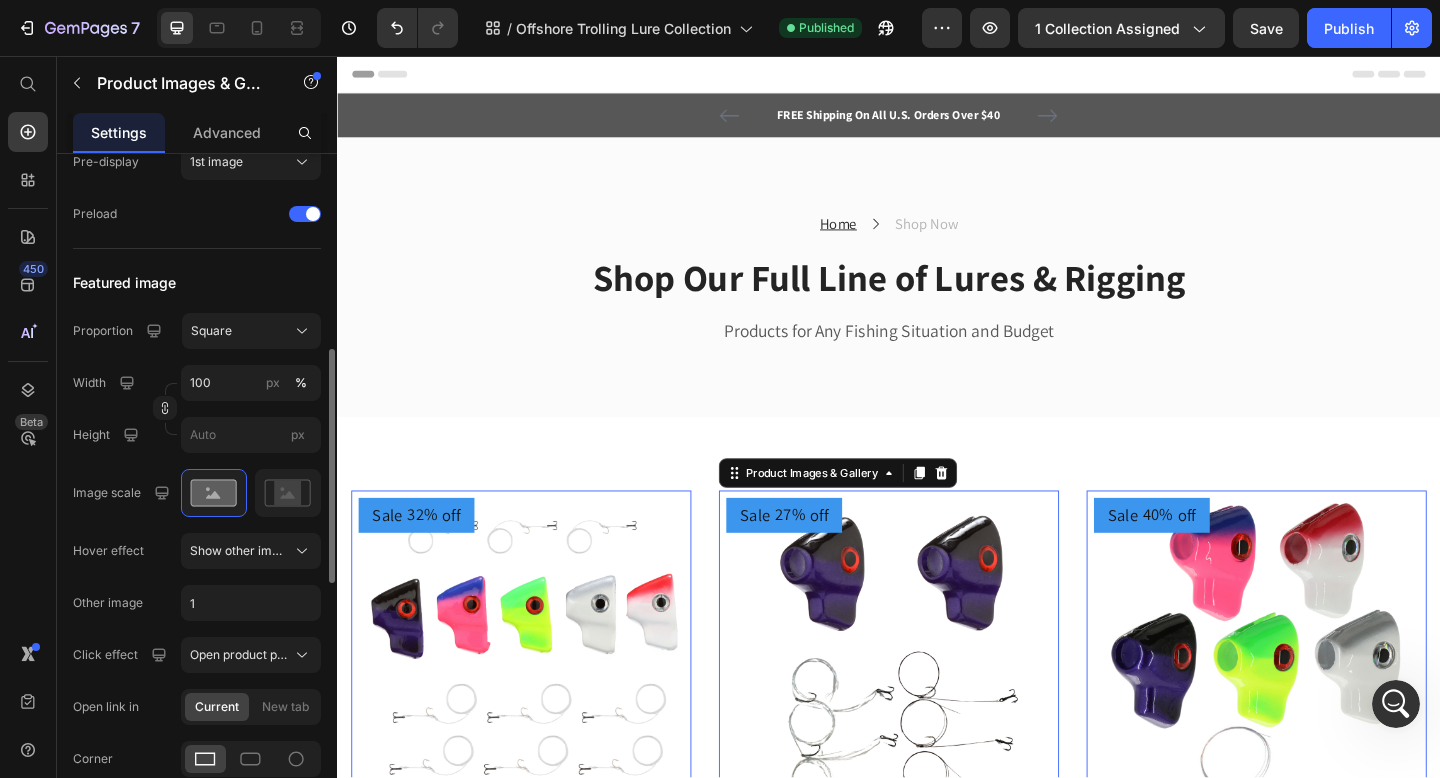 scroll, scrollTop: 565, scrollLeft: 0, axis: vertical 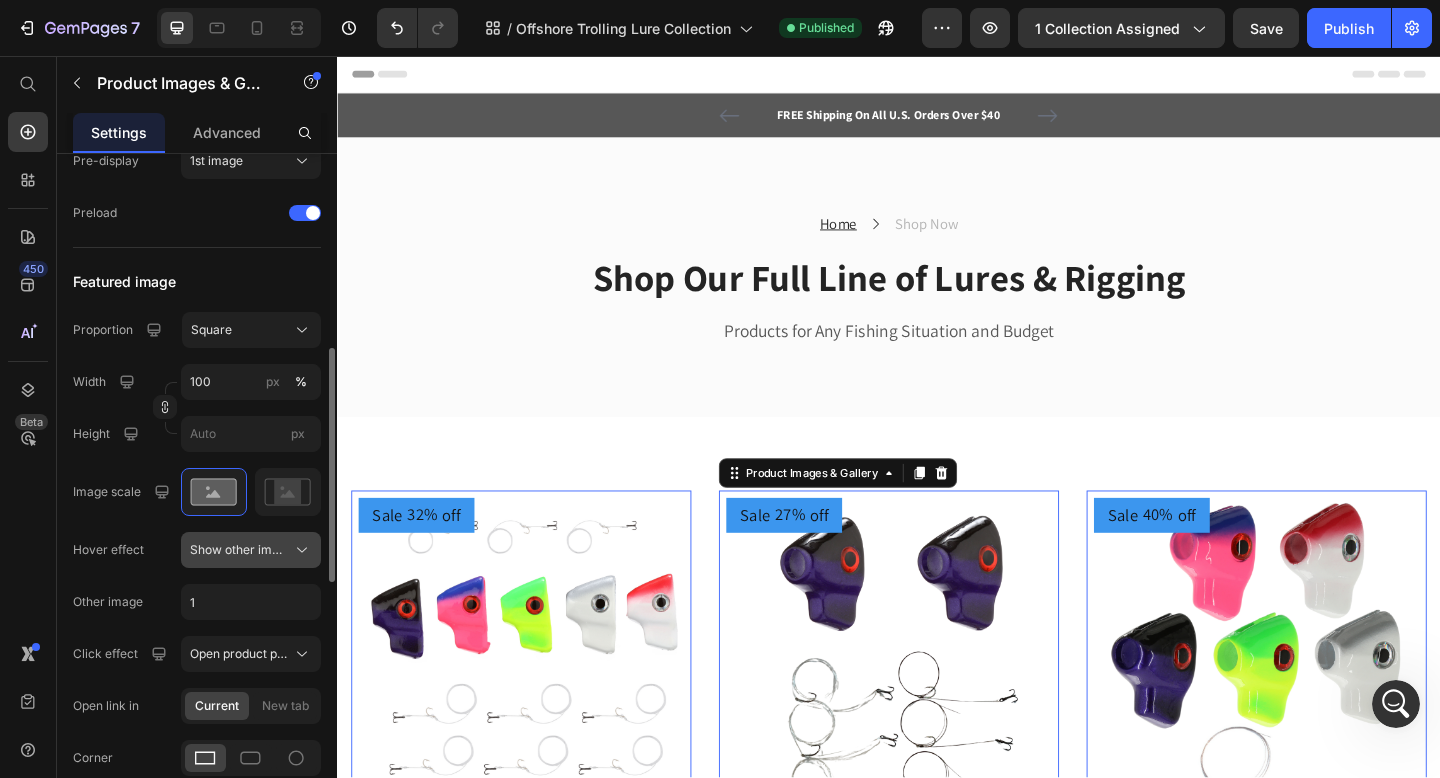 click on "Show other image" at bounding box center (239, 550) 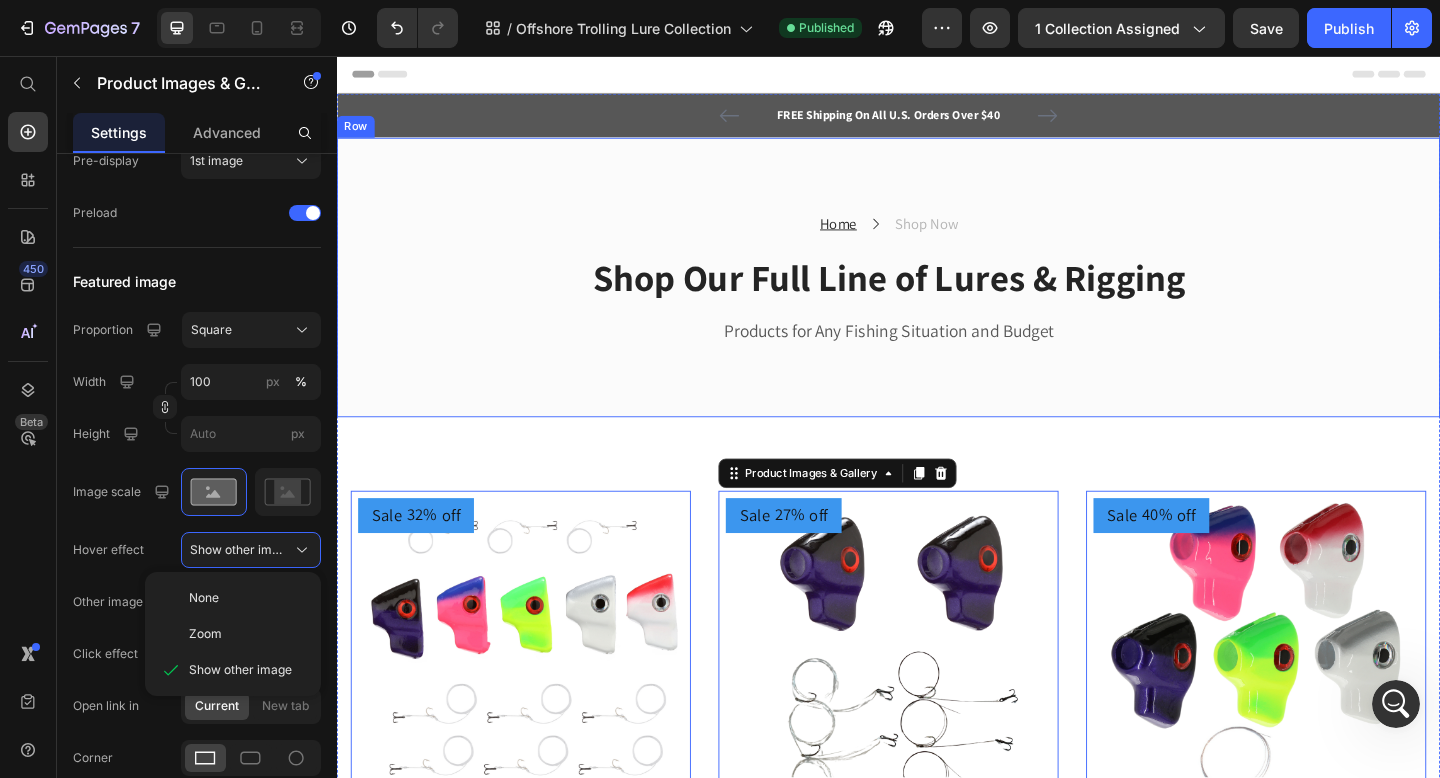 click on "Home Text block
Icon Shop Now Text block Row Shop Our Full Line of Lures & Rigging Heading Products for Any Fishing Situation and Budget   Text block Row Row Row" at bounding box center [937, 297] 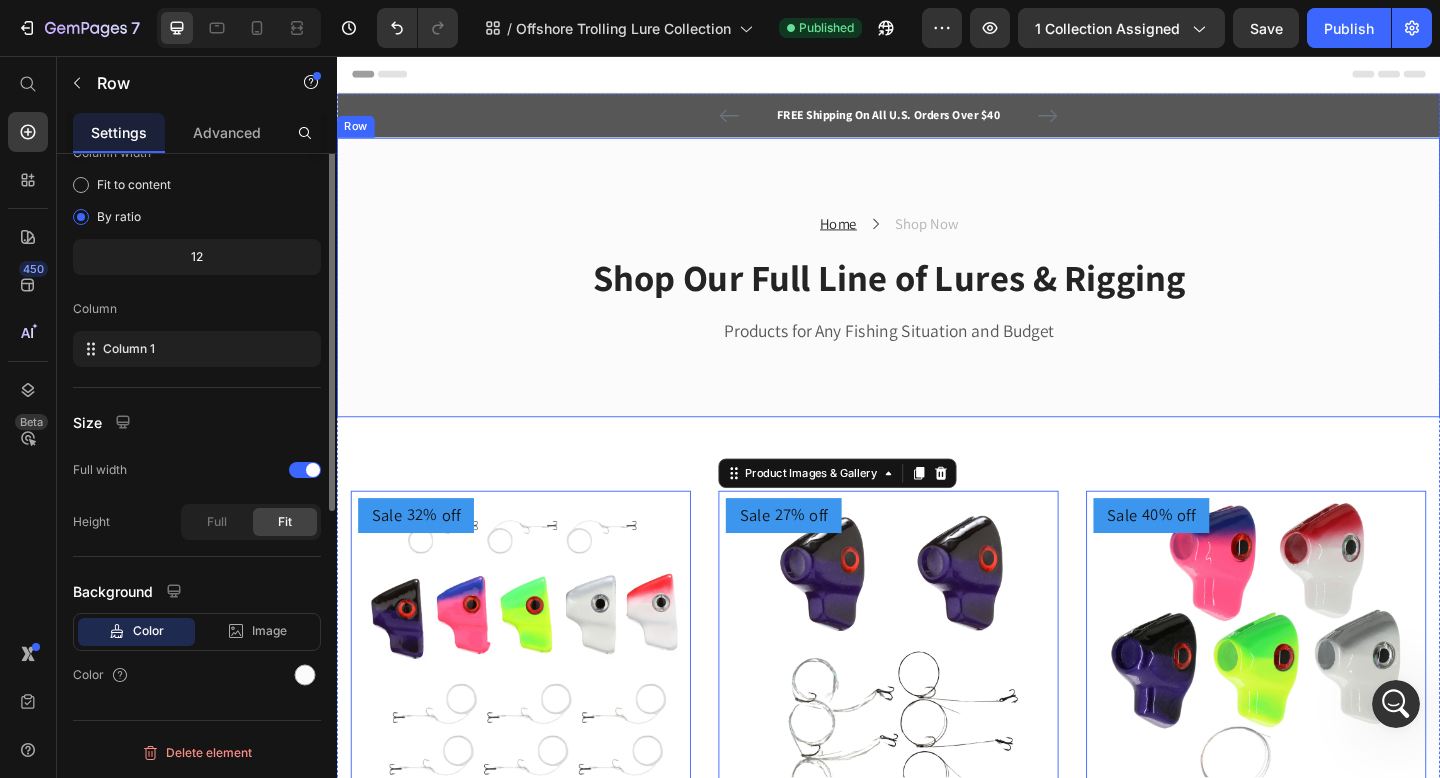 scroll, scrollTop: 0, scrollLeft: 0, axis: both 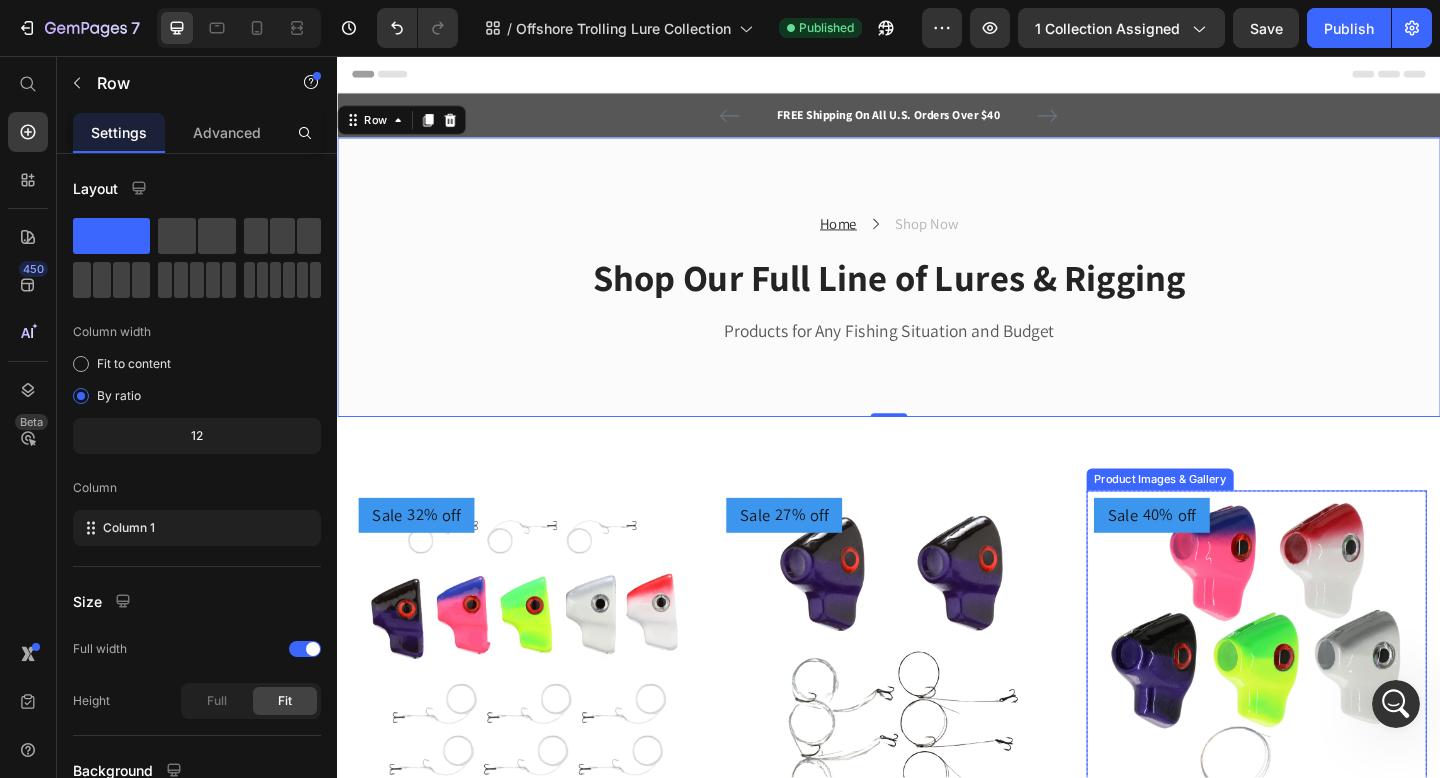 click at bounding box center (1337, 714) 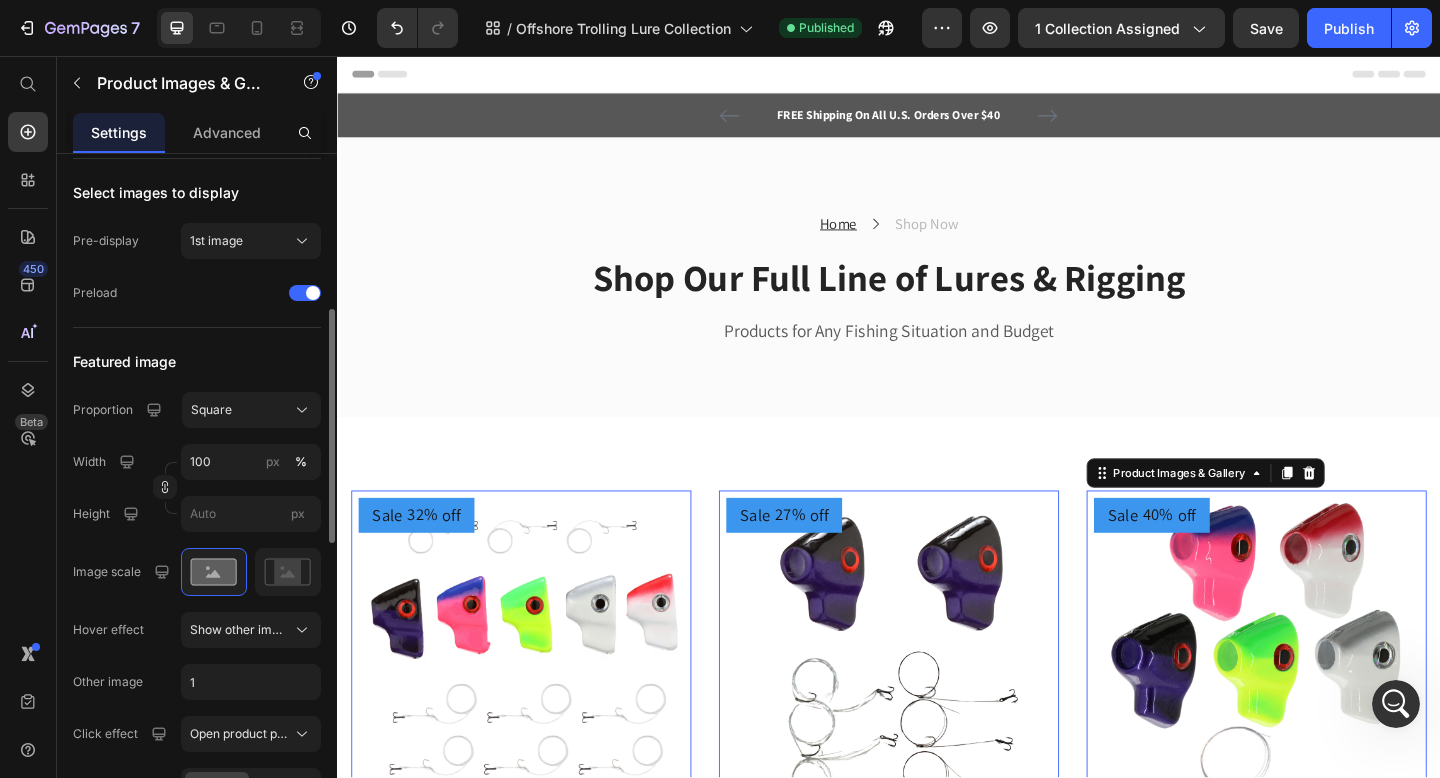 scroll, scrollTop: 487, scrollLeft: 0, axis: vertical 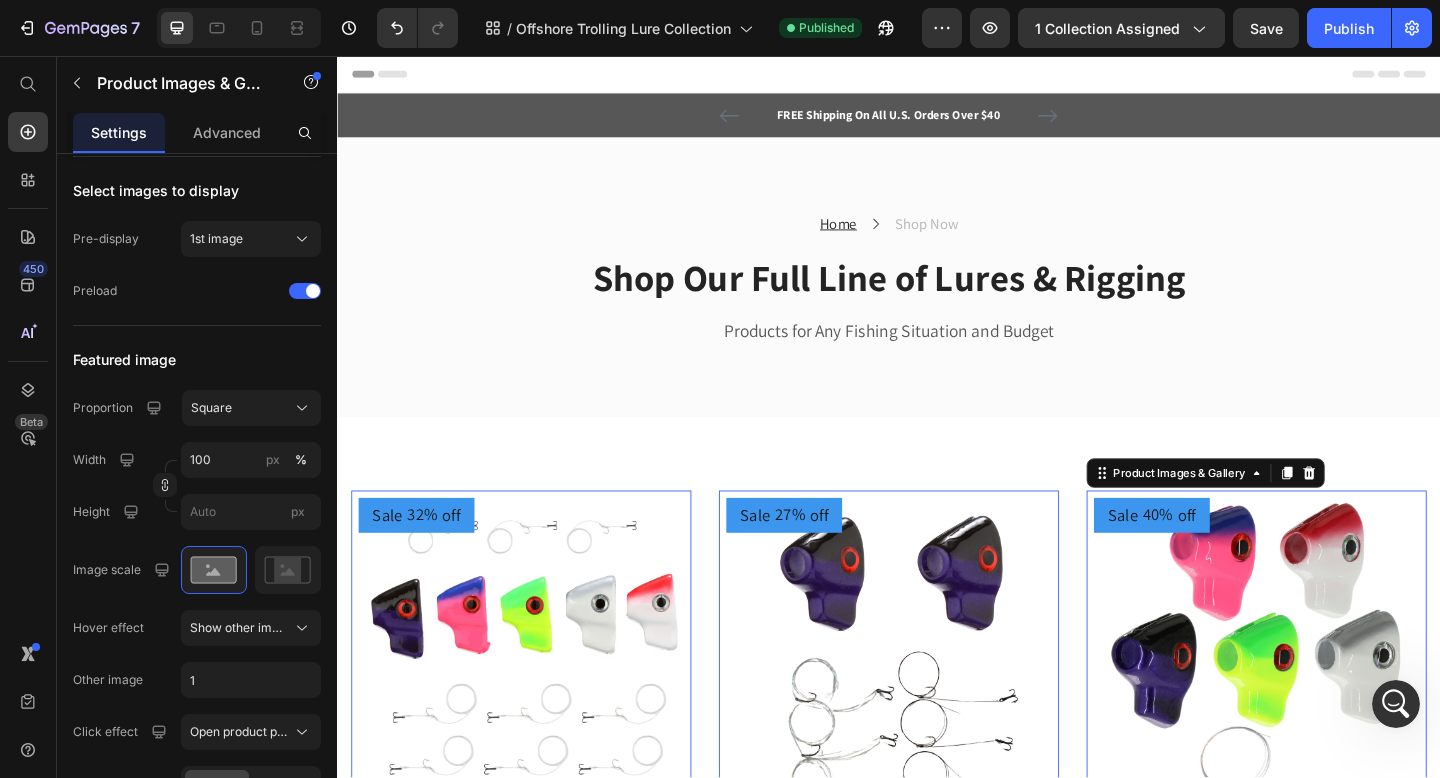 click 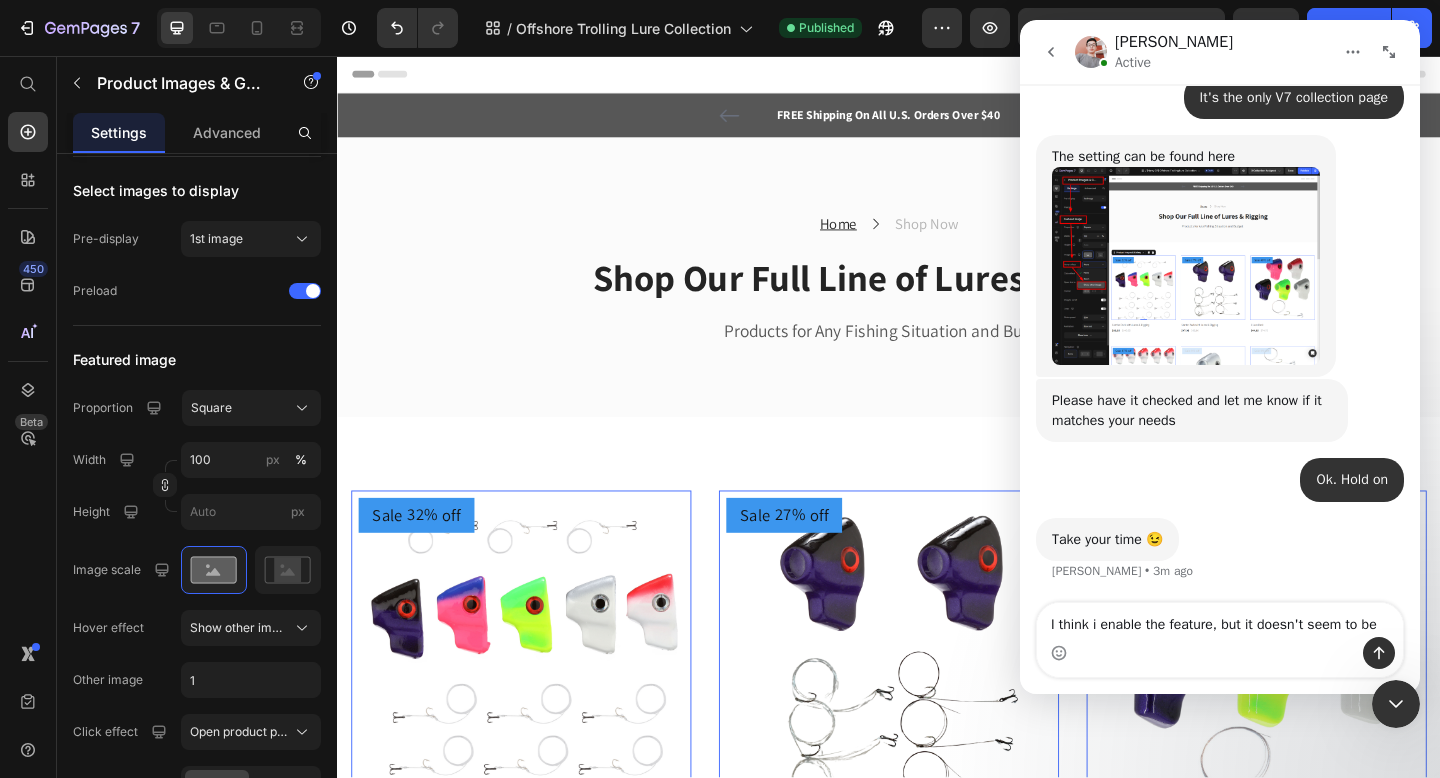 scroll, scrollTop: 3190, scrollLeft: 0, axis: vertical 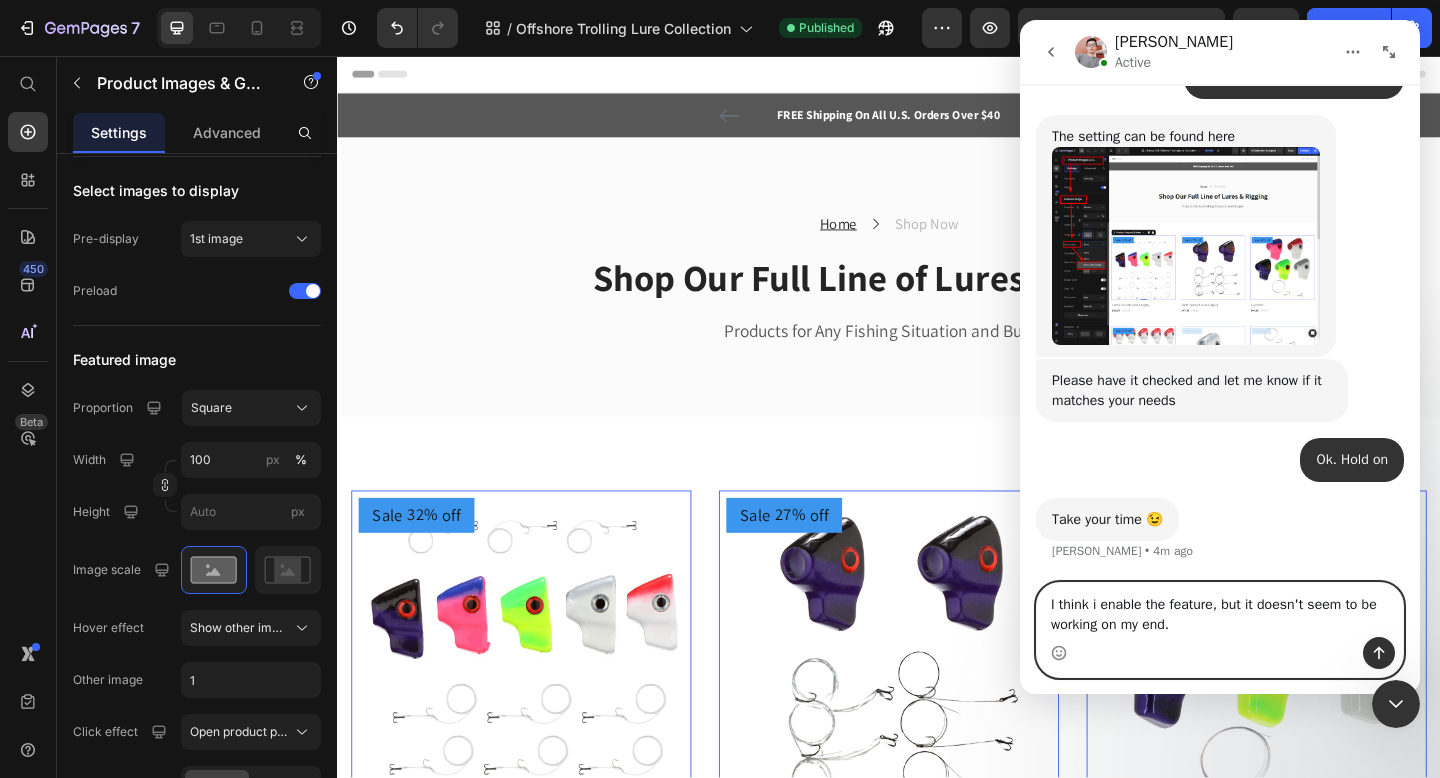paste on "[URL][DOMAIN_NAME]" 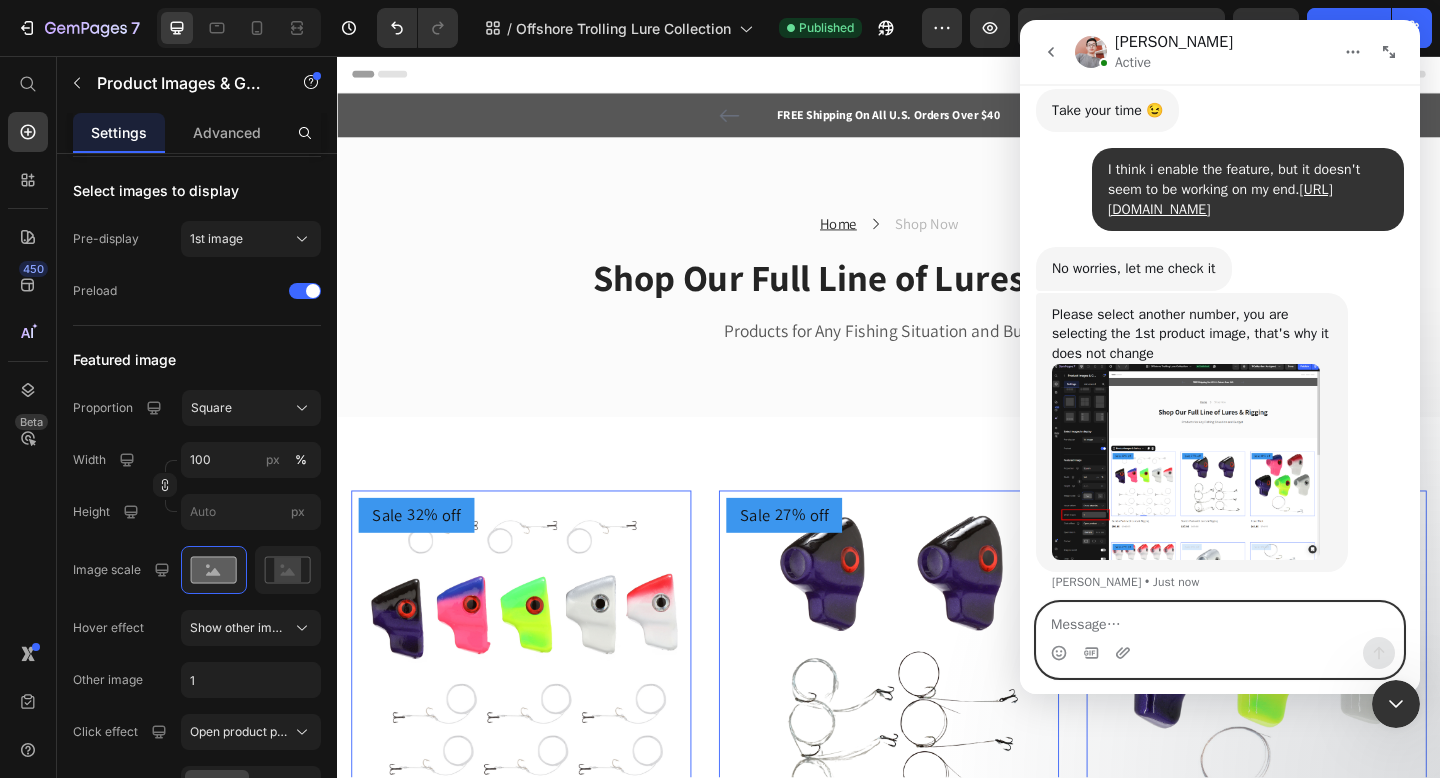 scroll, scrollTop: 3629, scrollLeft: 0, axis: vertical 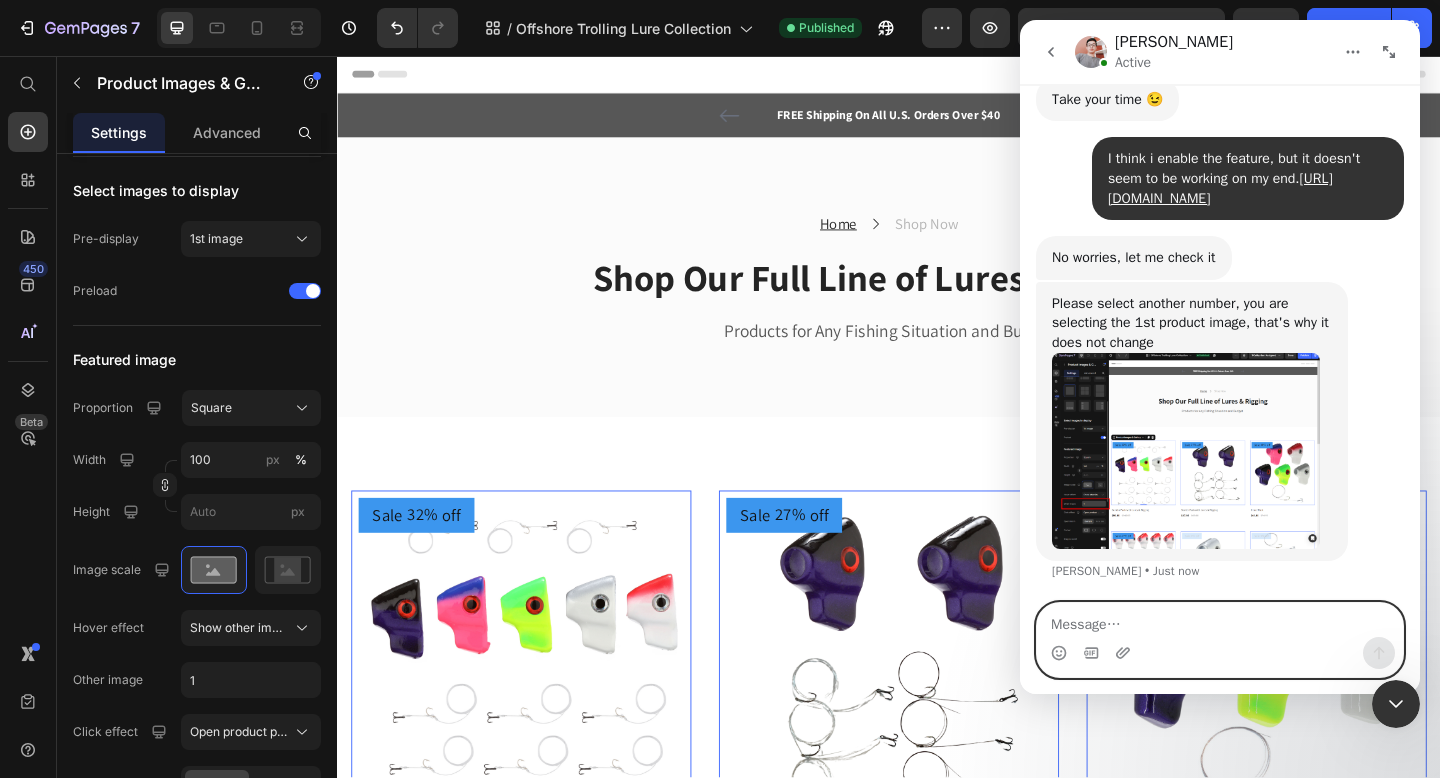 type 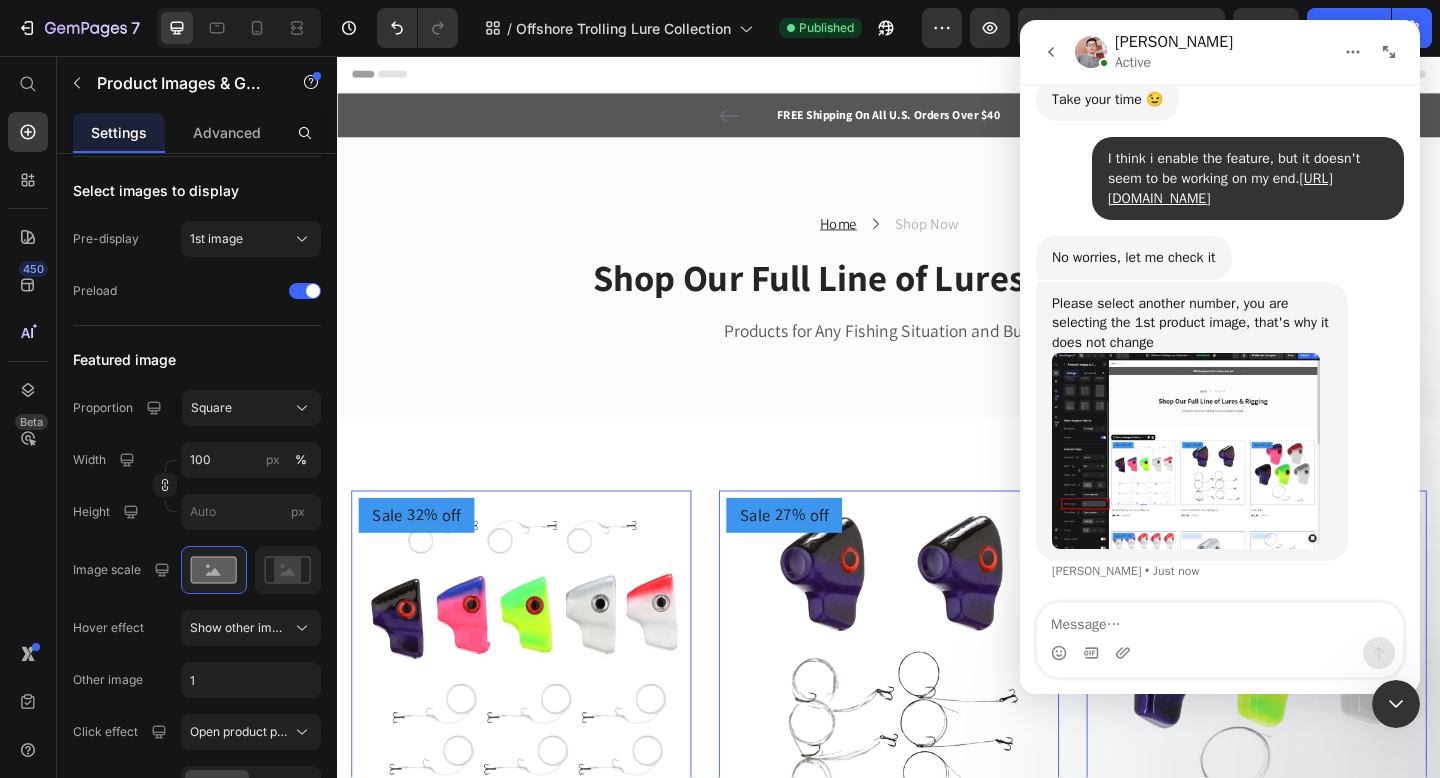 click at bounding box center [1396, 704] 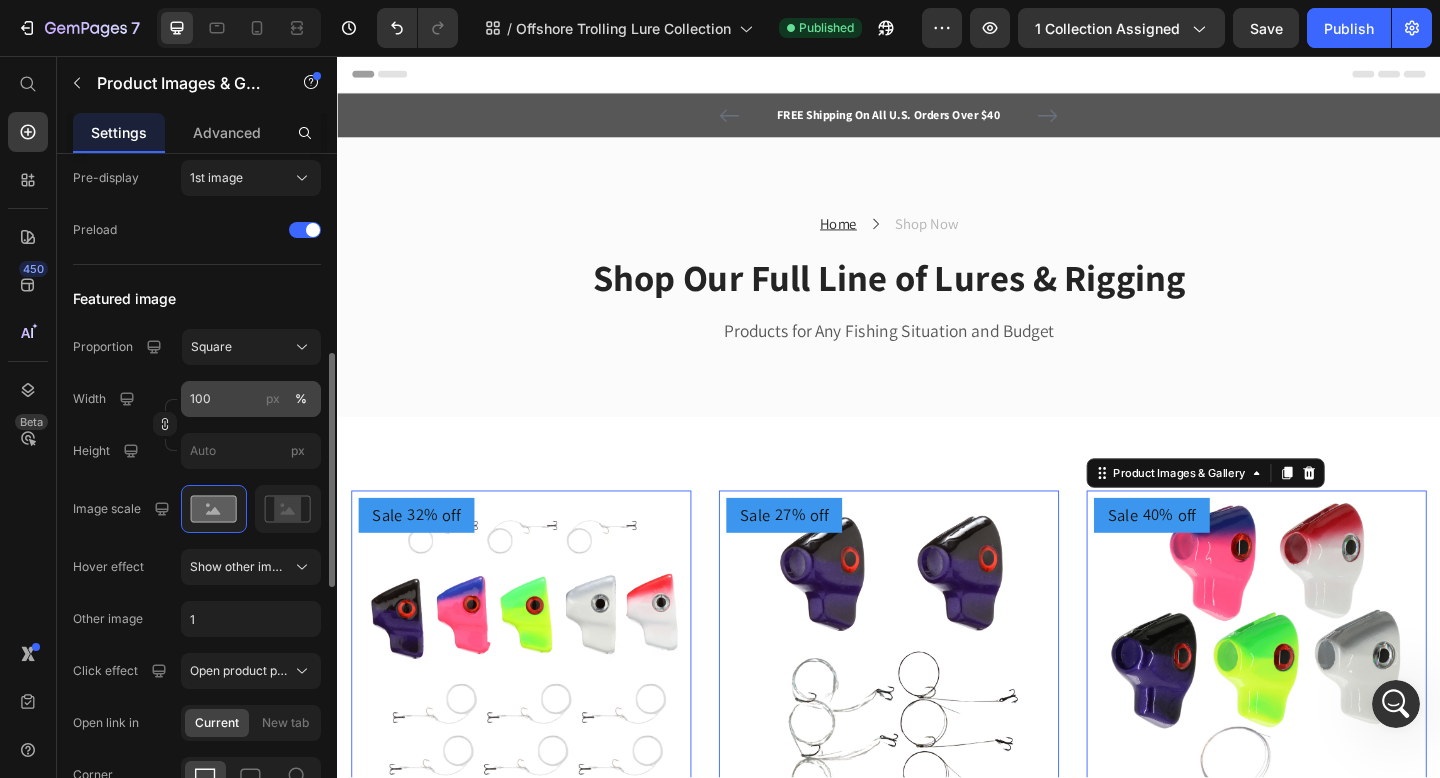 scroll, scrollTop: 566, scrollLeft: 0, axis: vertical 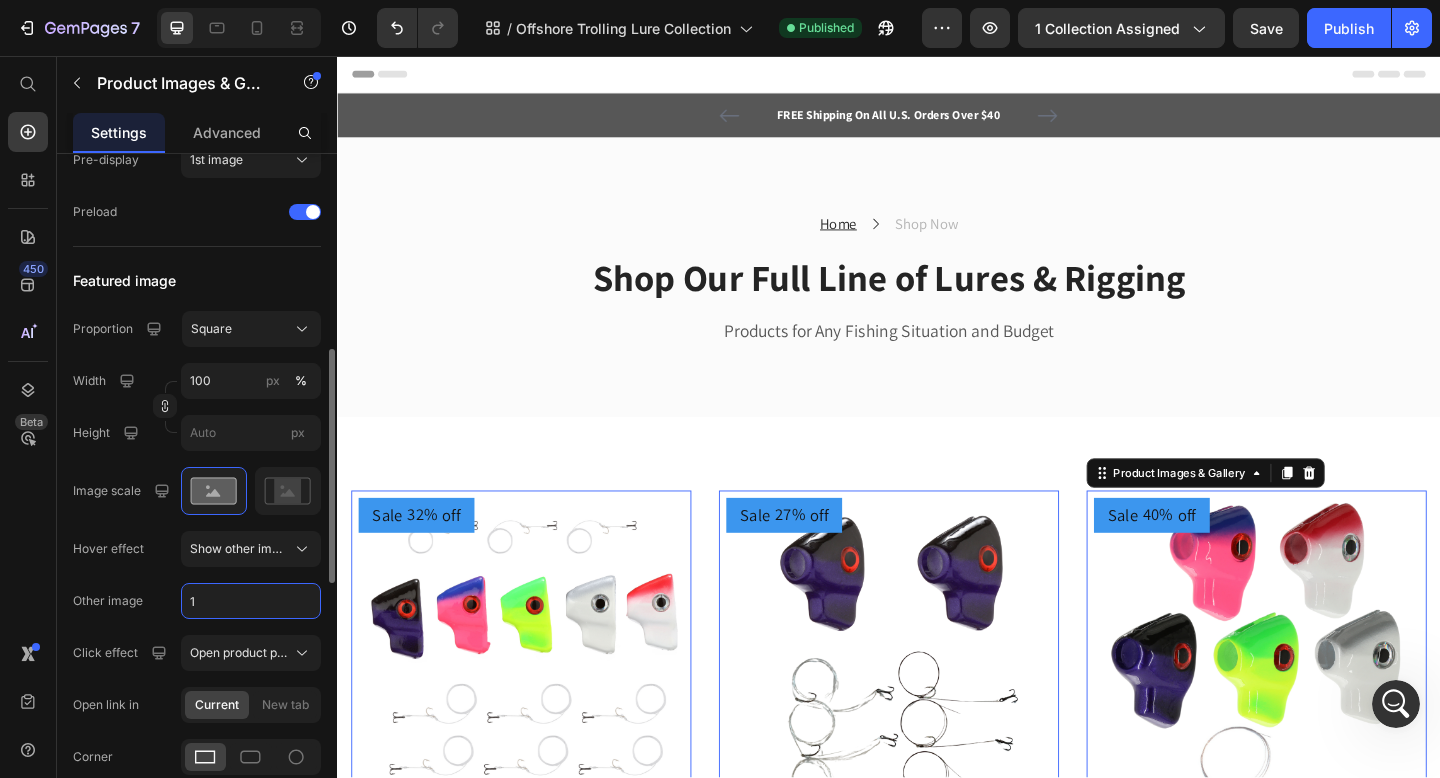 click on "1" at bounding box center (251, 601) 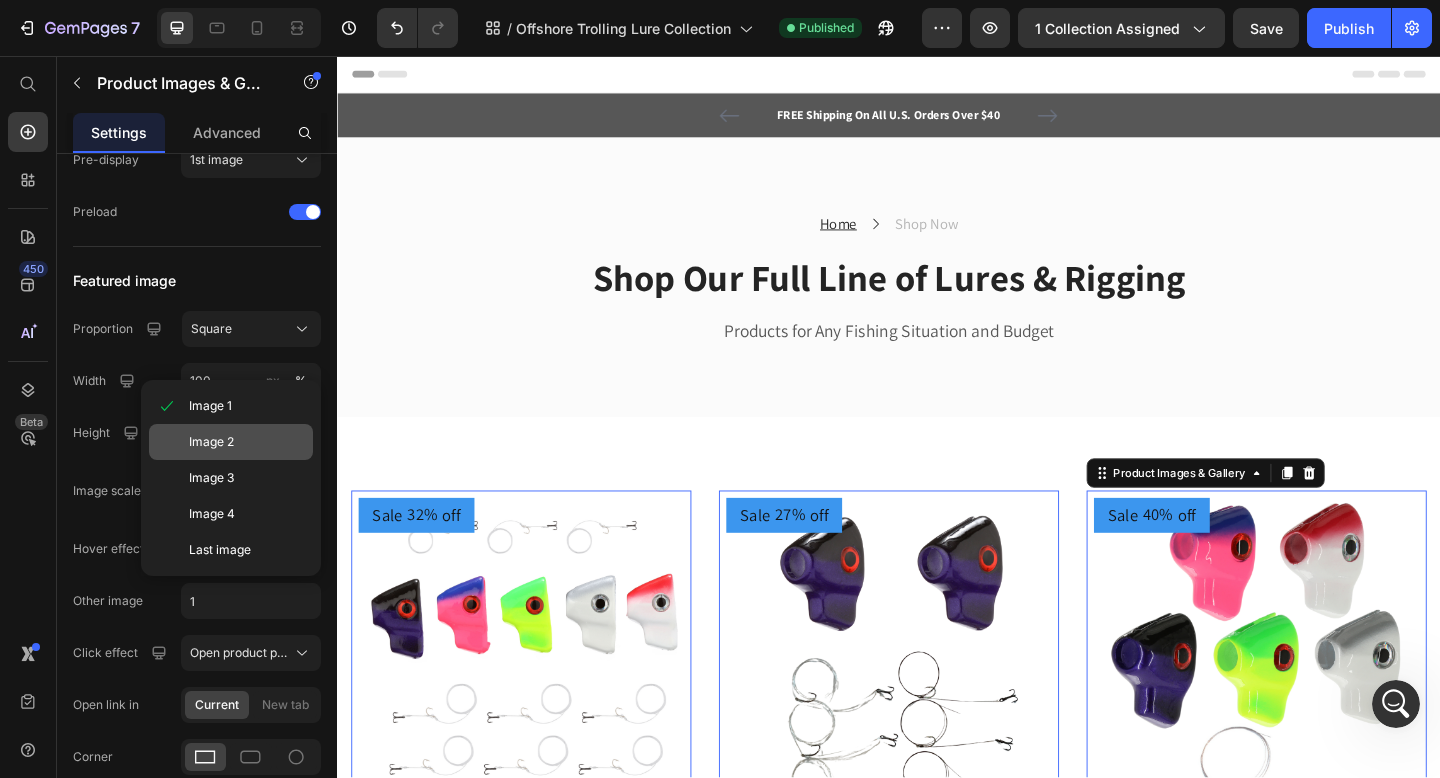 click on "Image 2" at bounding box center (211, 442) 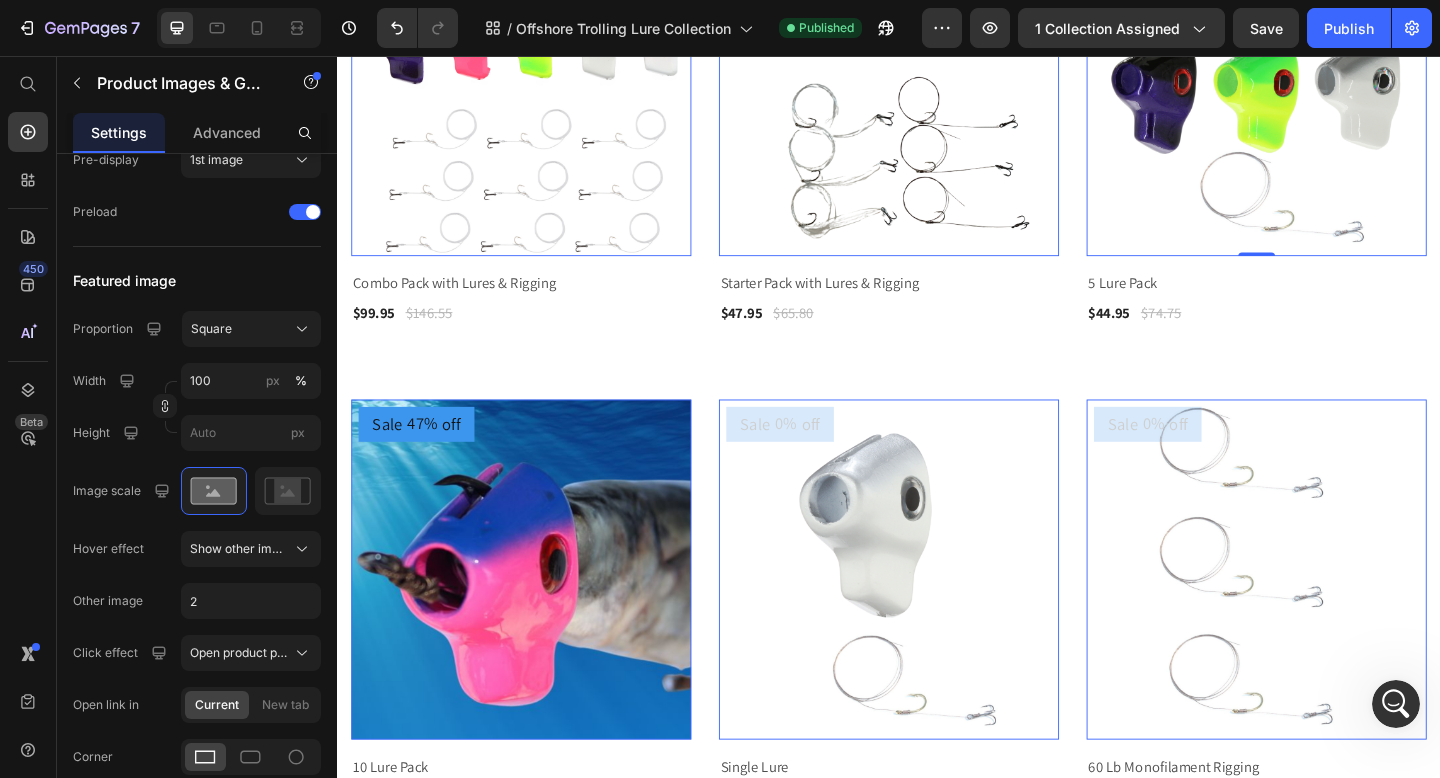 scroll, scrollTop: 626, scrollLeft: 0, axis: vertical 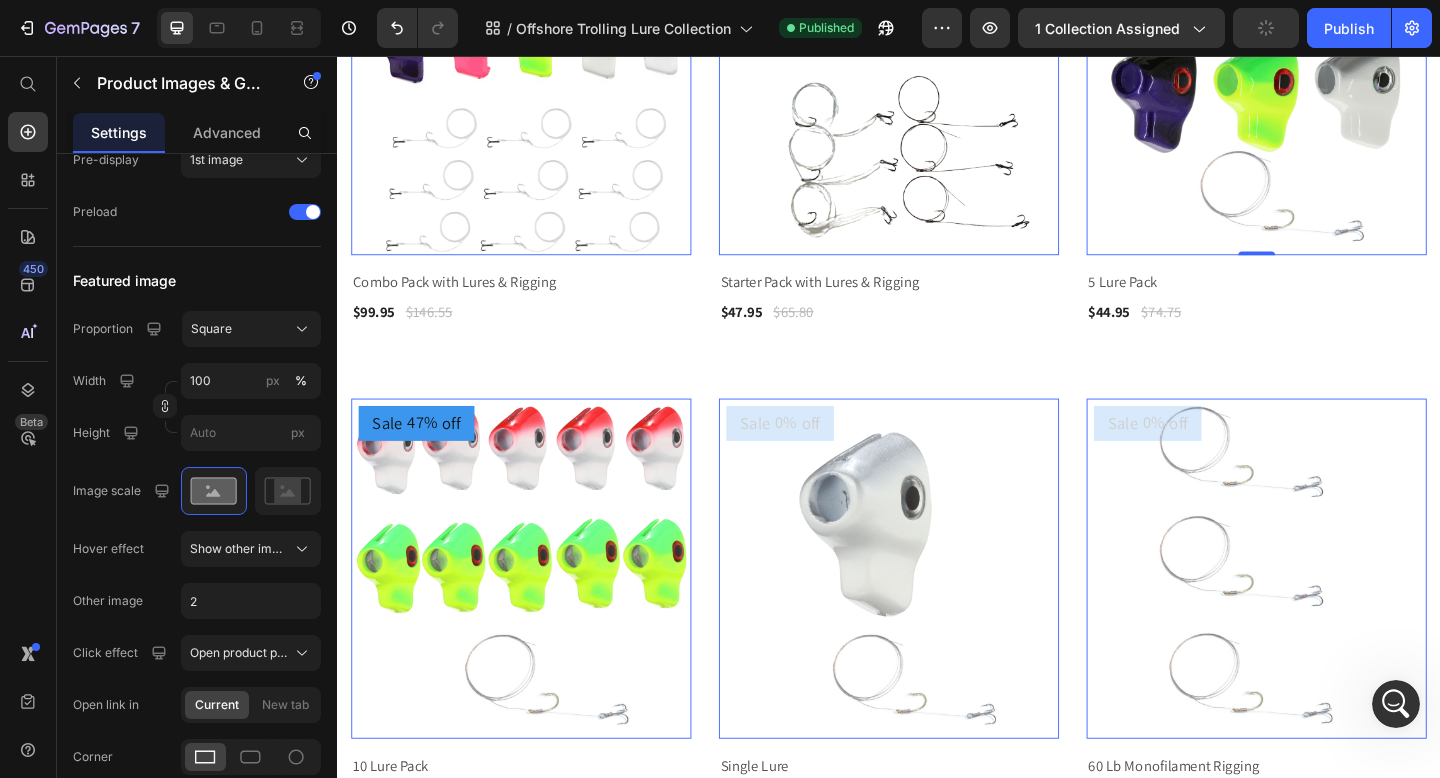 click 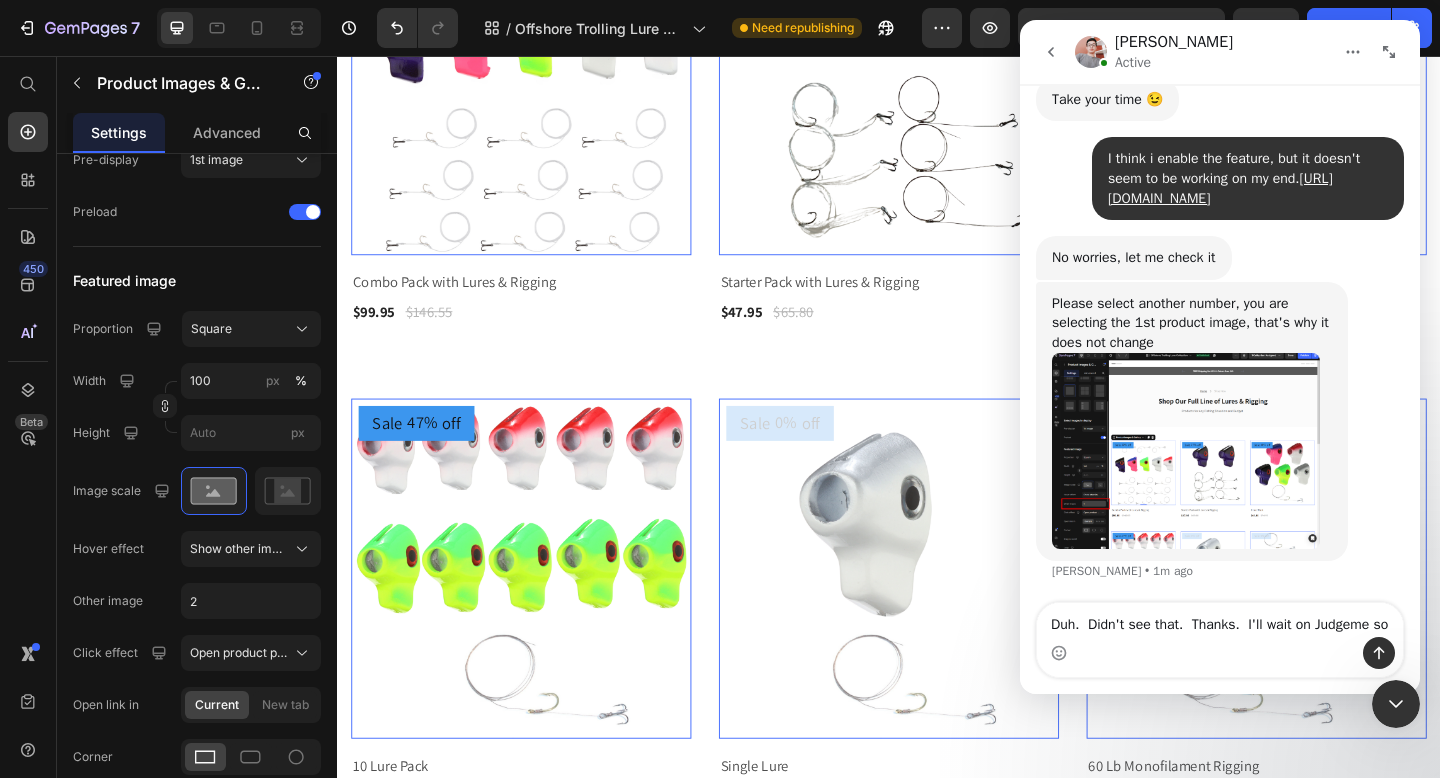 scroll, scrollTop: 3649, scrollLeft: 0, axis: vertical 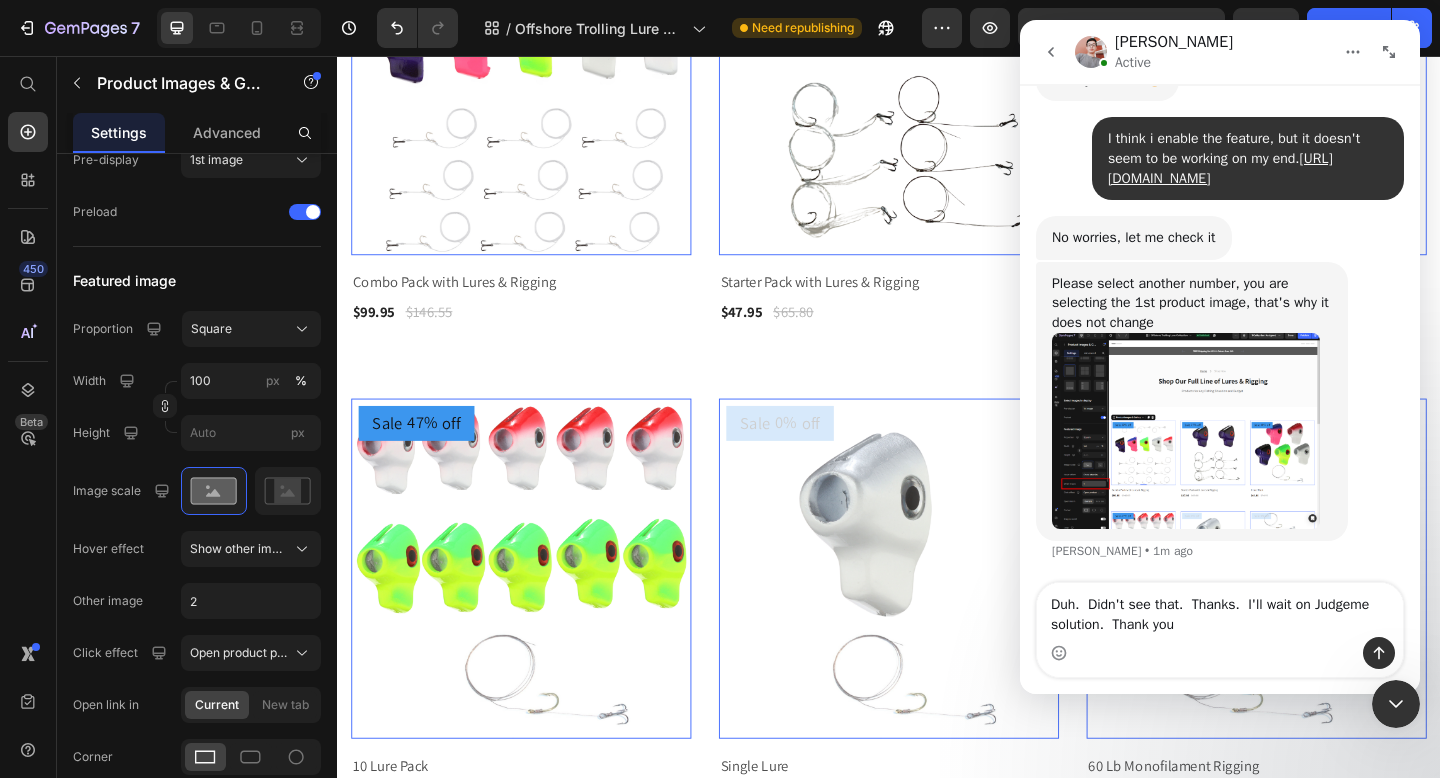 type on "Duh.  Didn't see that.  Thanks.  I'll wait on Judgeme solution.  Thank you." 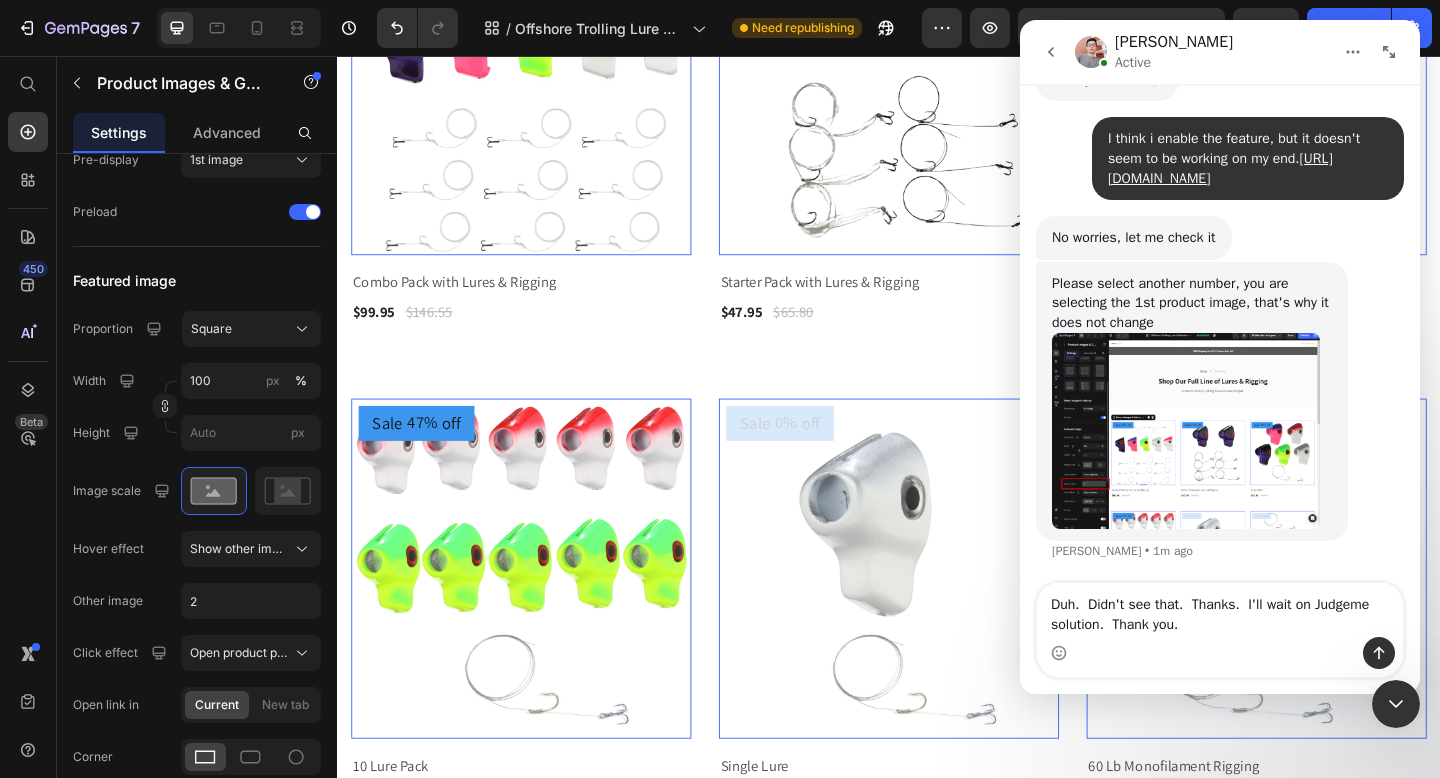 type 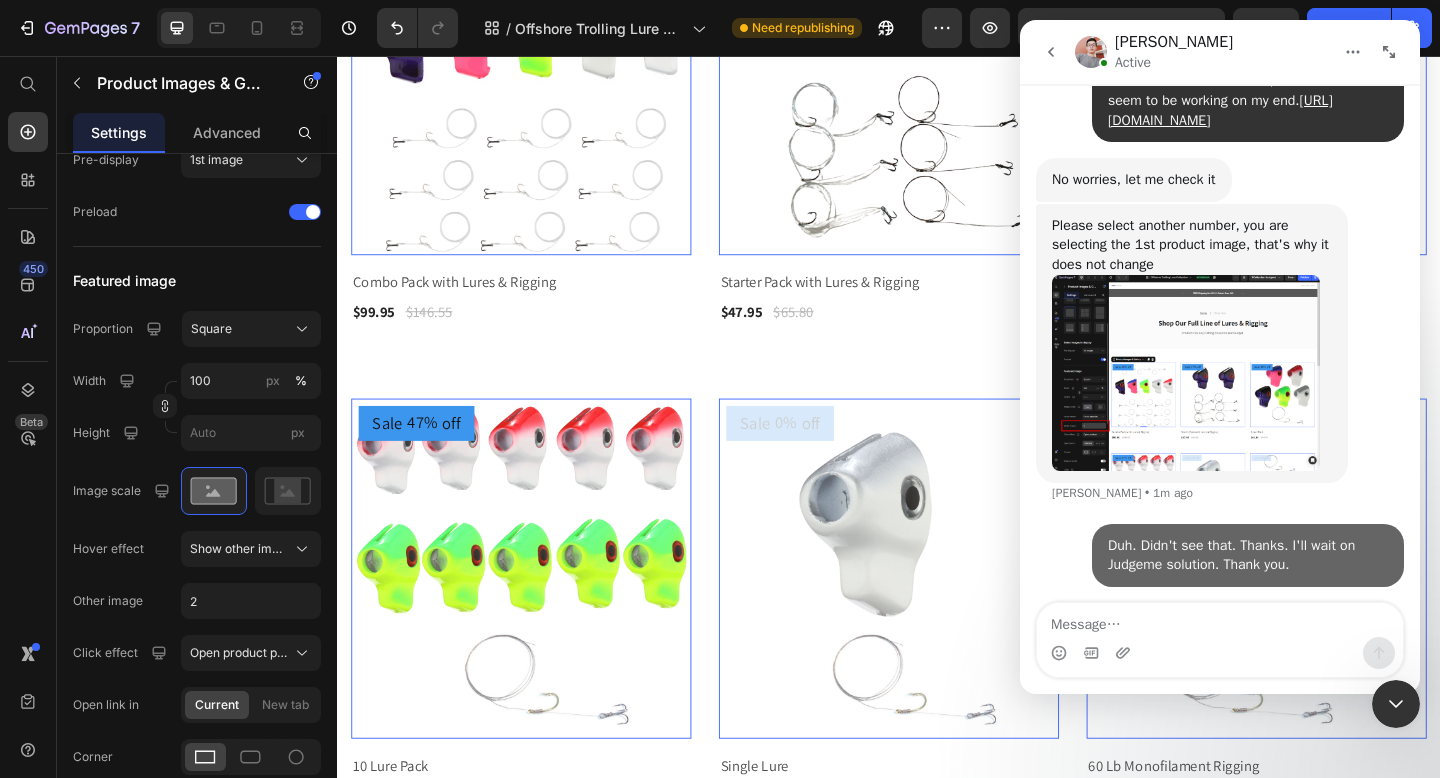 scroll, scrollTop: 3709, scrollLeft: 0, axis: vertical 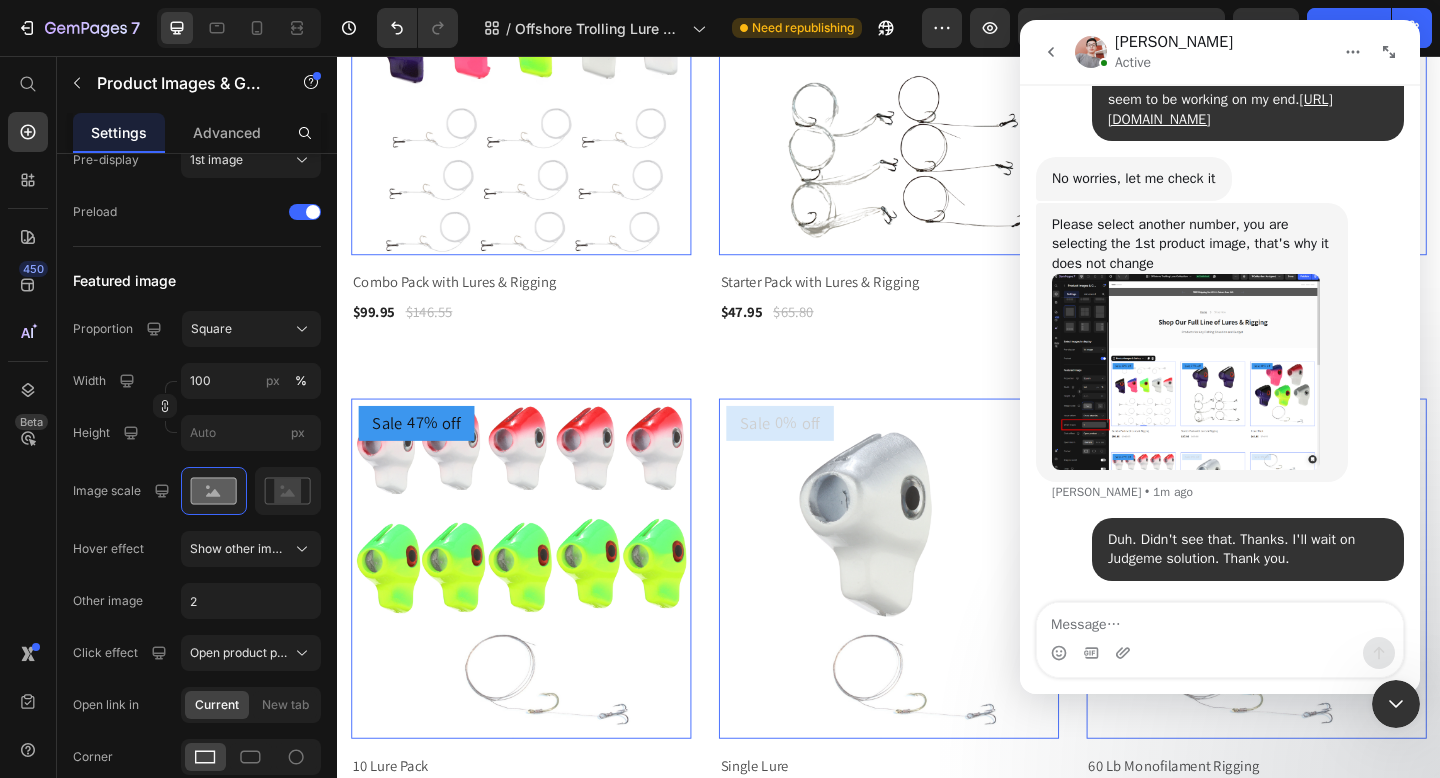 click 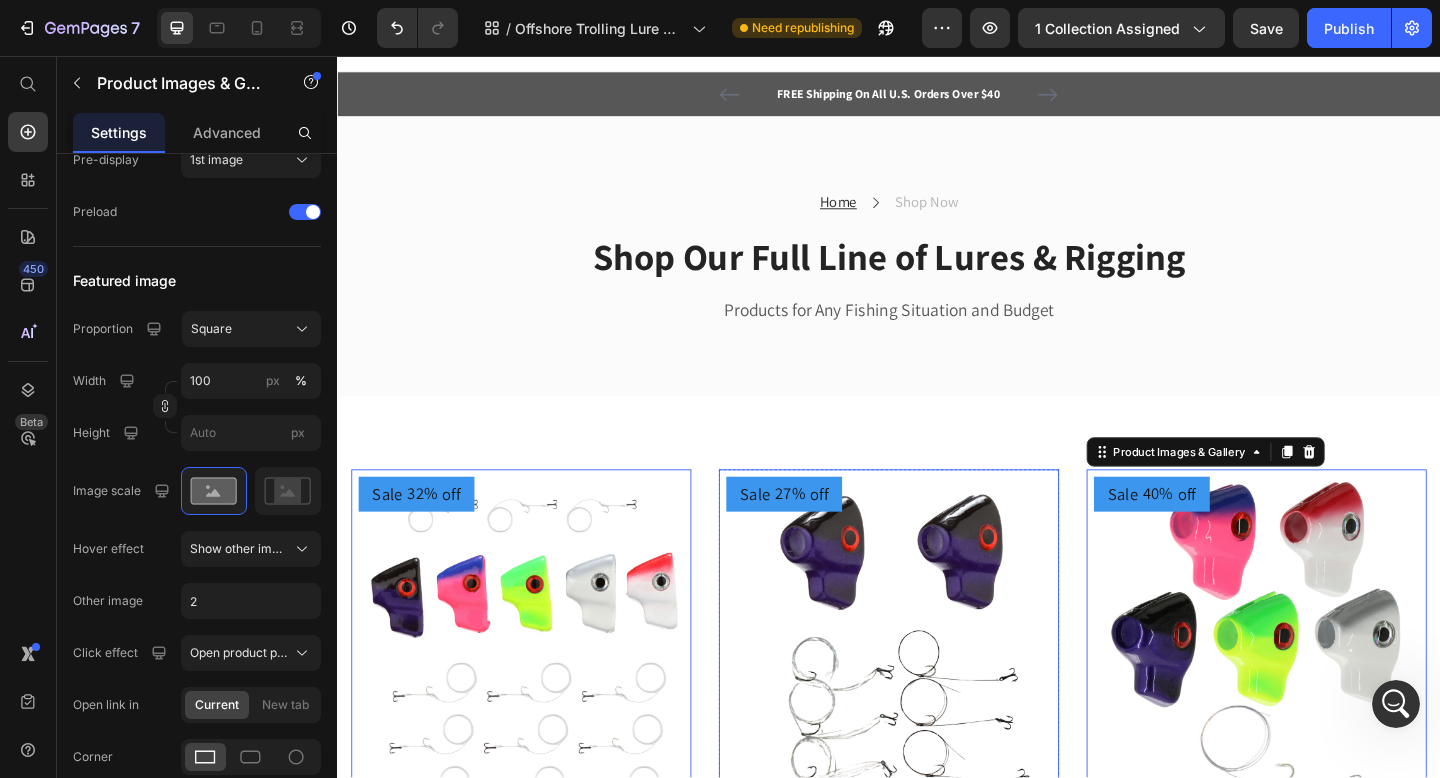 scroll, scrollTop: 0, scrollLeft: 0, axis: both 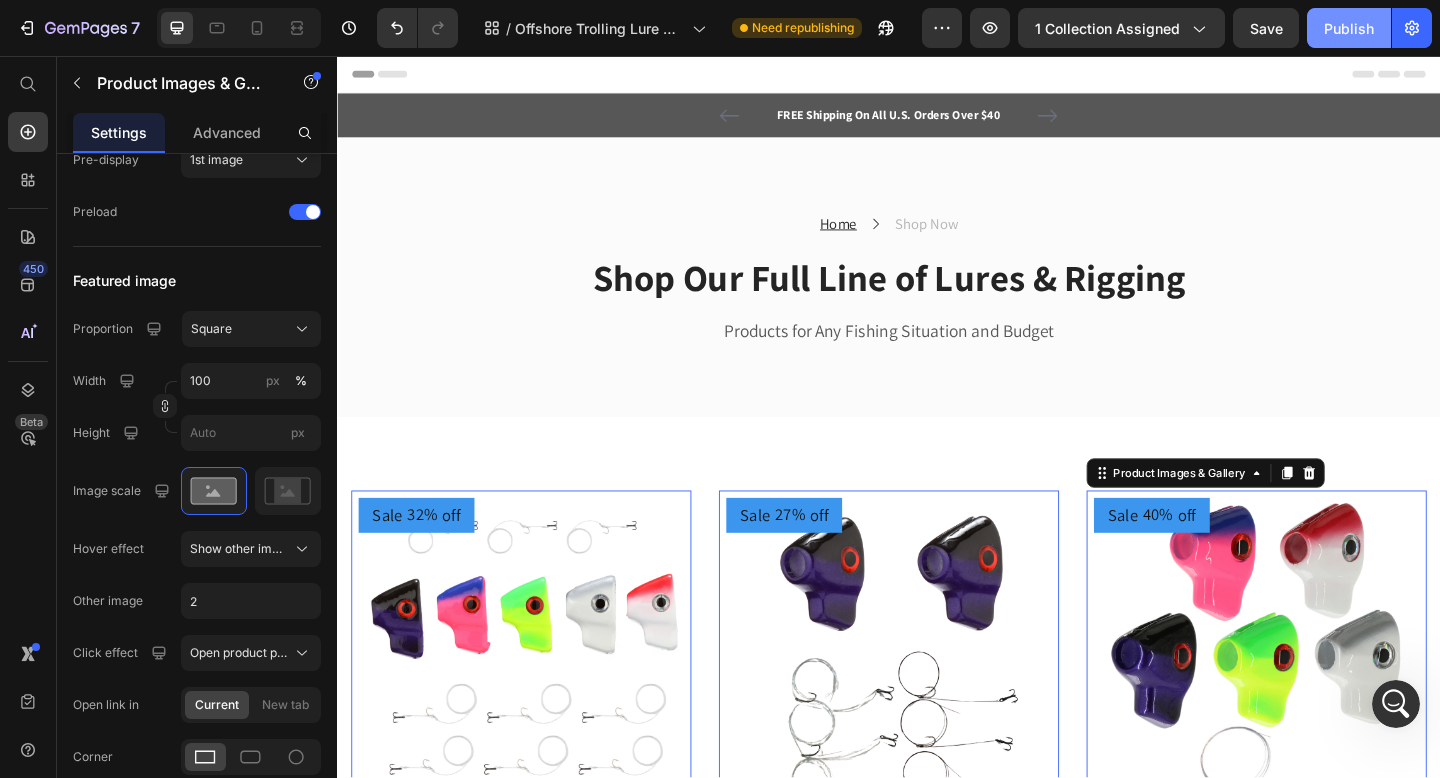 click on "Publish" at bounding box center [1349, 28] 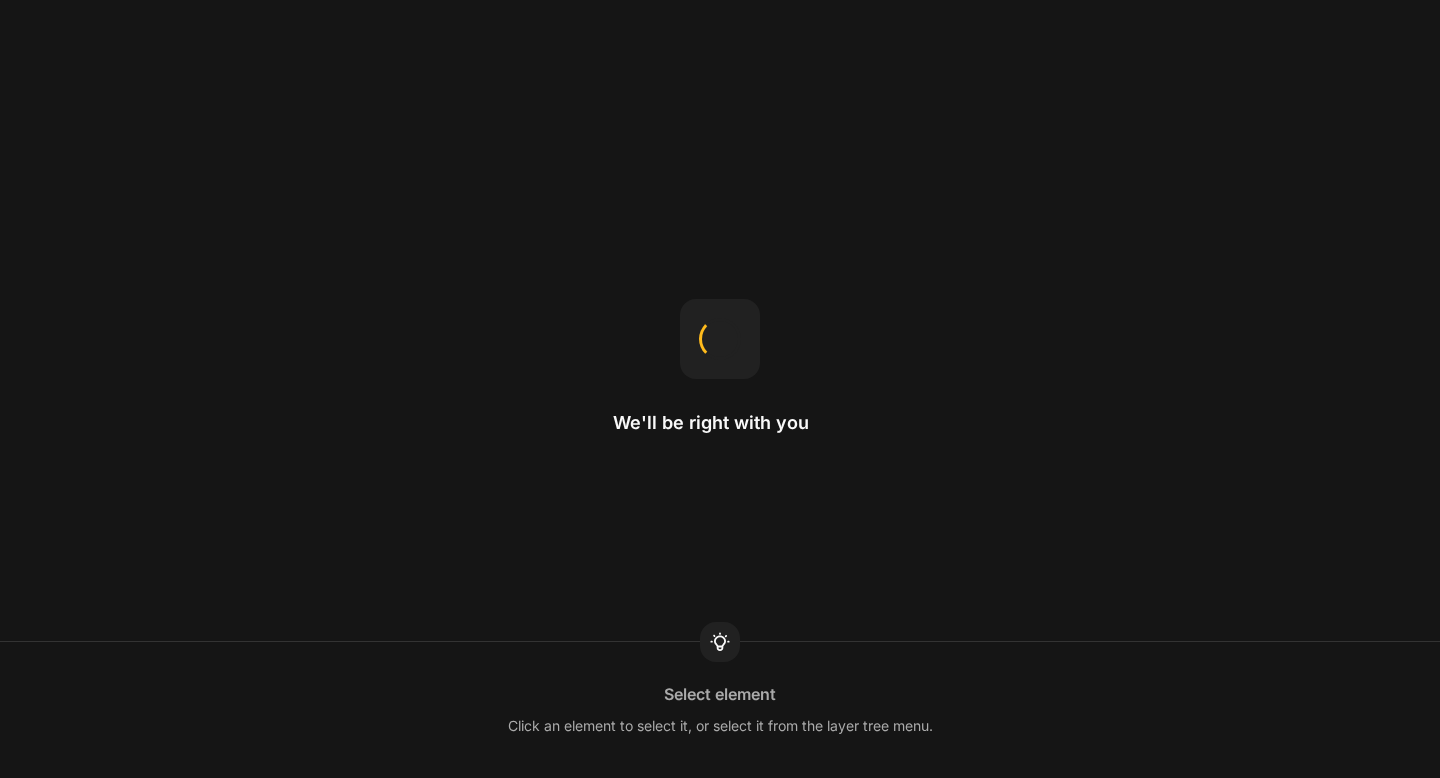 scroll, scrollTop: 0, scrollLeft: 0, axis: both 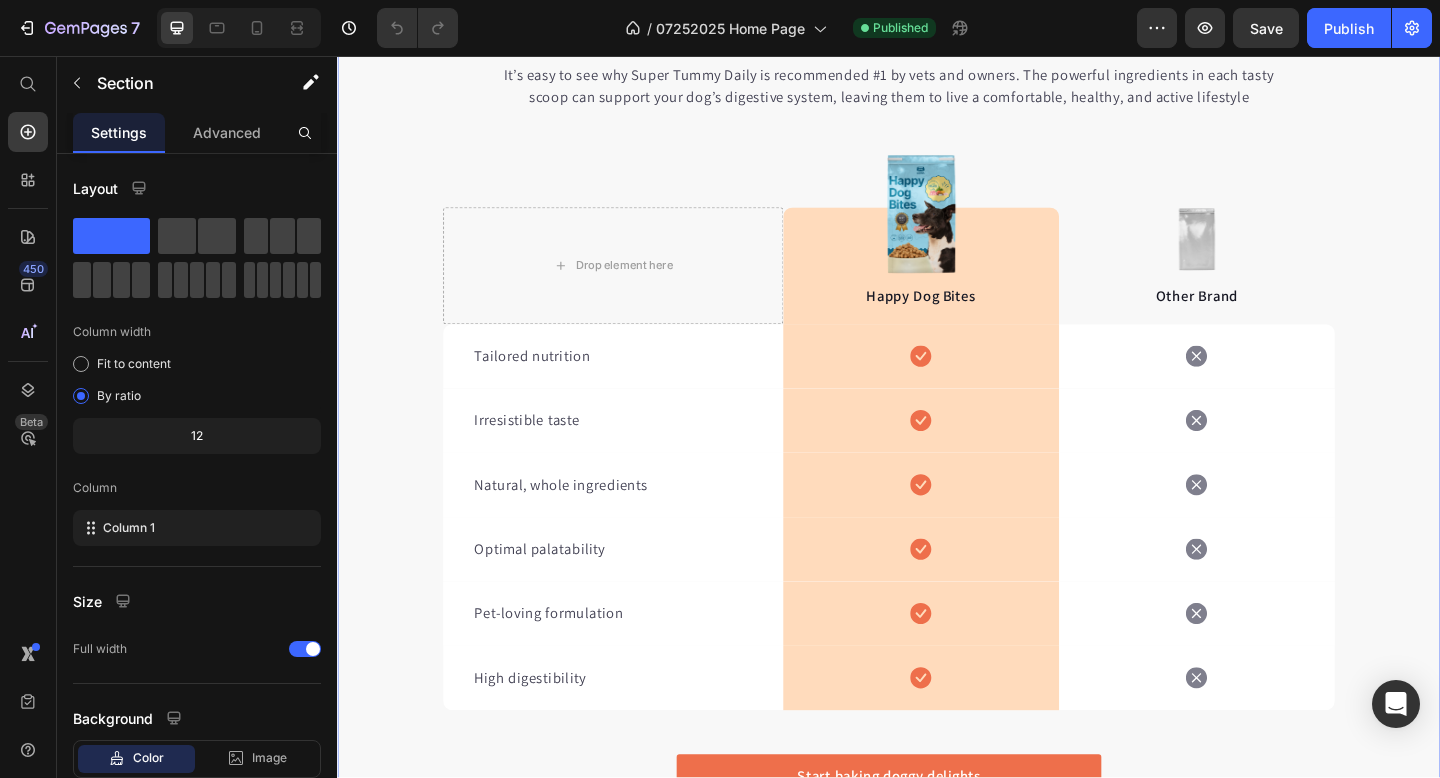 click on "Section 7   You can create reusable sections Create Theme Section AI Content Write with GemAI What would you like to describe here? Tone and Voice Persuasive Product Getting products... Show more Generate" at bounding box center [1330, -108] 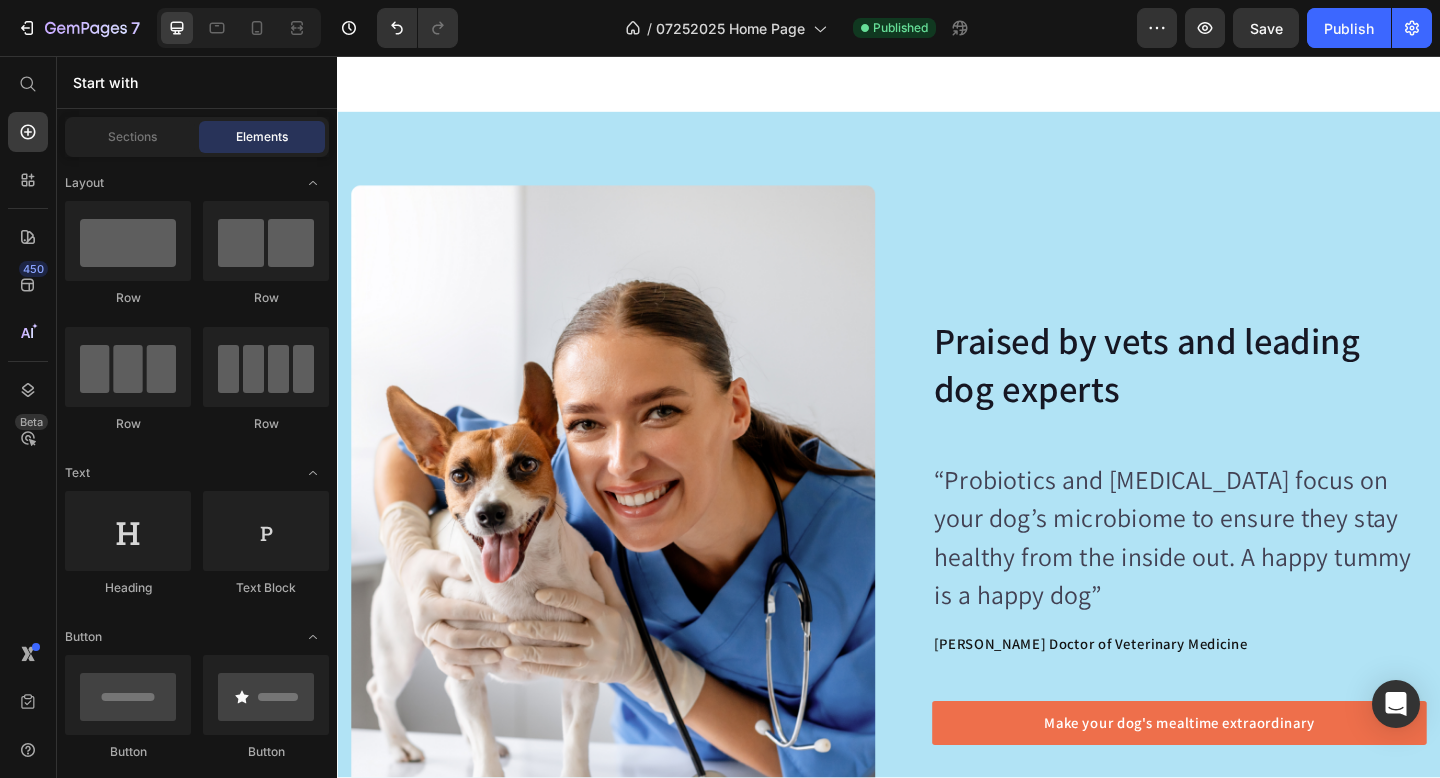 scroll, scrollTop: 4400, scrollLeft: 0, axis: vertical 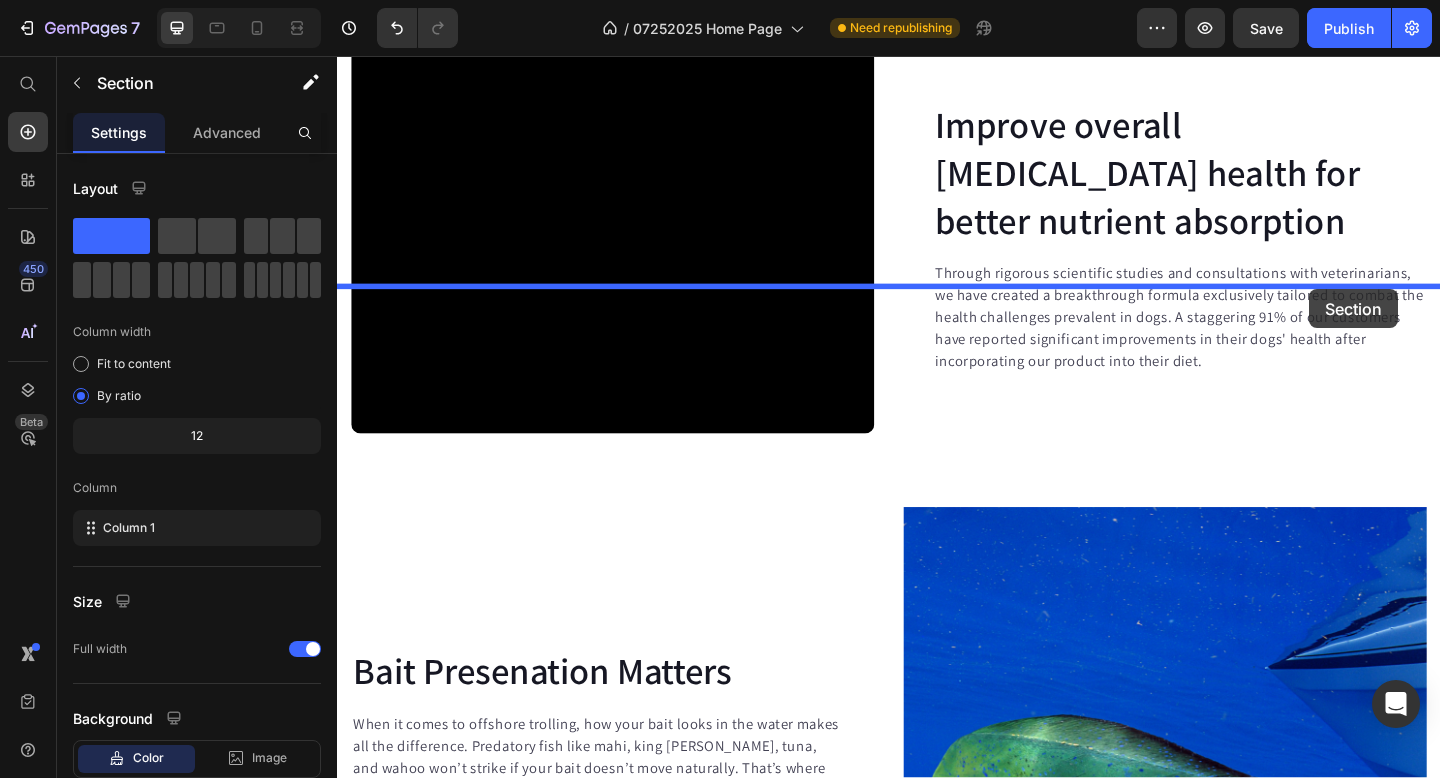 drag, startPoint x: 1481, startPoint y: 404, endPoint x: 1395, endPoint y: 310, distance: 127.40487 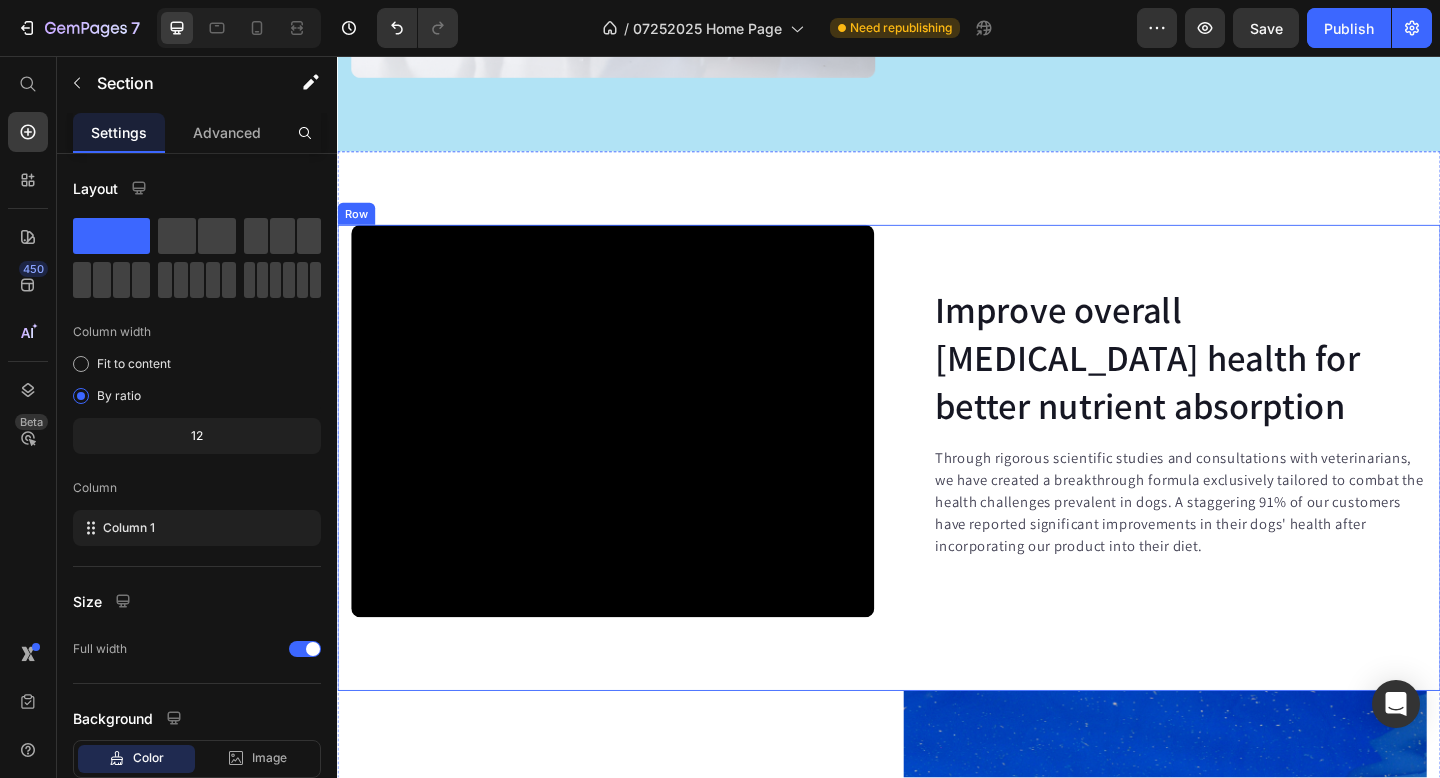 scroll, scrollTop: 4306, scrollLeft: 0, axis: vertical 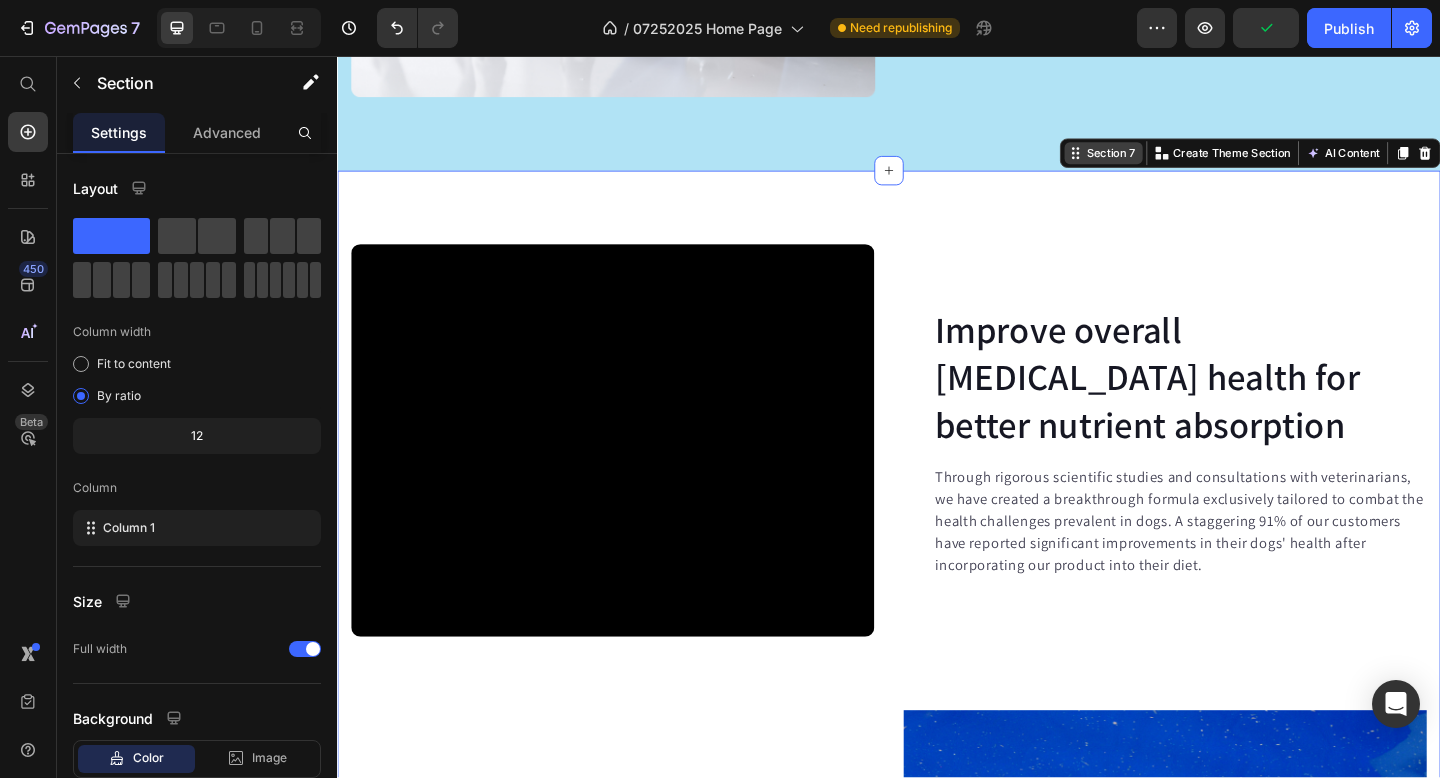 click on "Section 7   You can create reusable sections Create Theme Section AI Content Write with GemAI What would you like to describe here? Tone and Voice Persuasive Product Custom Rigging Show more Generate" at bounding box center [1330, 162] 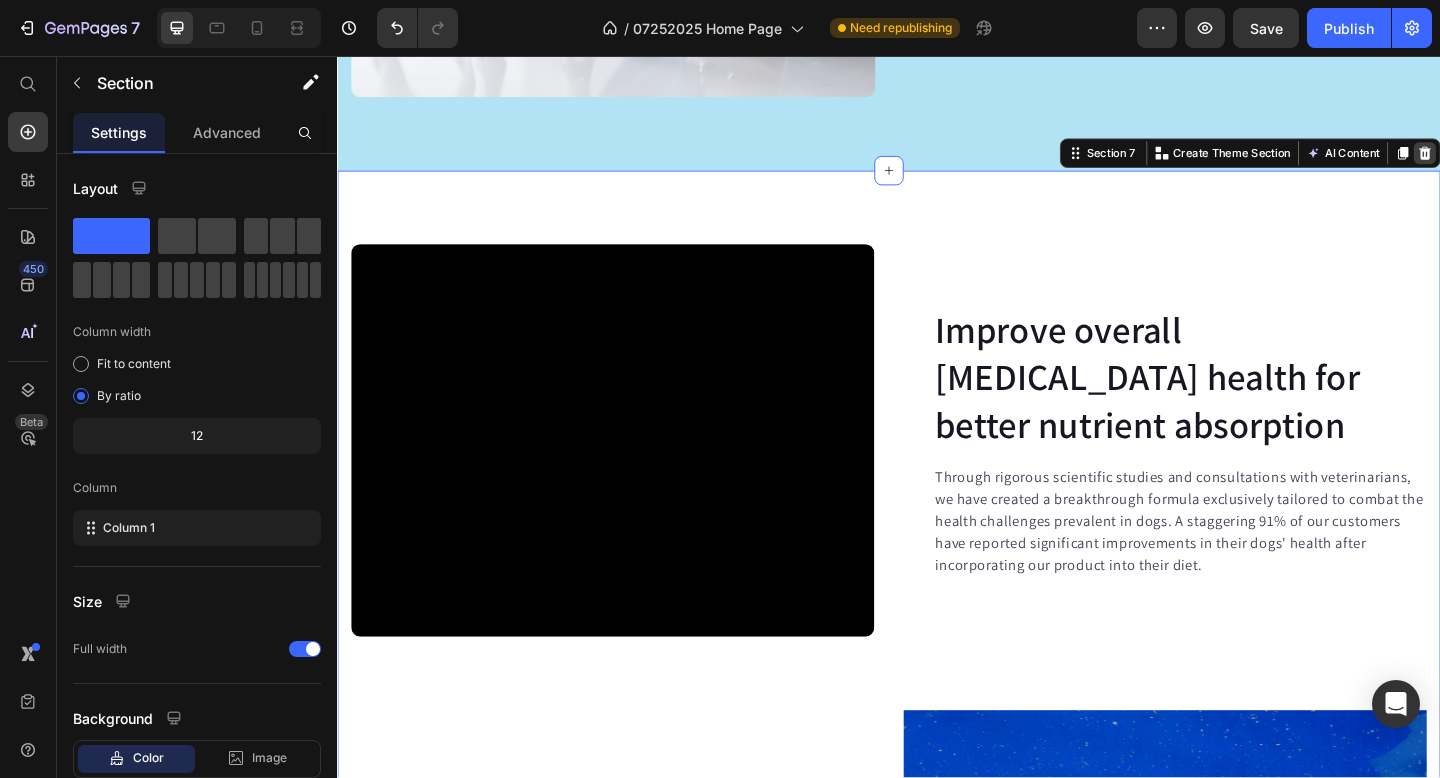 click 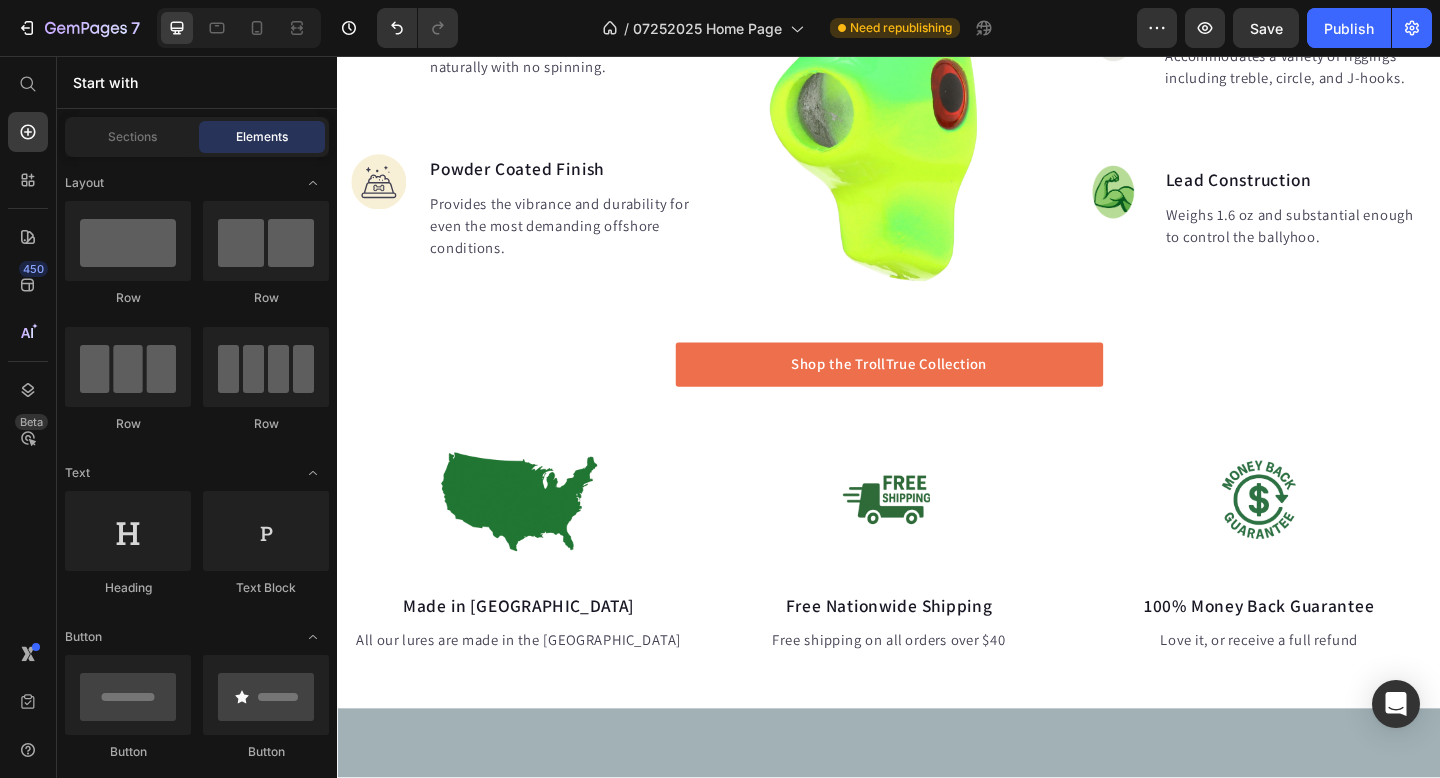 scroll, scrollTop: 1272, scrollLeft: 0, axis: vertical 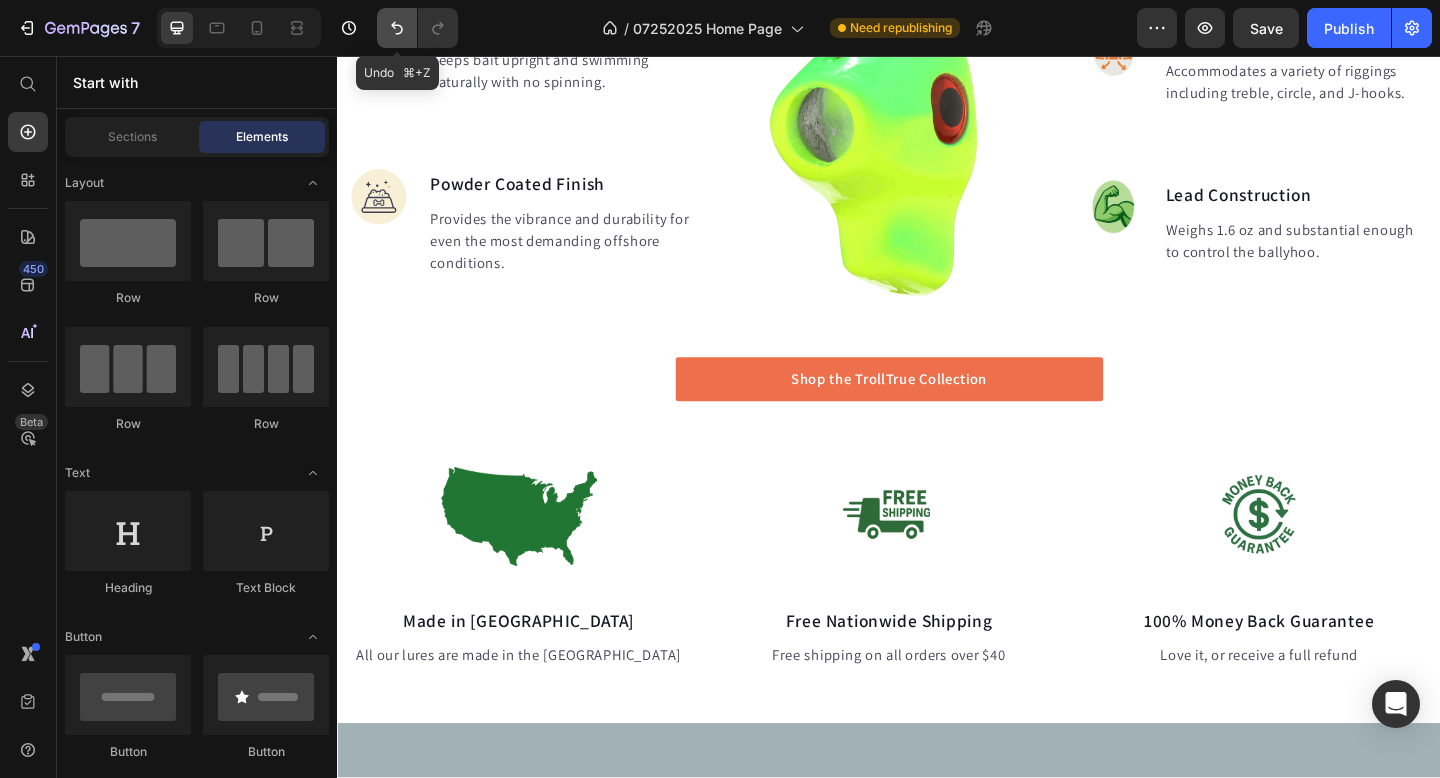 click 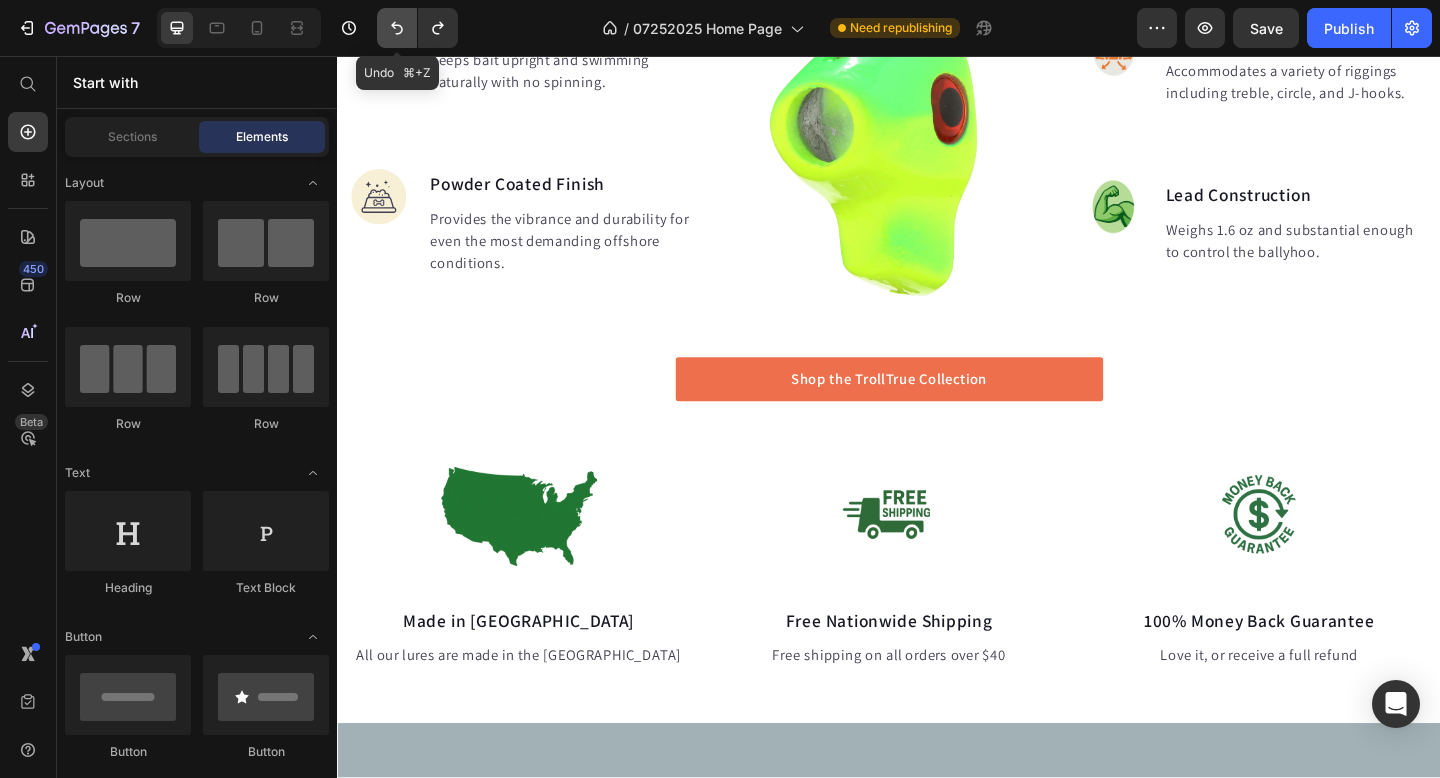 click 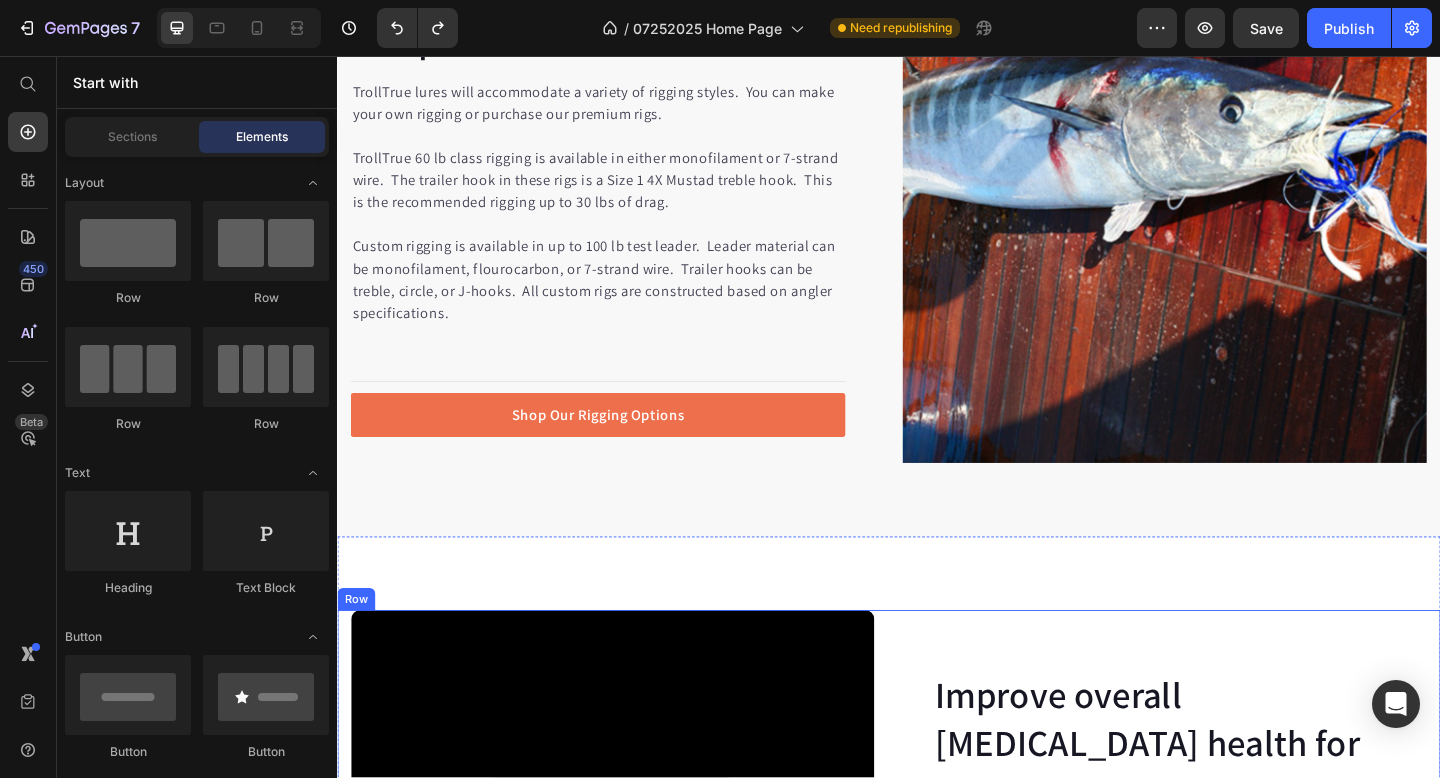 scroll, scrollTop: 3287, scrollLeft: 0, axis: vertical 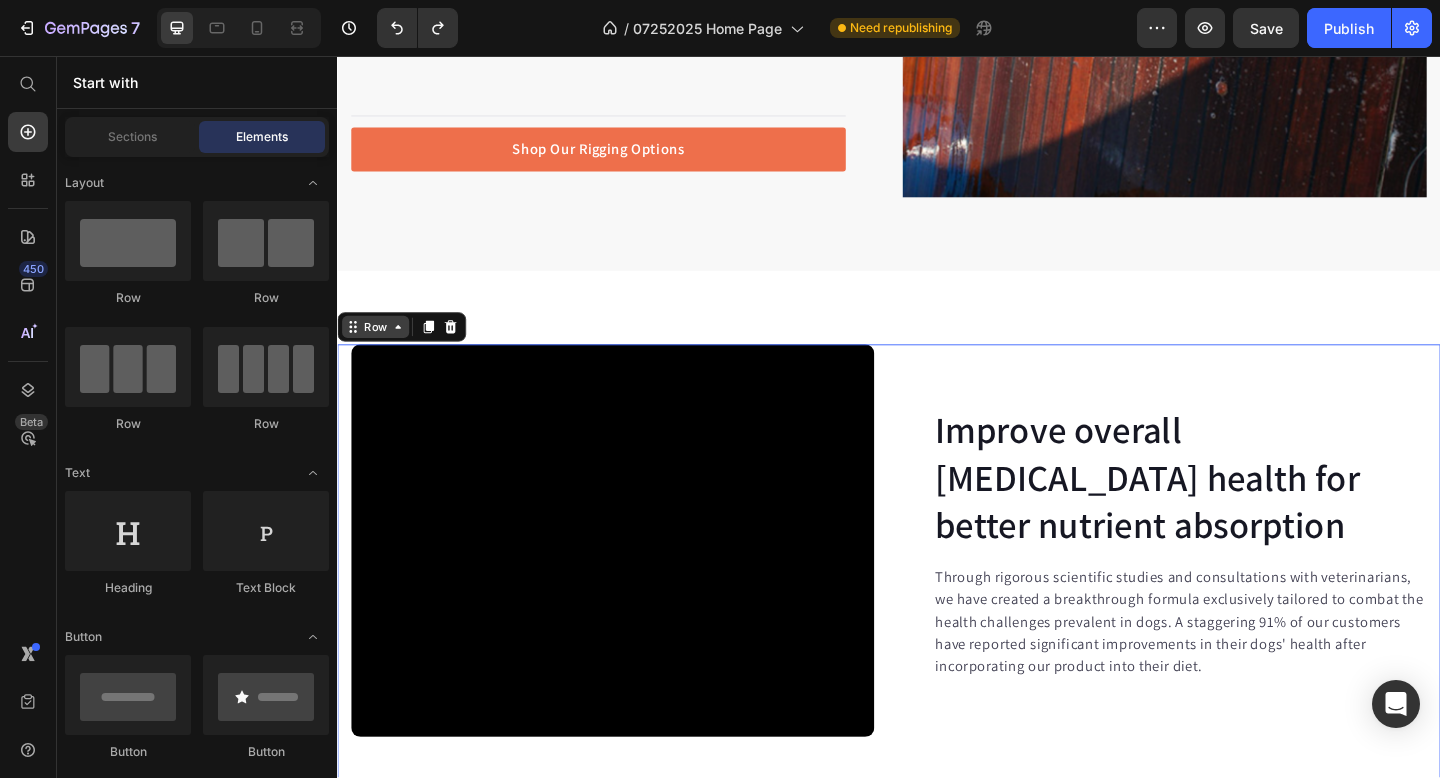 click on "Row" at bounding box center [378, 351] 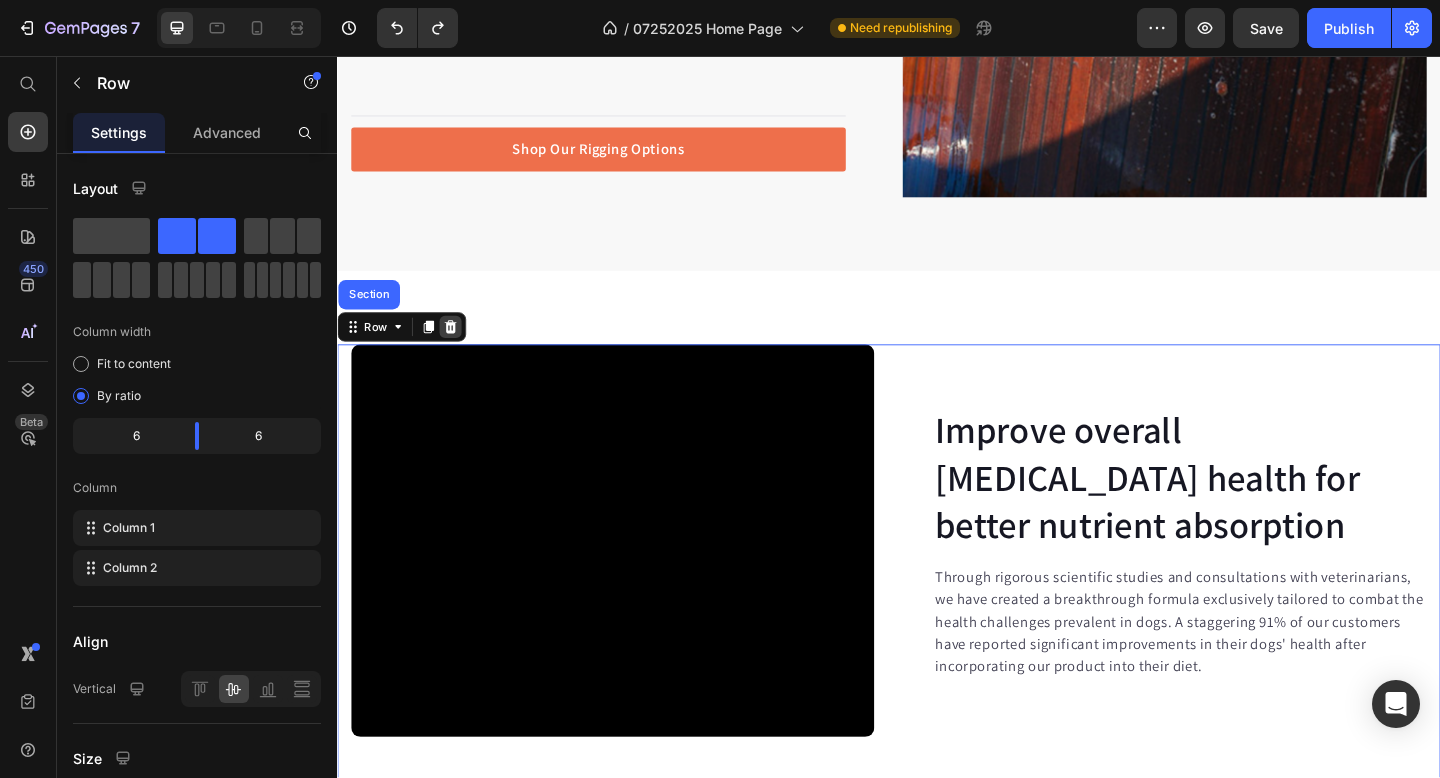 click 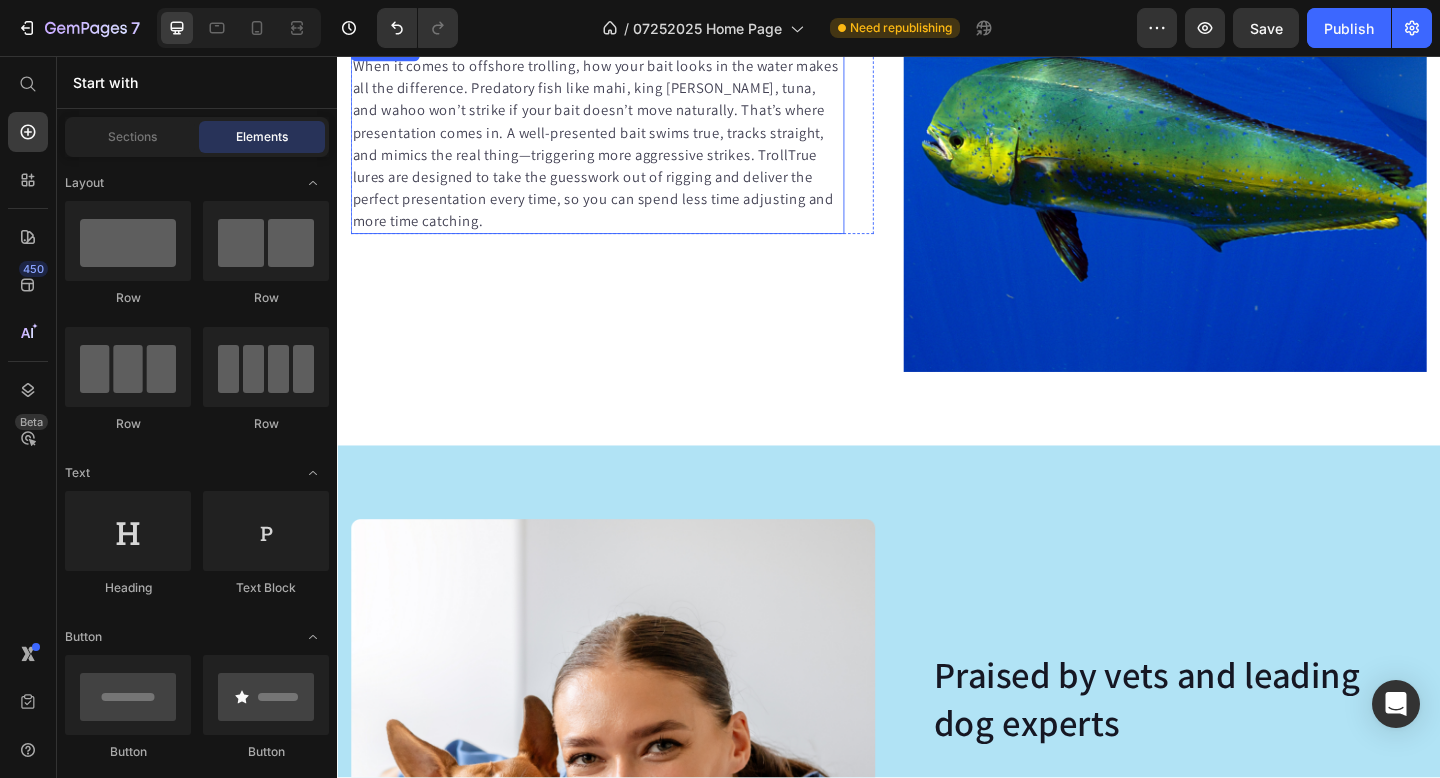 scroll, scrollTop: 3834, scrollLeft: 0, axis: vertical 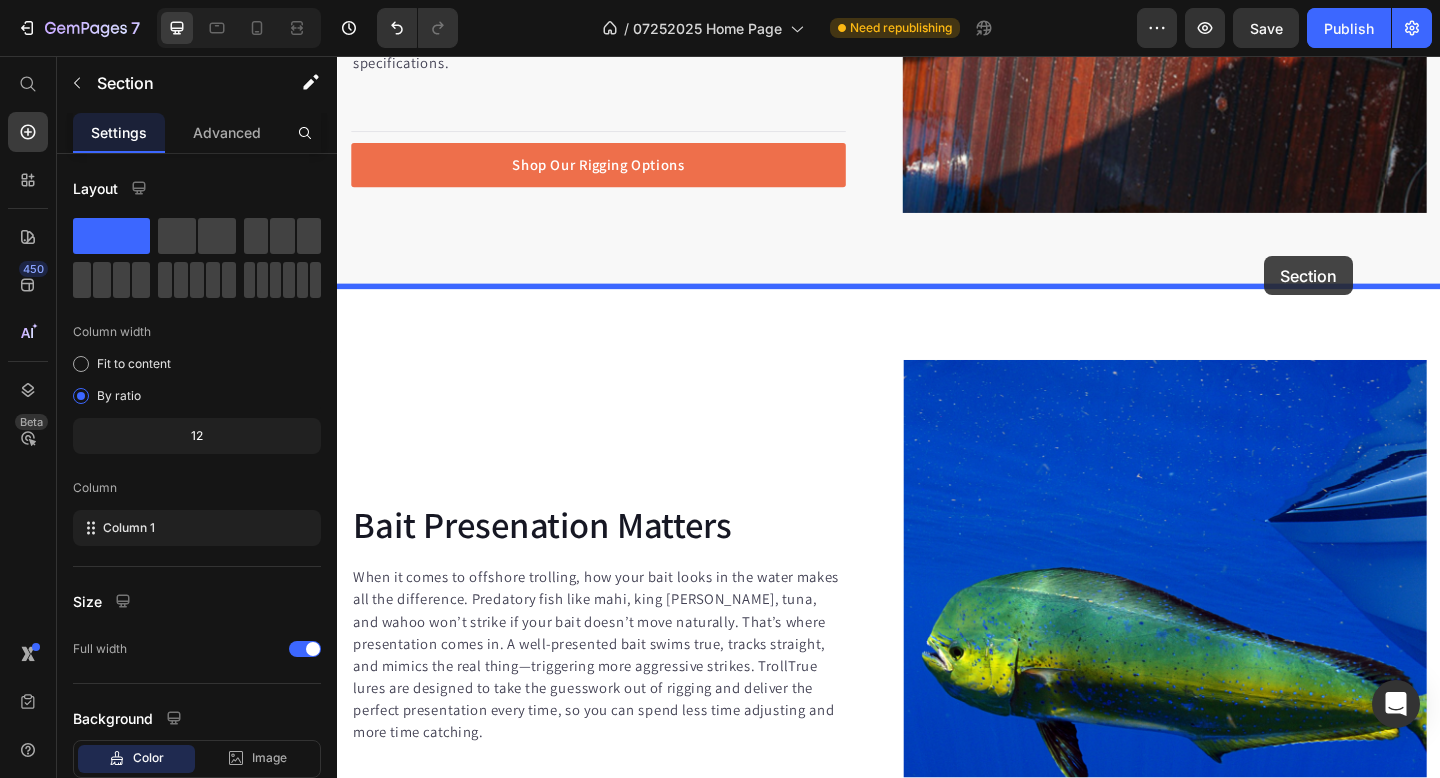 drag, startPoint x: 1485, startPoint y: 463, endPoint x: 1345, endPoint y: 274, distance: 235.20416 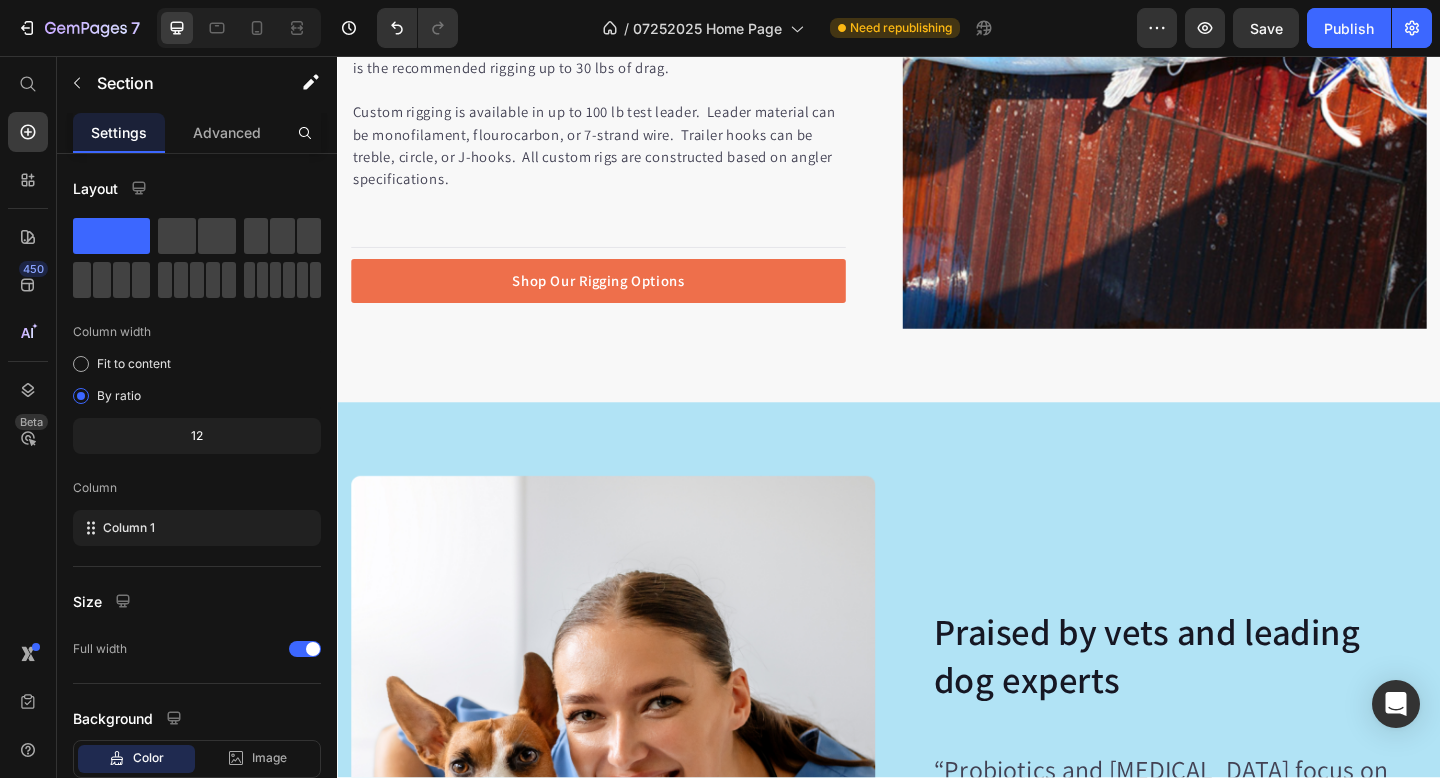scroll, scrollTop: 3213, scrollLeft: 0, axis: vertical 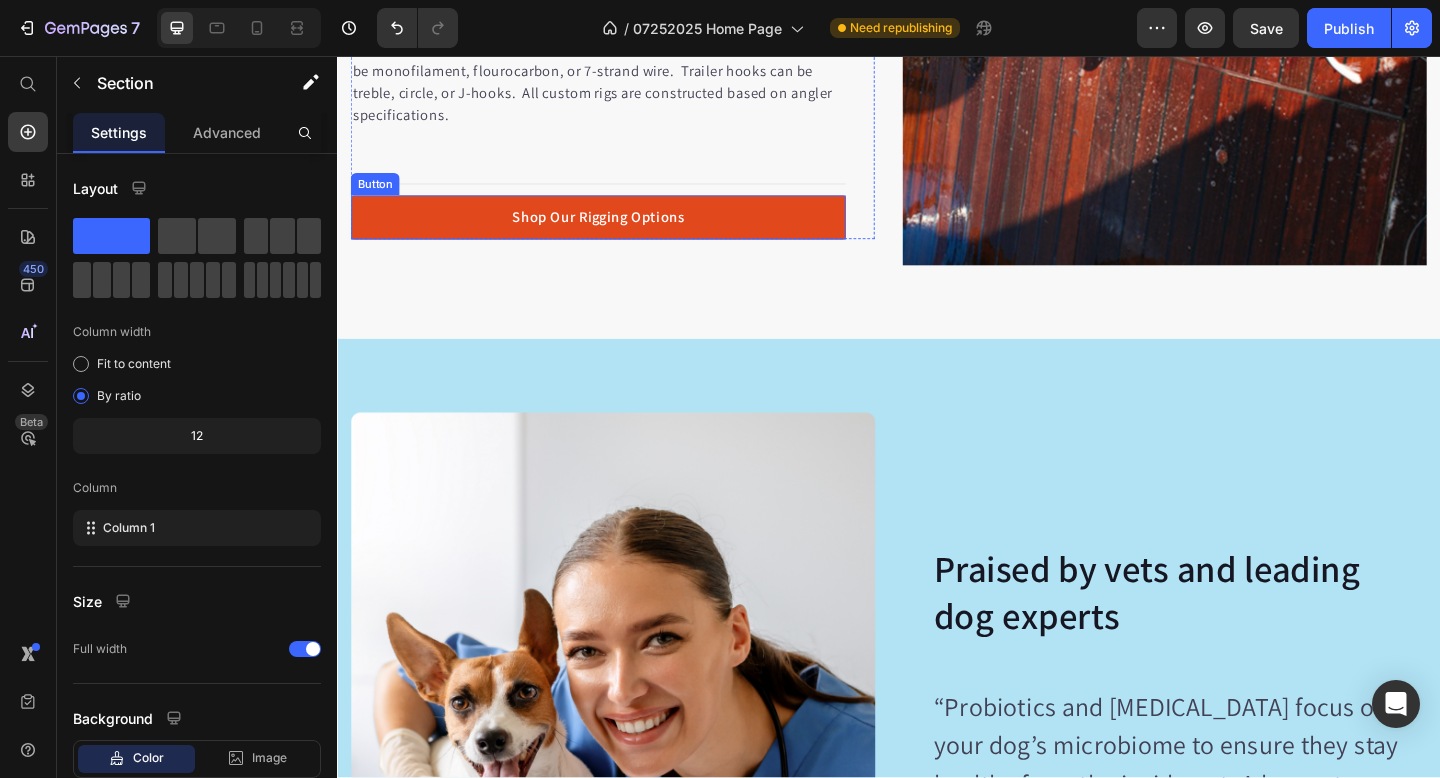 click on "Shop Our Rigging Options" at bounding box center [621, 232] 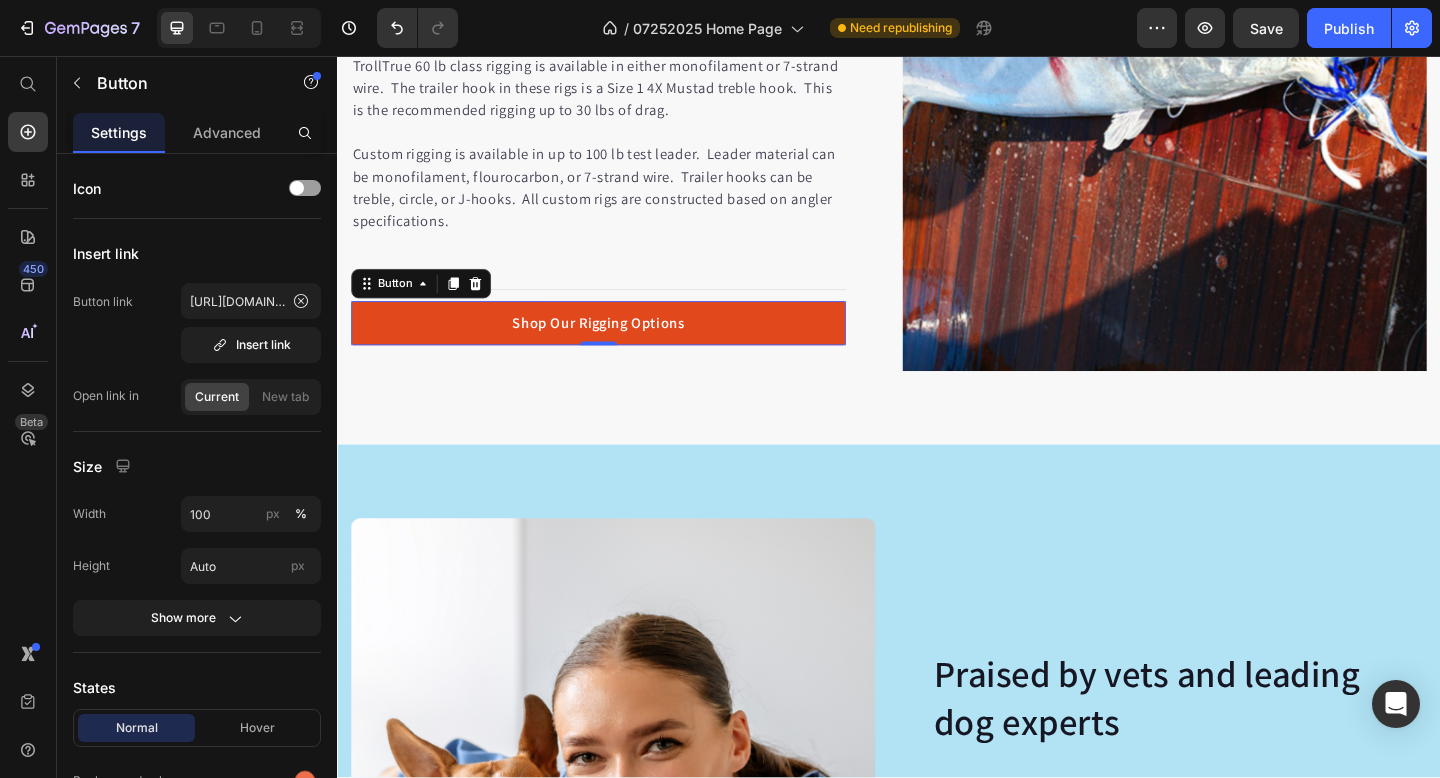 scroll, scrollTop: 3099, scrollLeft: 0, axis: vertical 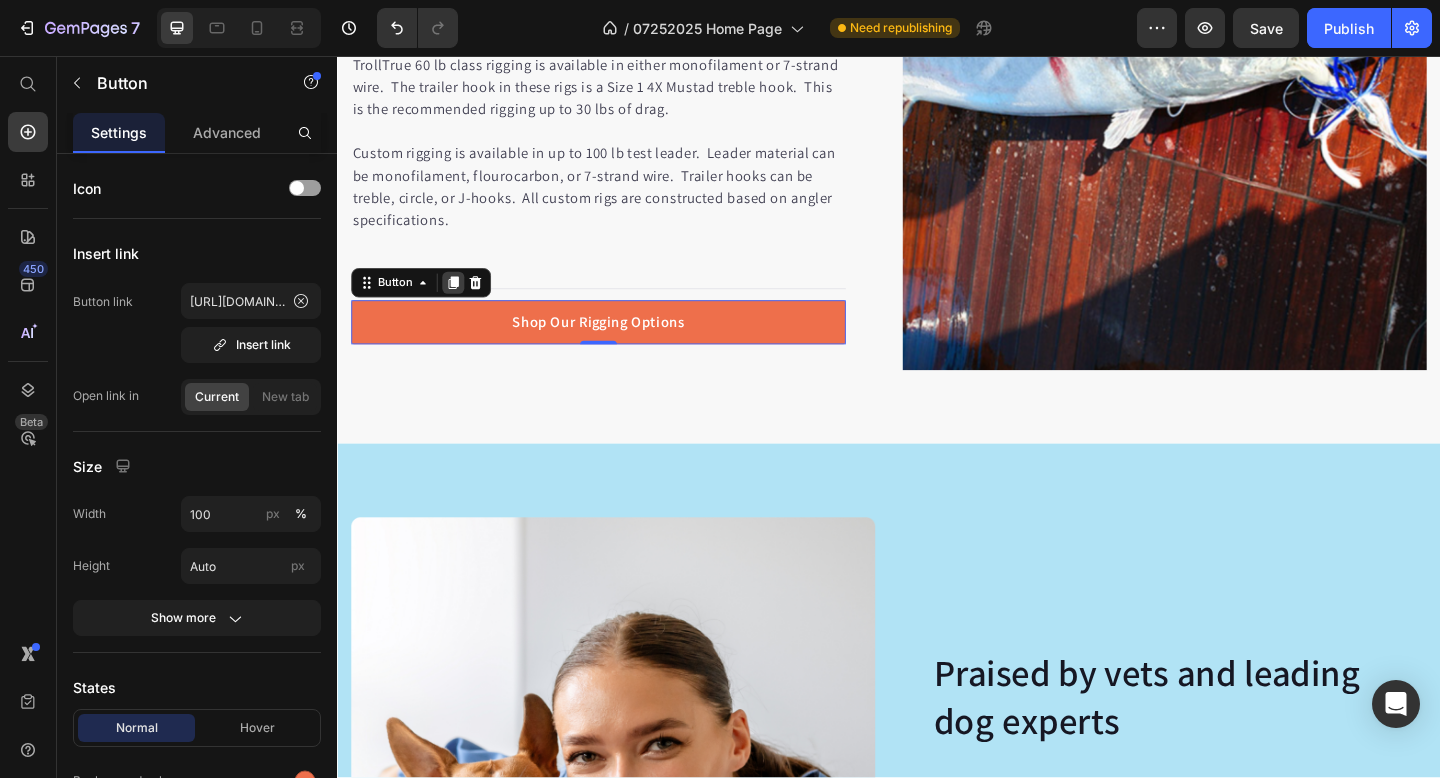 click 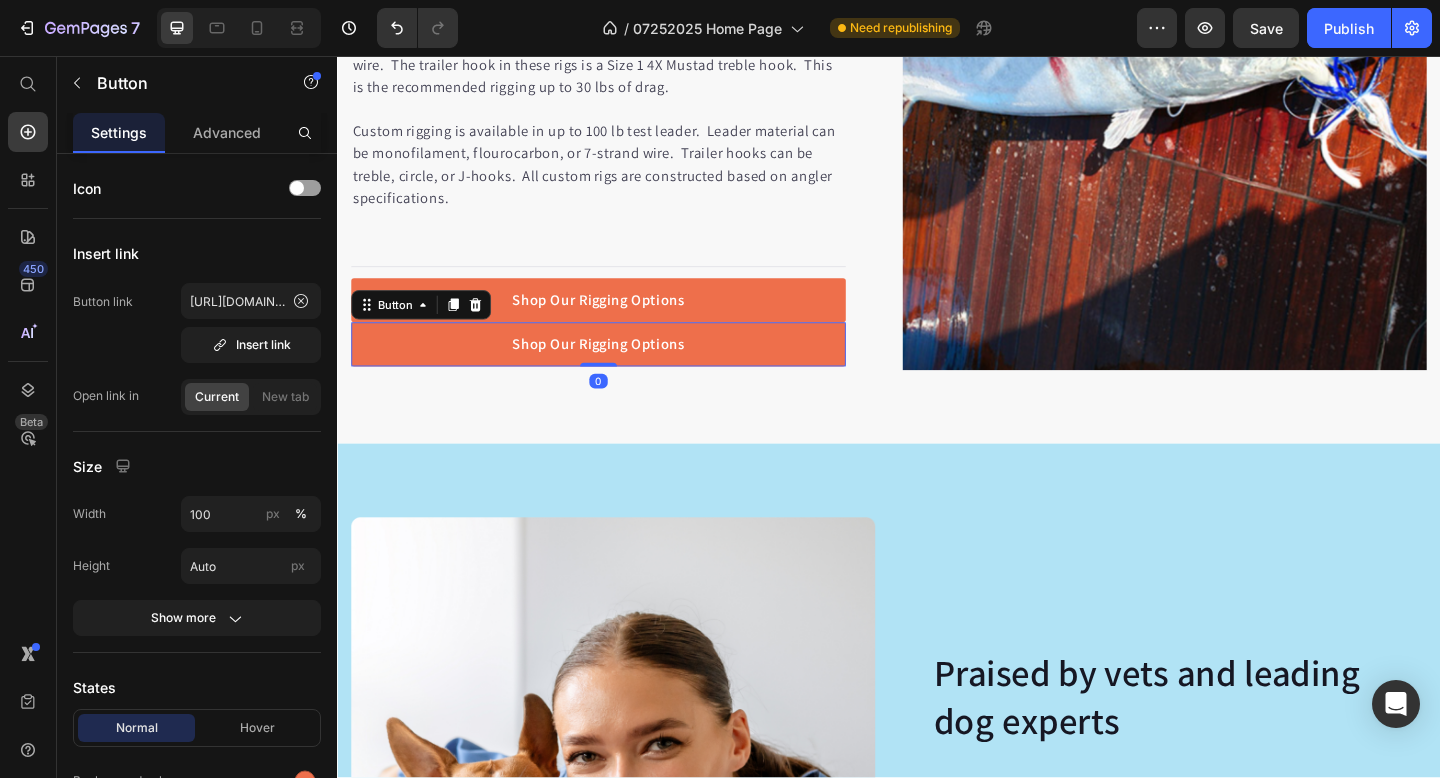 scroll, scrollTop: 3075, scrollLeft: 0, axis: vertical 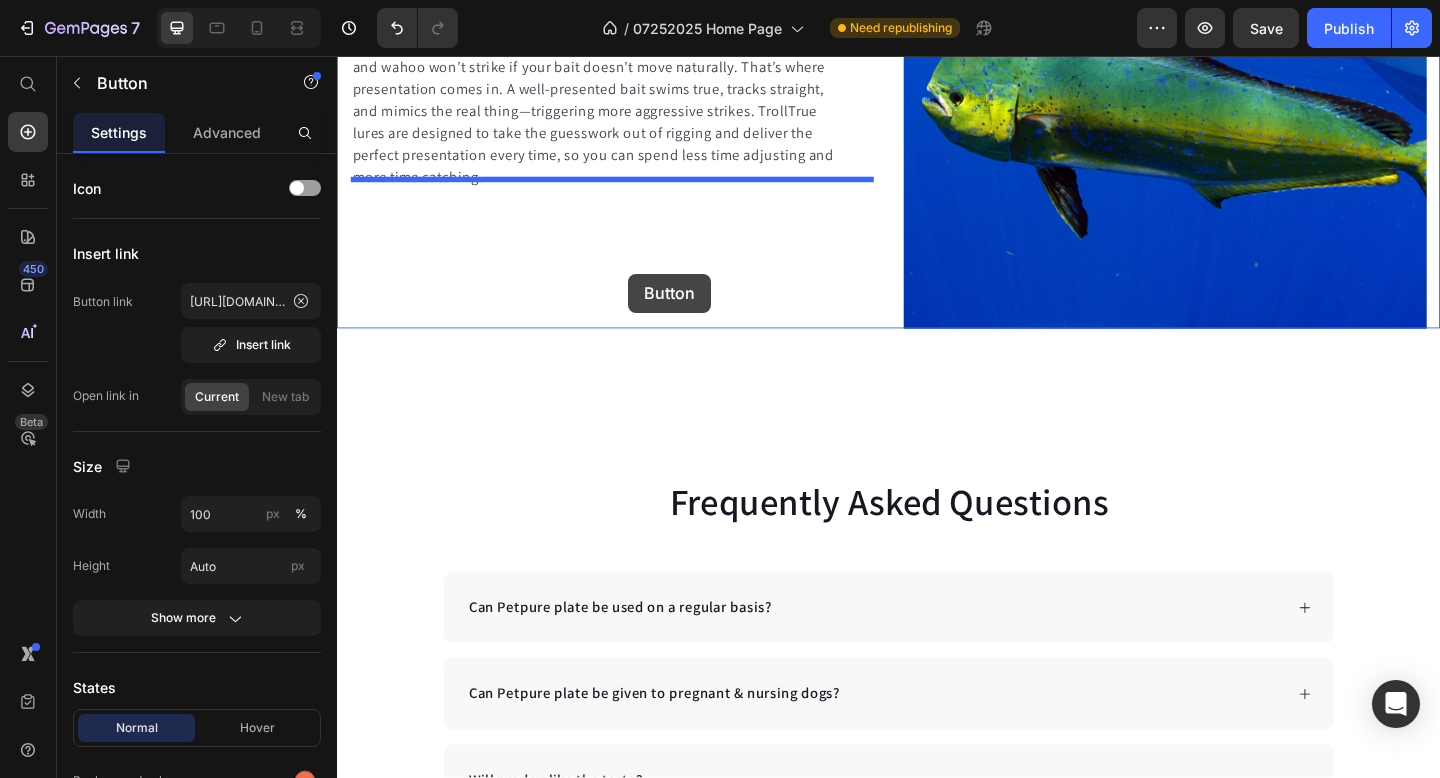 drag, startPoint x: 572, startPoint y: 393, endPoint x: 654, endPoint y: 293, distance: 129.3213 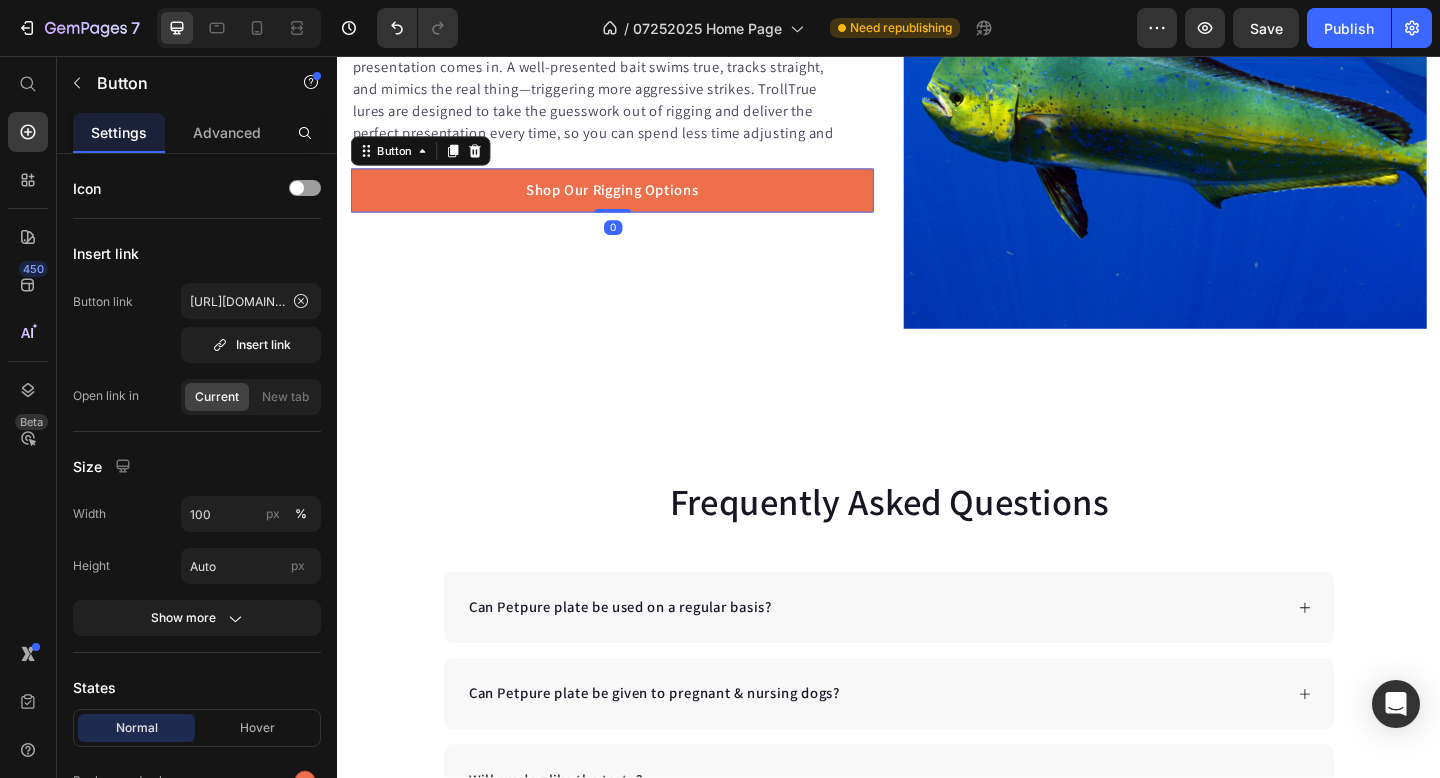 scroll, scrollTop: 4759, scrollLeft: 0, axis: vertical 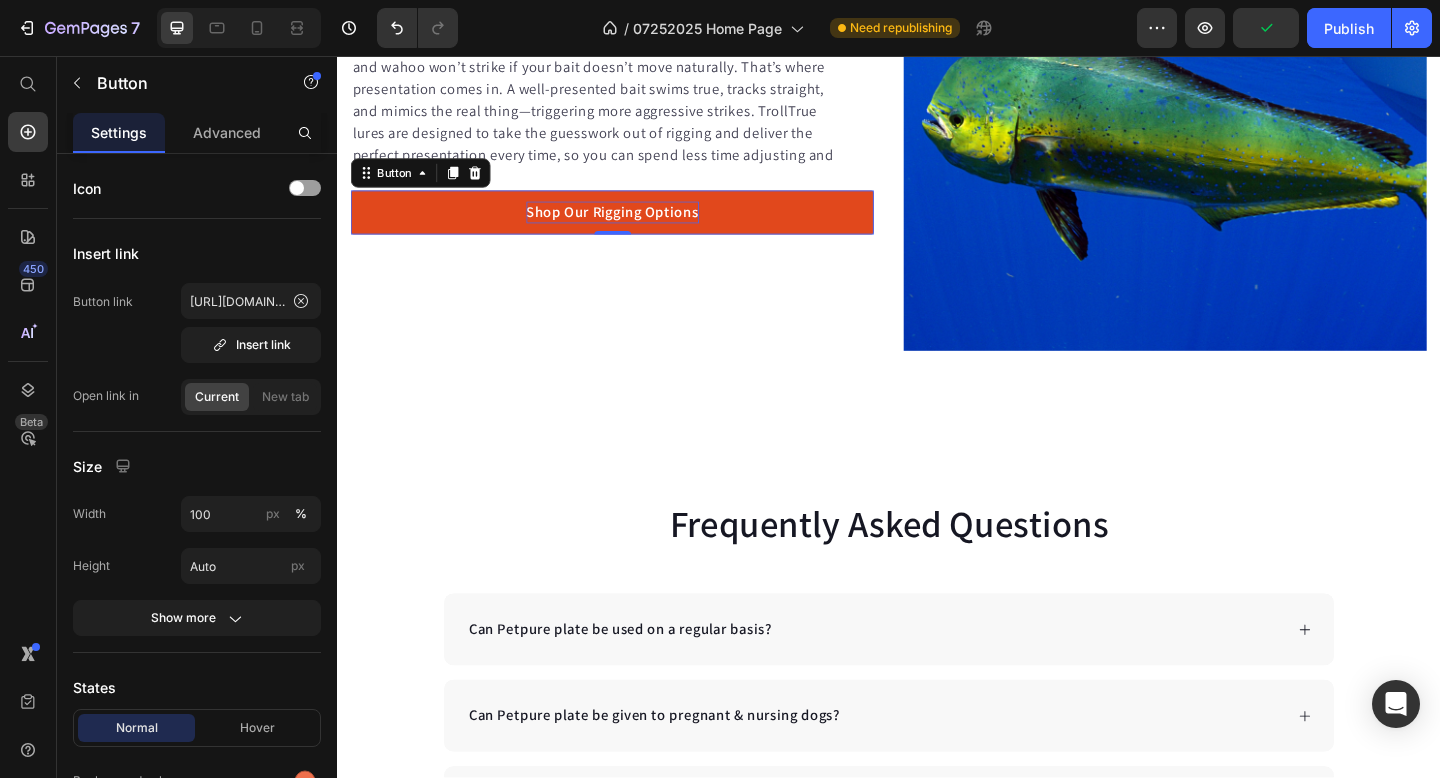 click on "Shop Our Rigging Options" at bounding box center (637, 227) 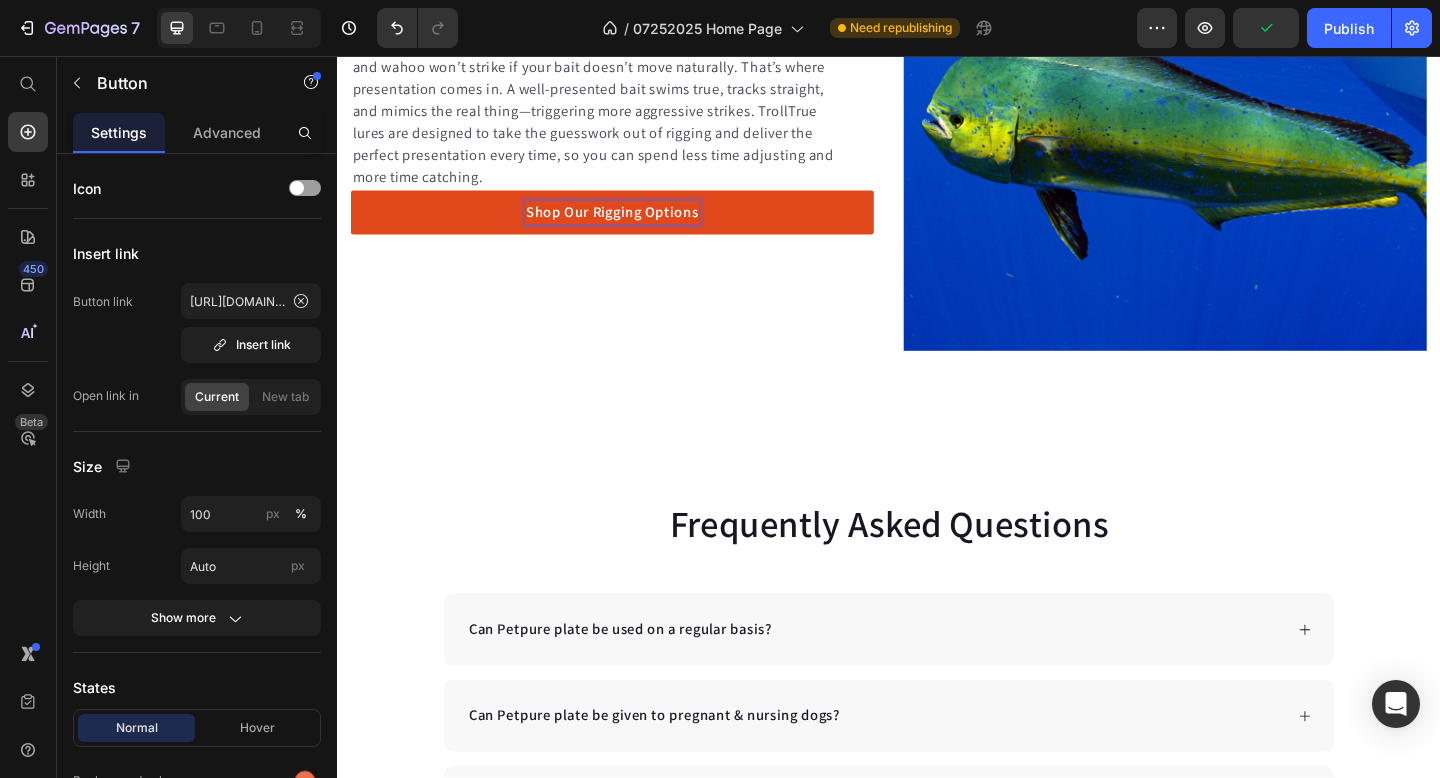 click on "Shop Our Rigging Options" at bounding box center (637, 227) 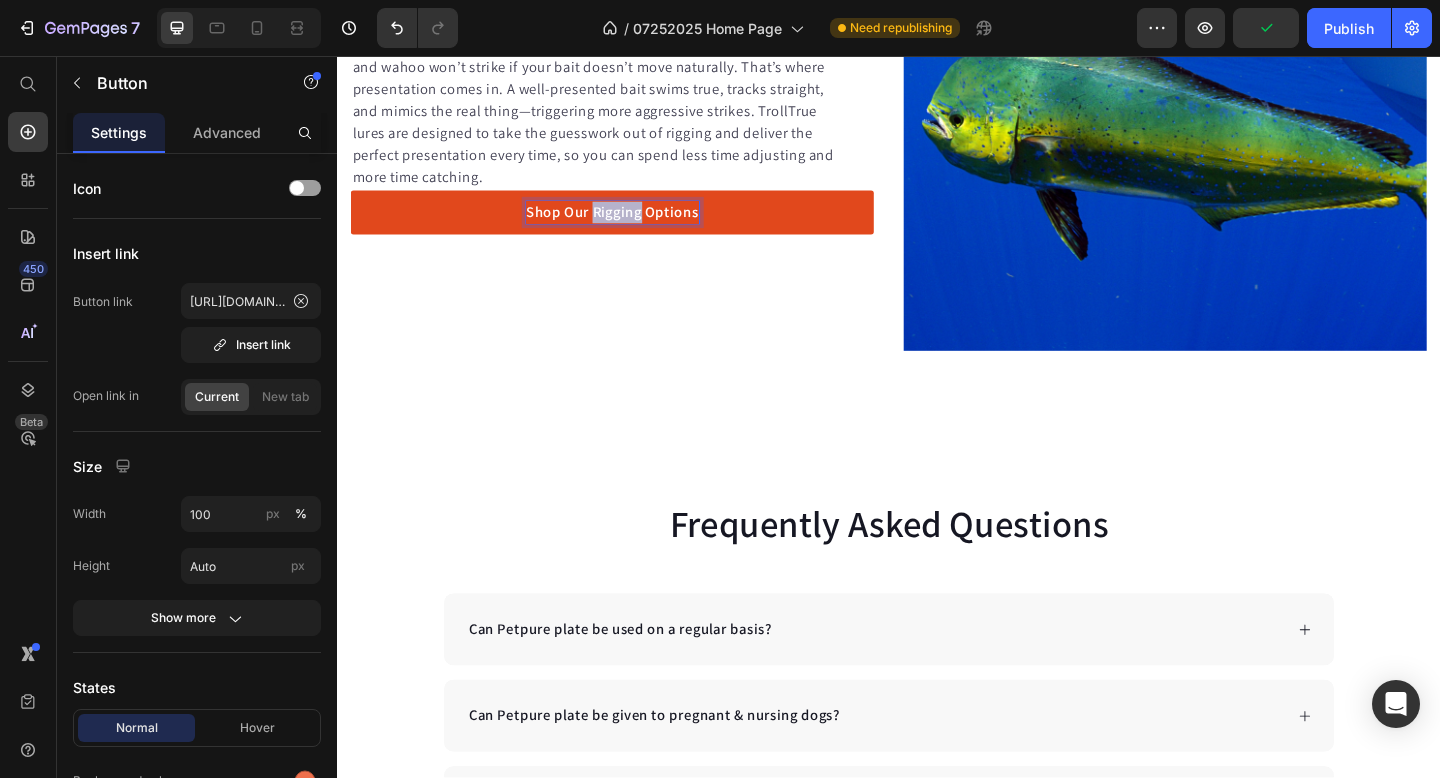 click on "Shop Our Rigging Options" at bounding box center [637, 227] 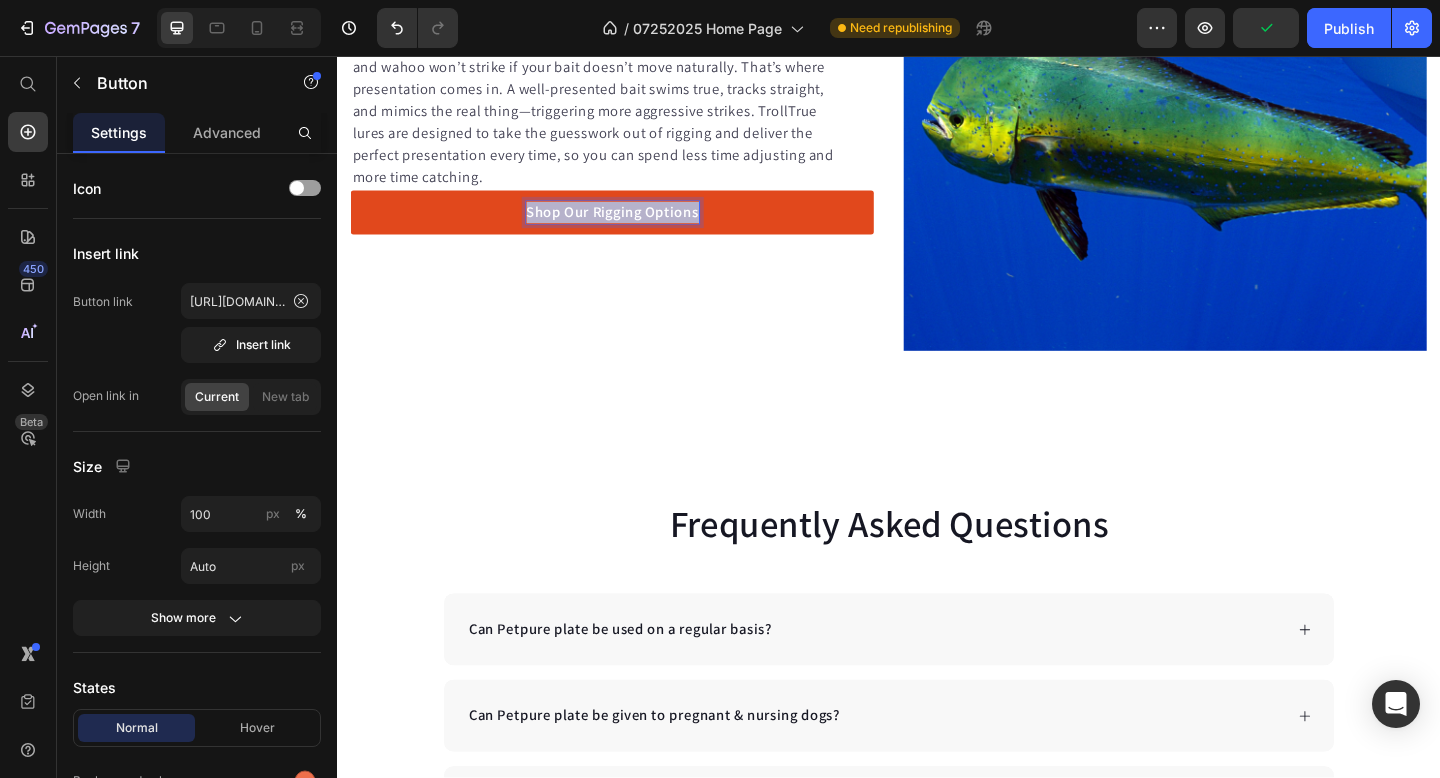 click on "Shop Our Rigging Options" at bounding box center (637, 227) 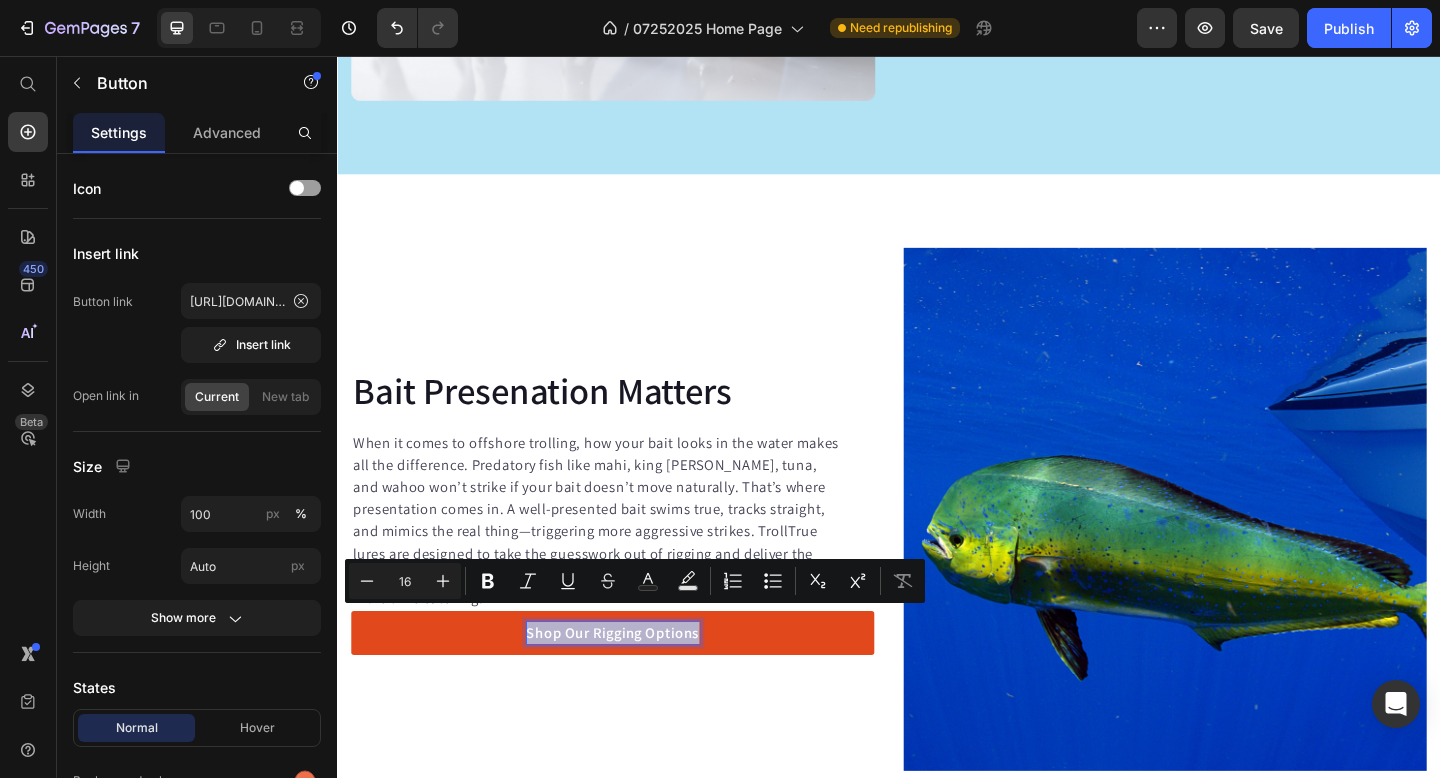 scroll, scrollTop: 4298, scrollLeft: 0, axis: vertical 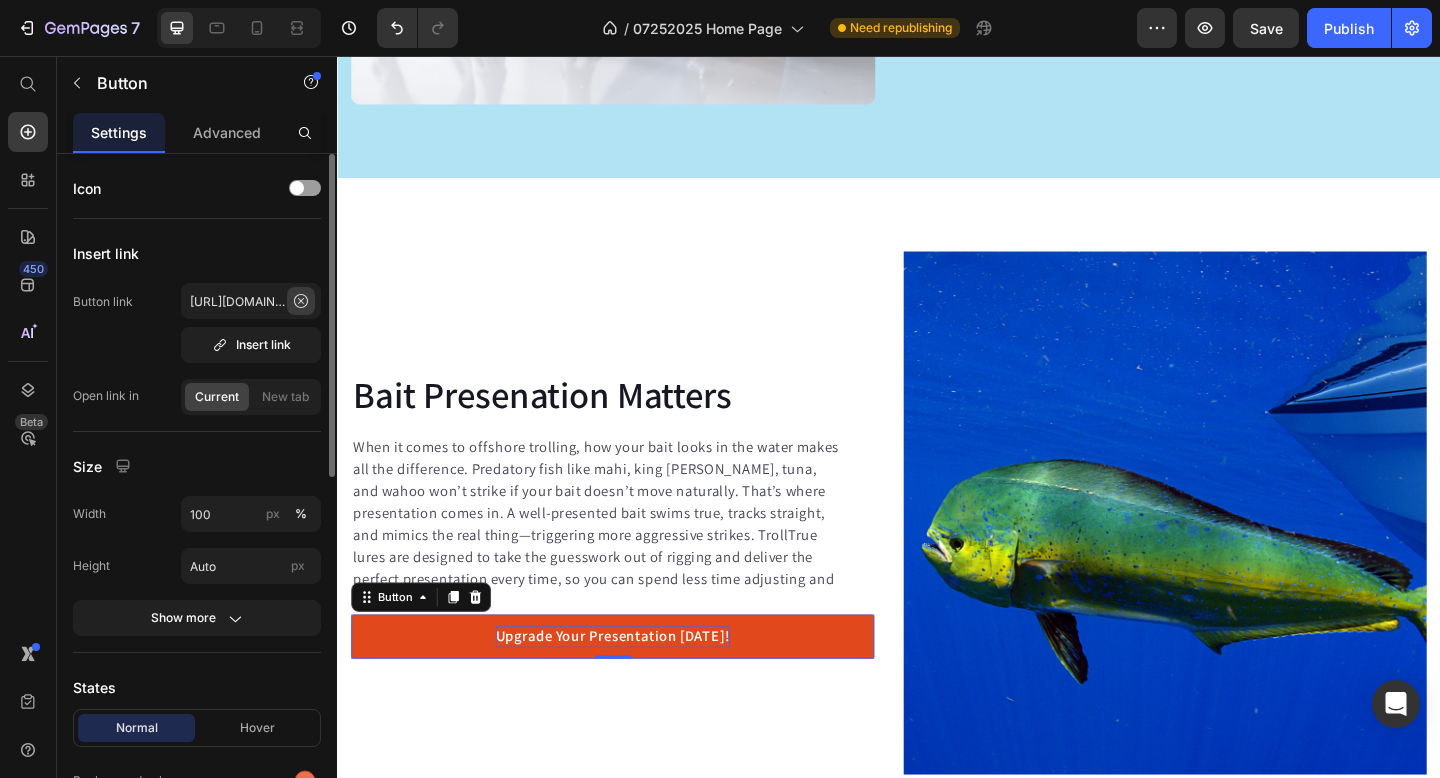 click 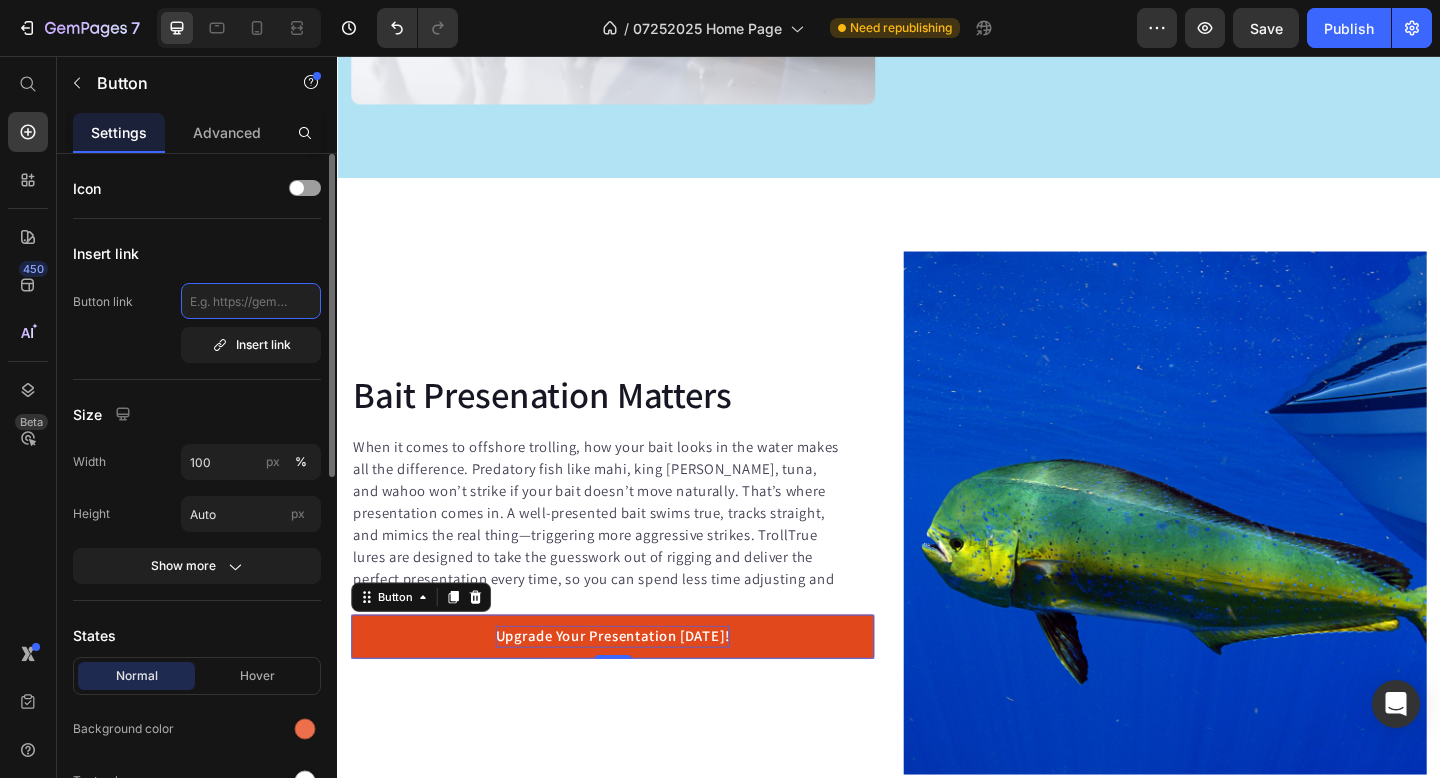 scroll, scrollTop: 0, scrollLeft: 0, axis: both 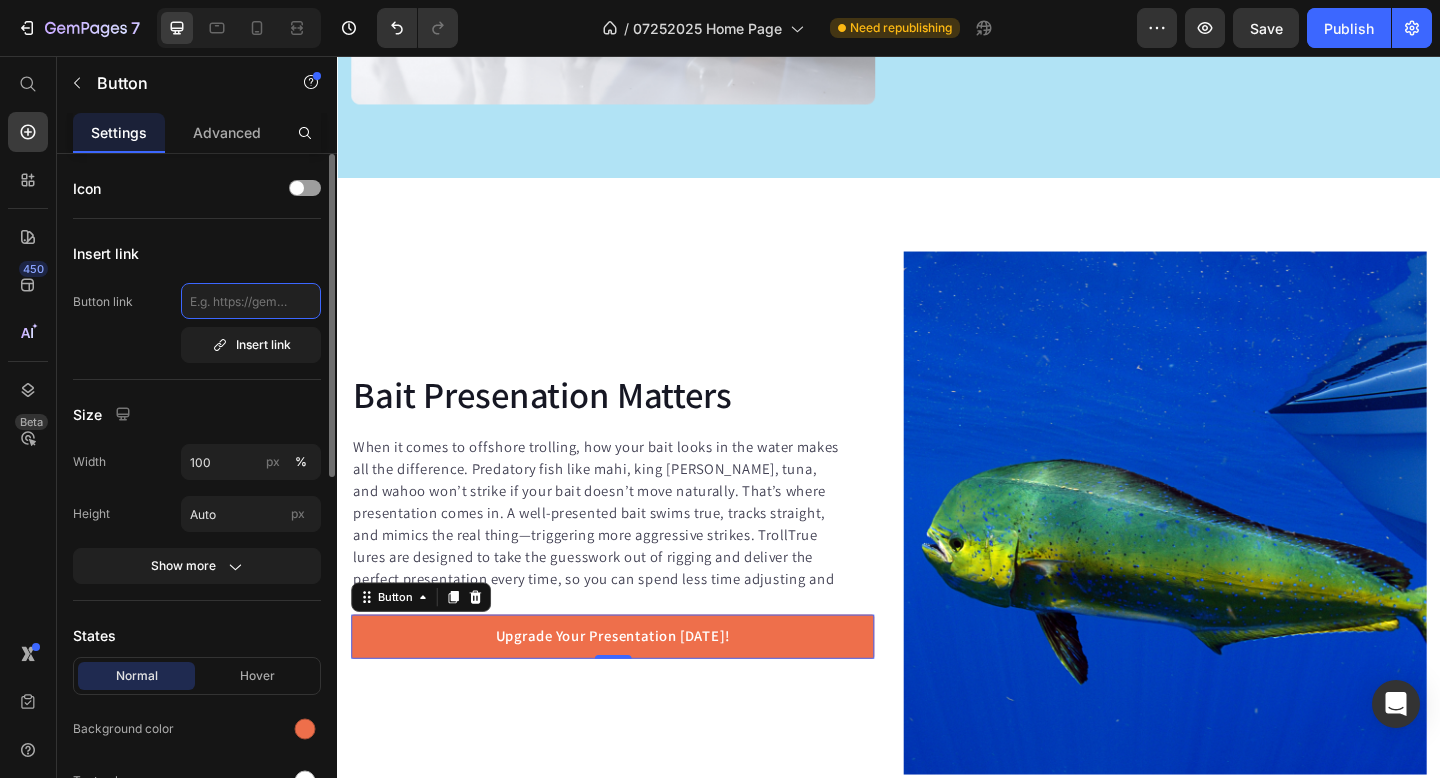 click 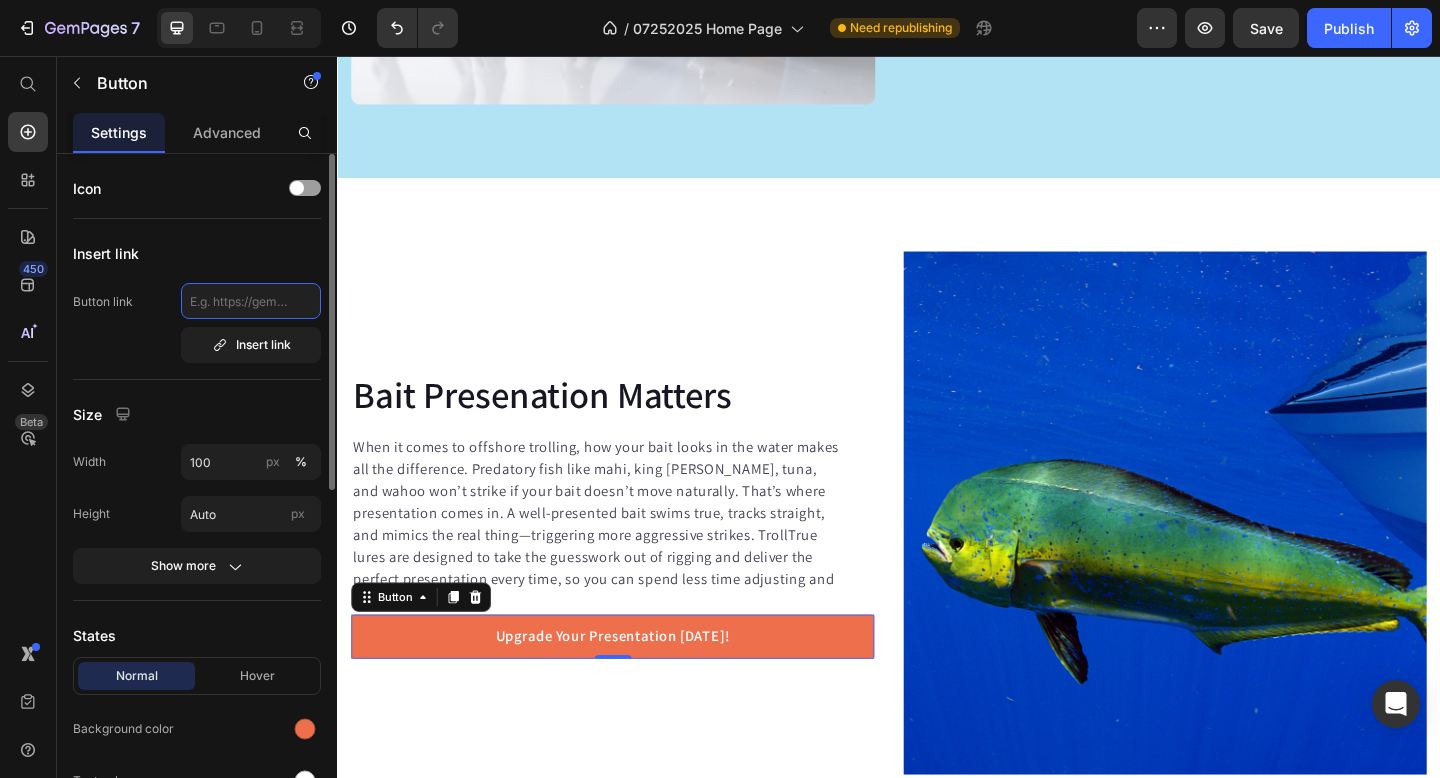 paste on "[URL][DOMAIN_NAME]" 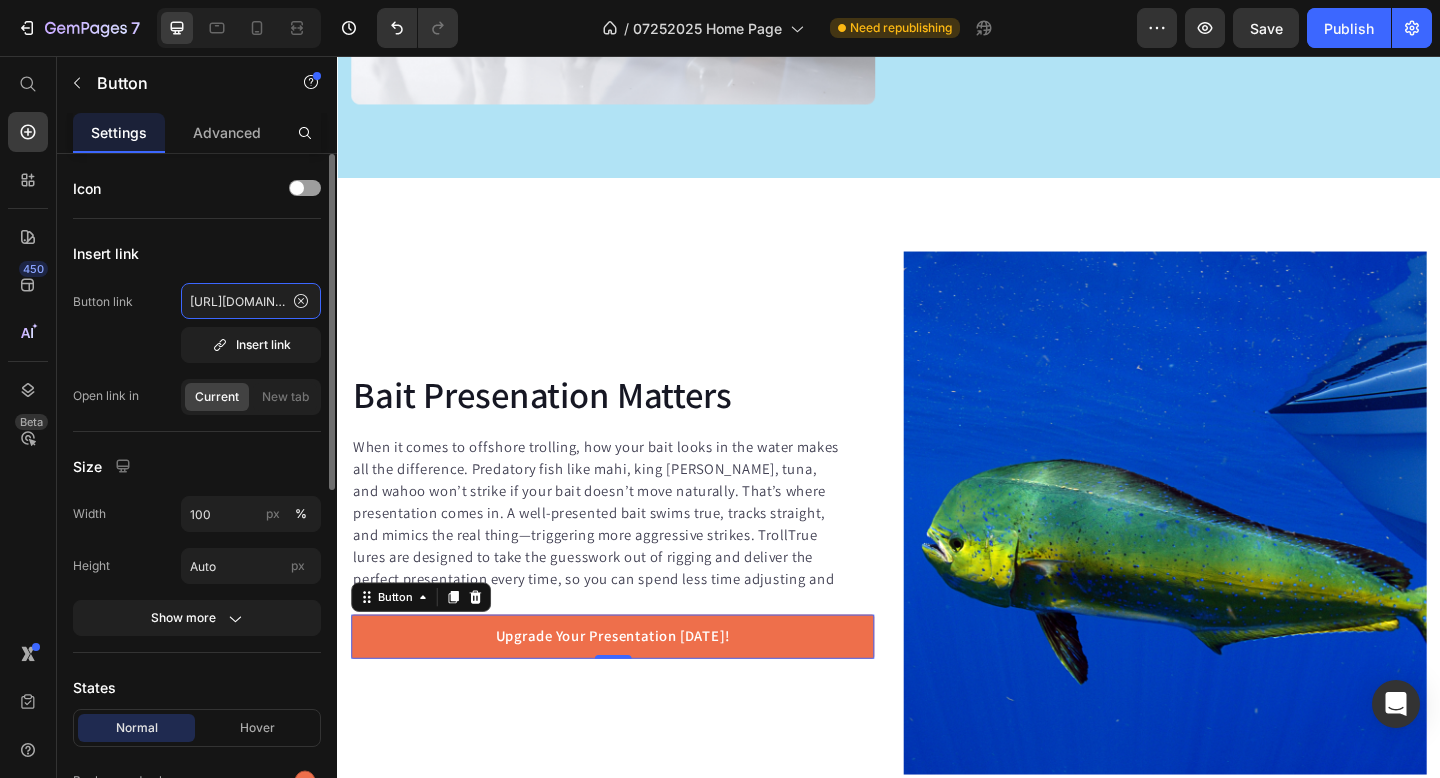 scroll, scrollTop: 0, scrollLeft: 175, axis: horizontal 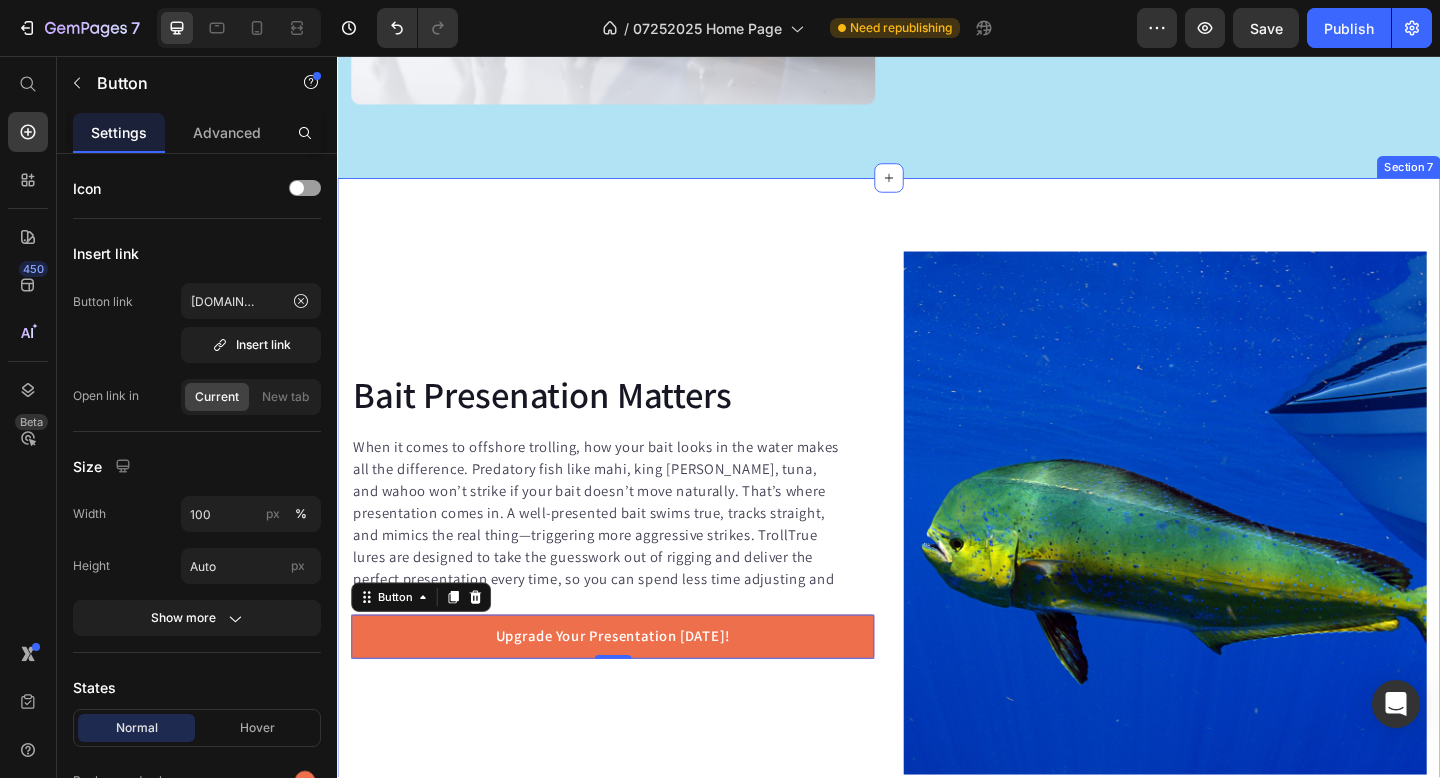 click on "Bait Presenation Matters Heading When it comes to offshore trolling, how your bait looks in the water makes all the difference. Predatory fish like mahi, king [PERSON_NAME], tuna, and wahoo won’t strike if your bait doesn’t move naturally. That’s where presentation comes in. A well-presented bait swims true, tracks straight, and mimics the real thing—triggering more aggressive strikes. TrollTrue lures are designed to take the guesswork out of rigging and deliver the perfect presentation every time, so you can spend less time adjusting and more time catching. Text block Row Upgrade Your Presentation [DATE]! Button   0 Image Row Section 7" at bounding box center (937, 553) 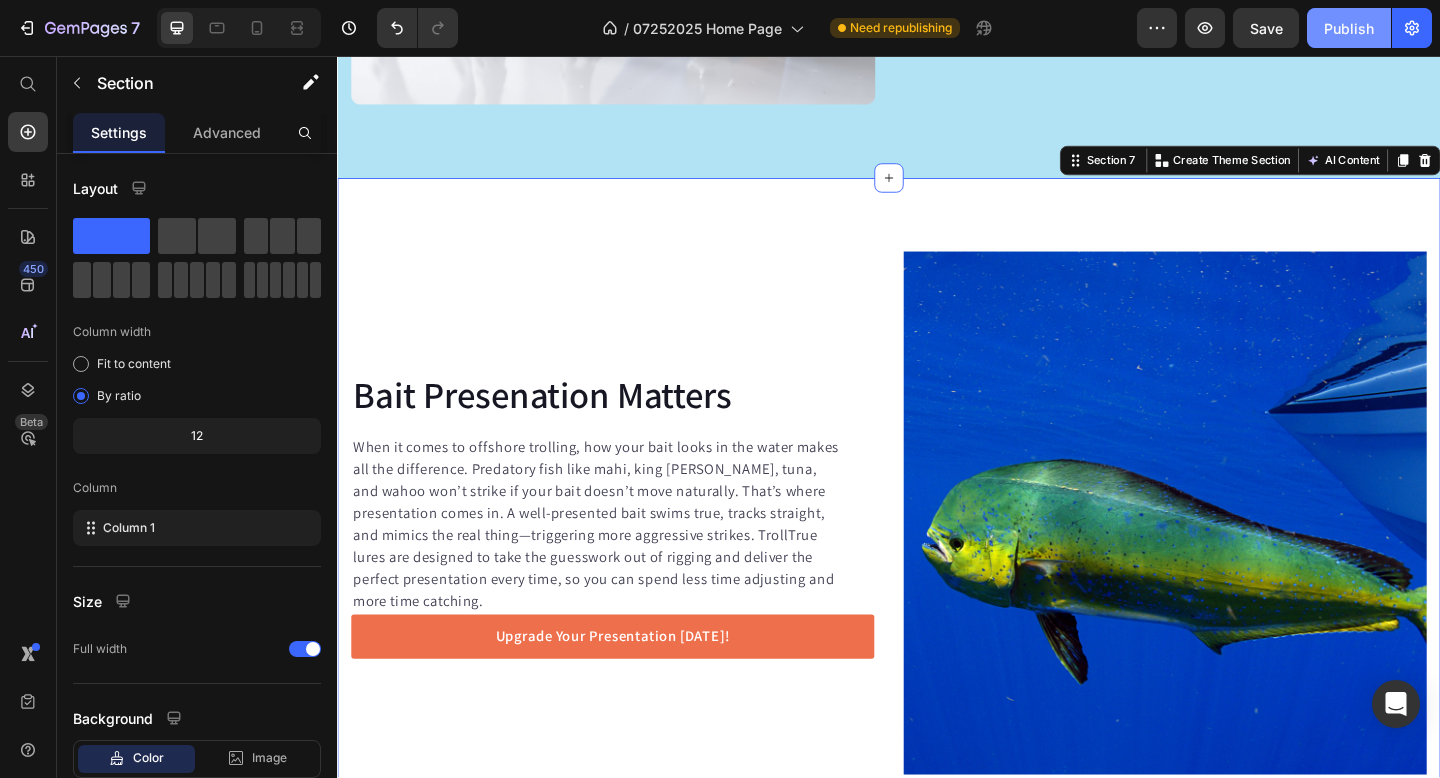 click on "Publish" at bounding box center (1349, 28) 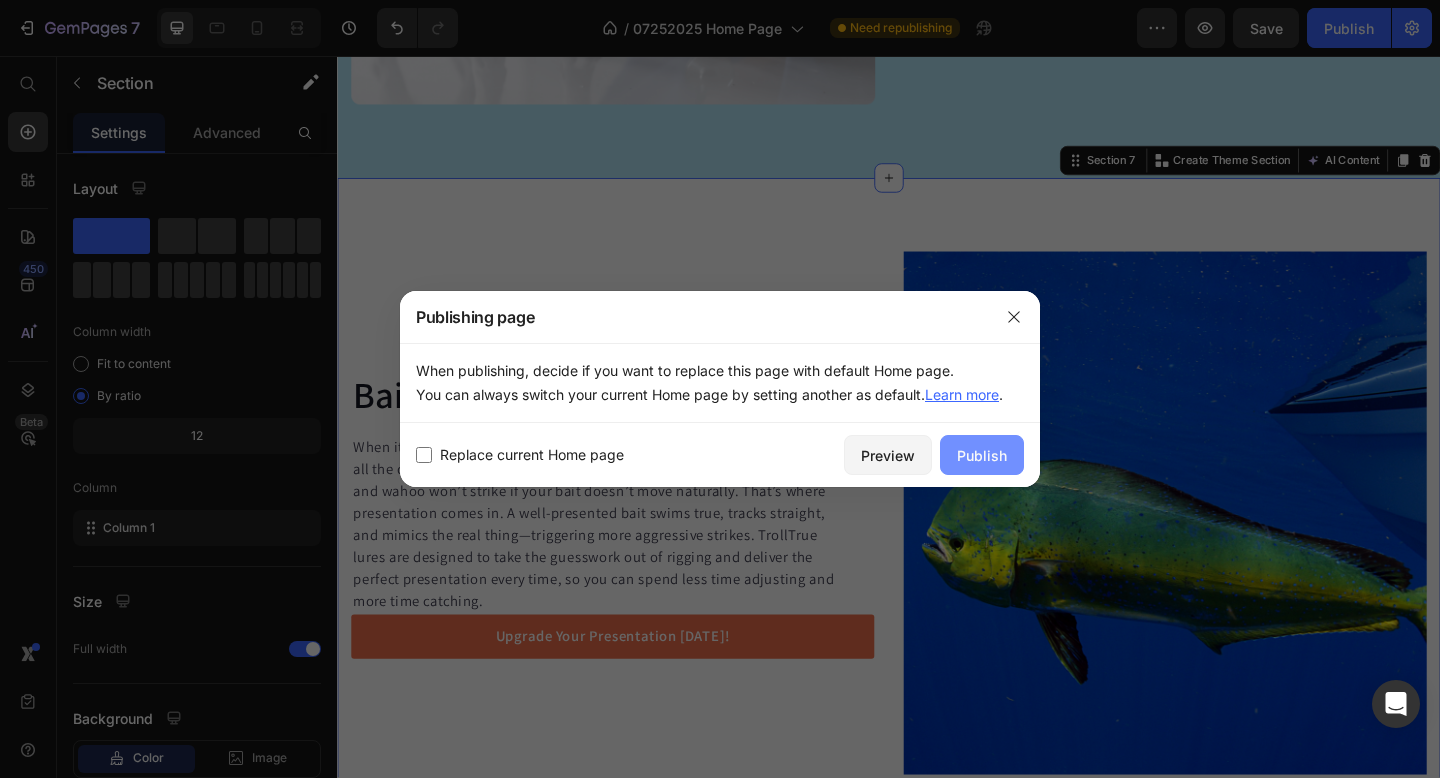 click on "Publish" at bounding box center [982, 455] 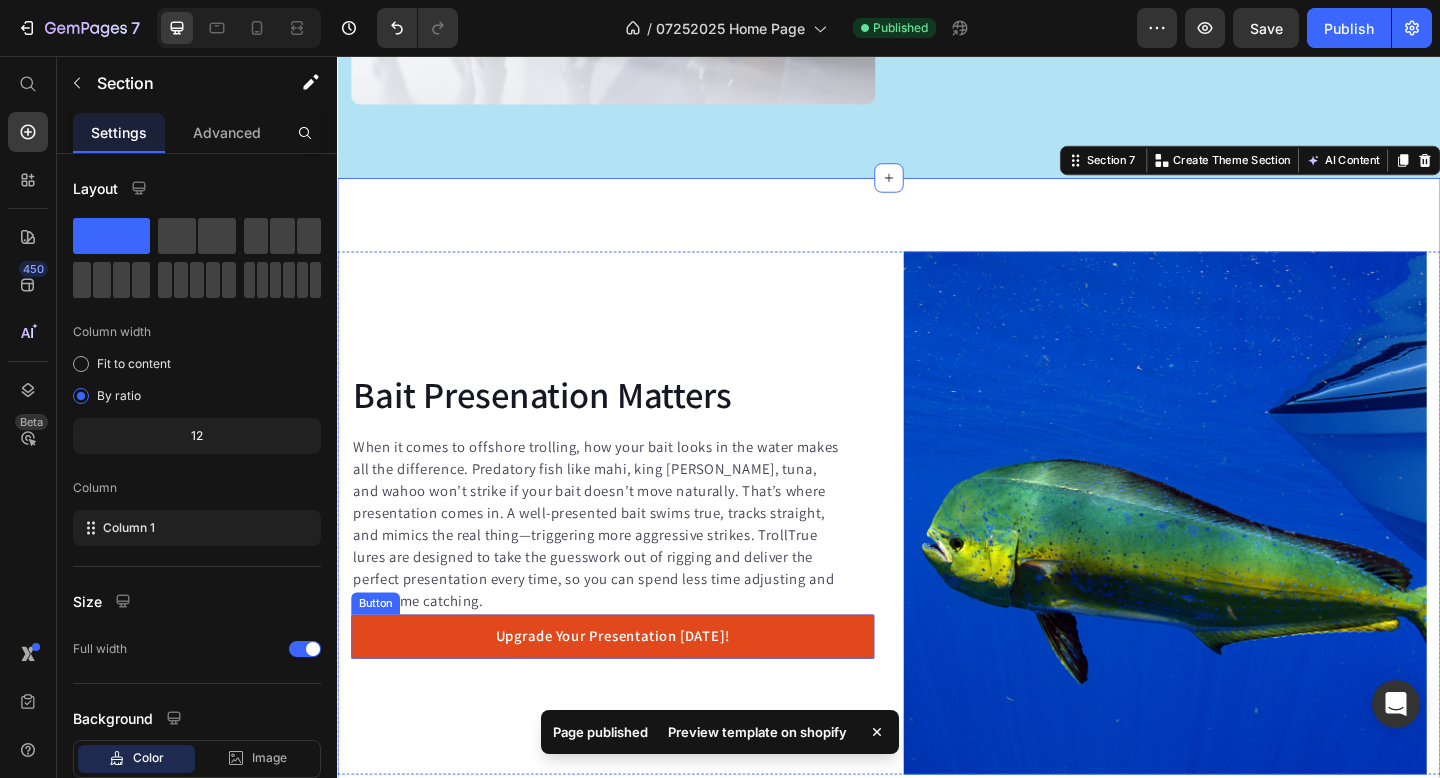 click on "Upgrade Your Presentation [DATE]!" at bounding box center [636, 688] 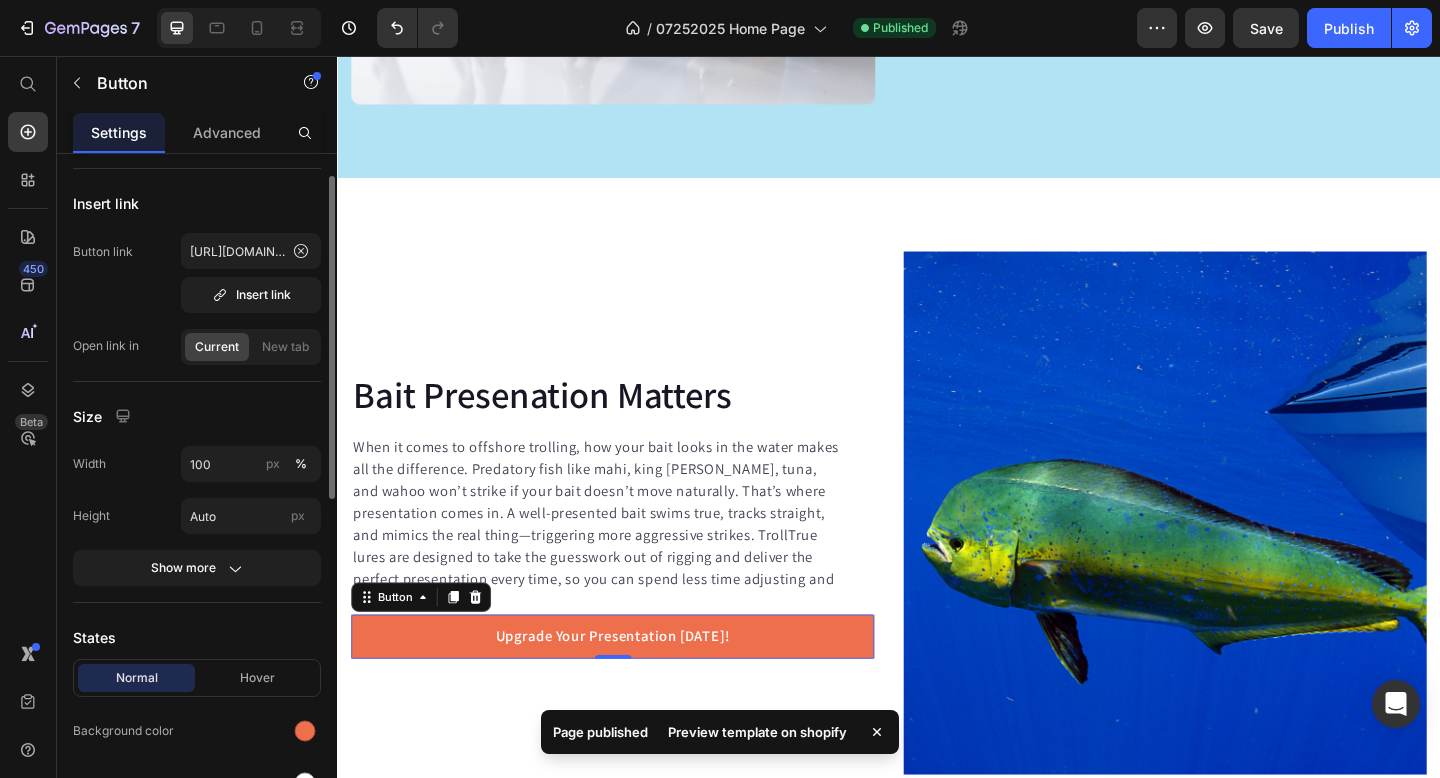 scroll, scrollTop: 51, scrollLeft: 0, axis: vertical 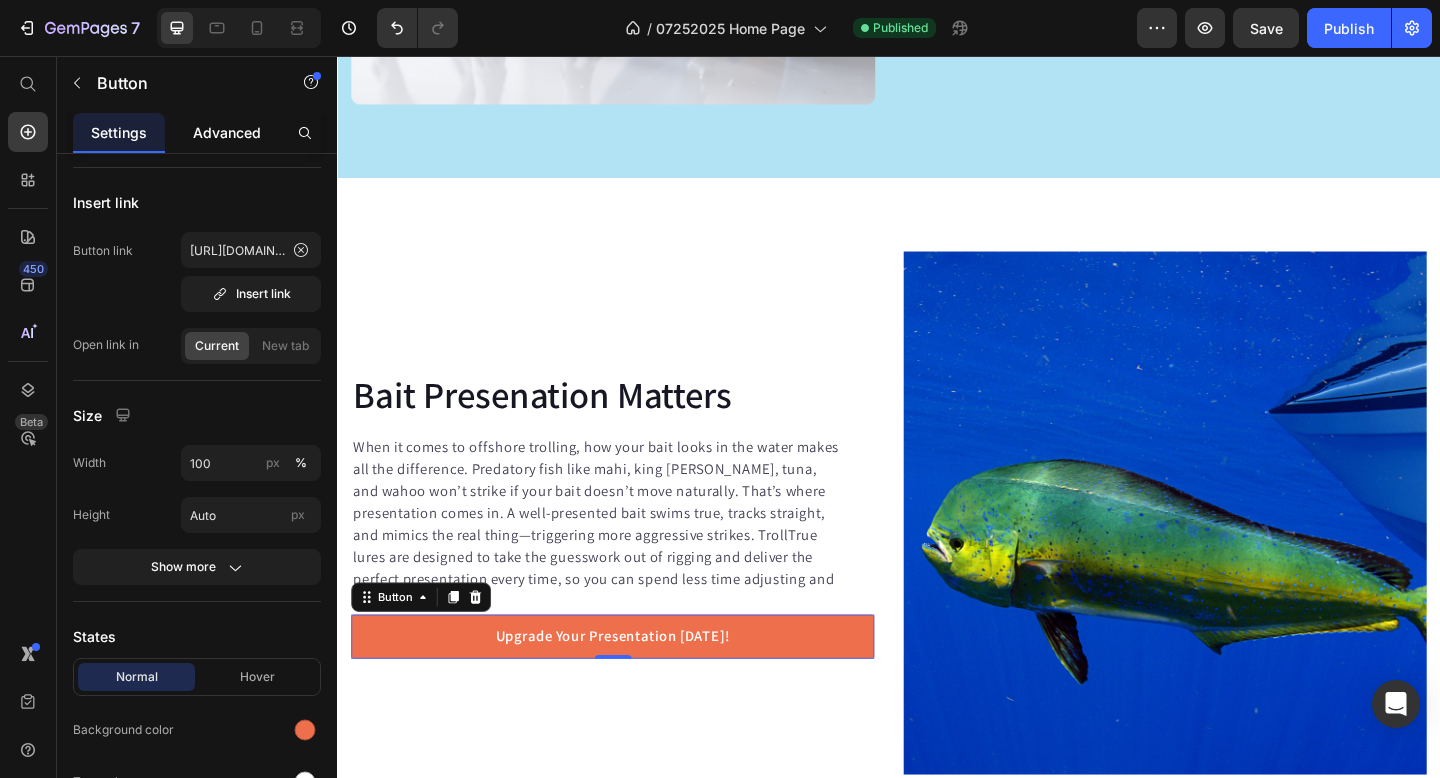 click on "Advanced" at bounding box center [227, 132] 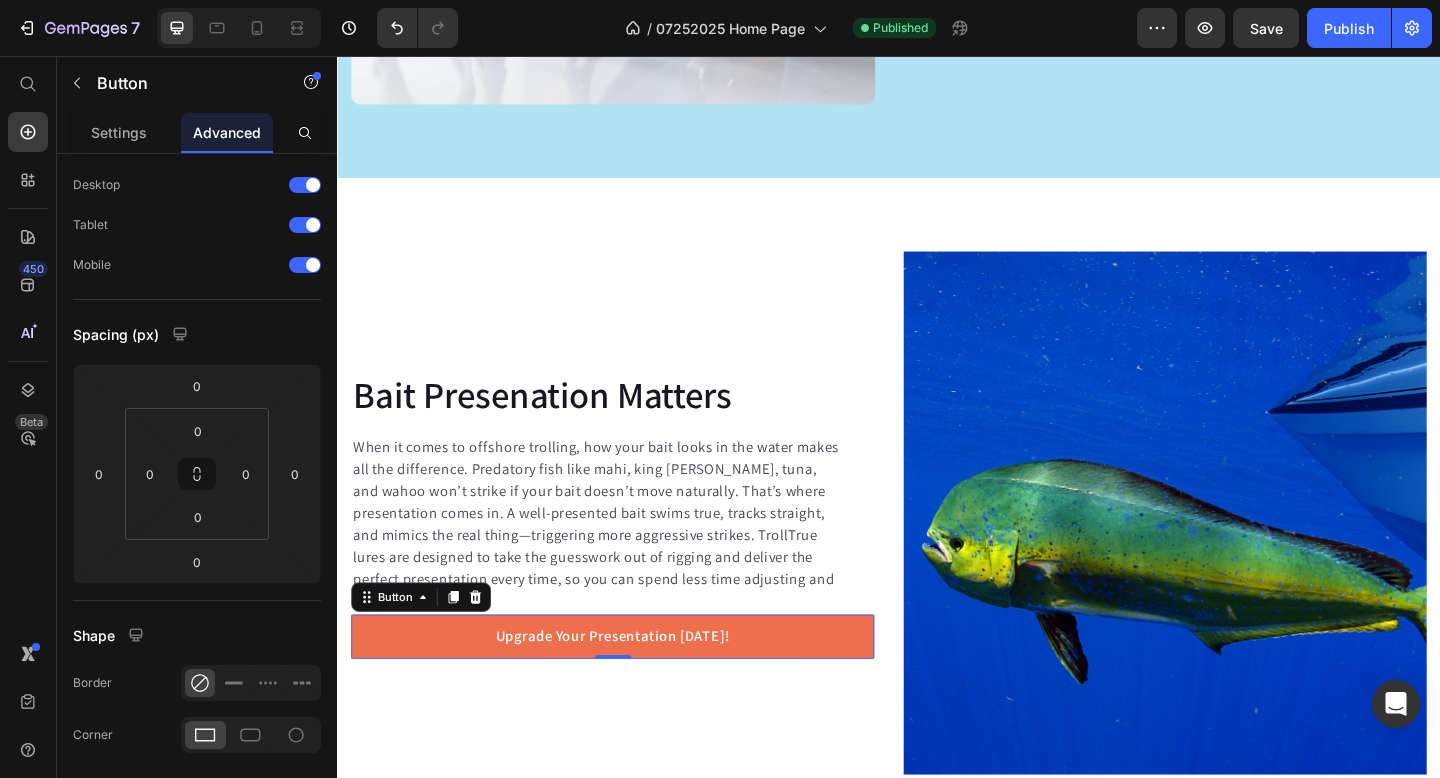 scroll, scrollTop: 0, scrollLeft: 0, axis: both 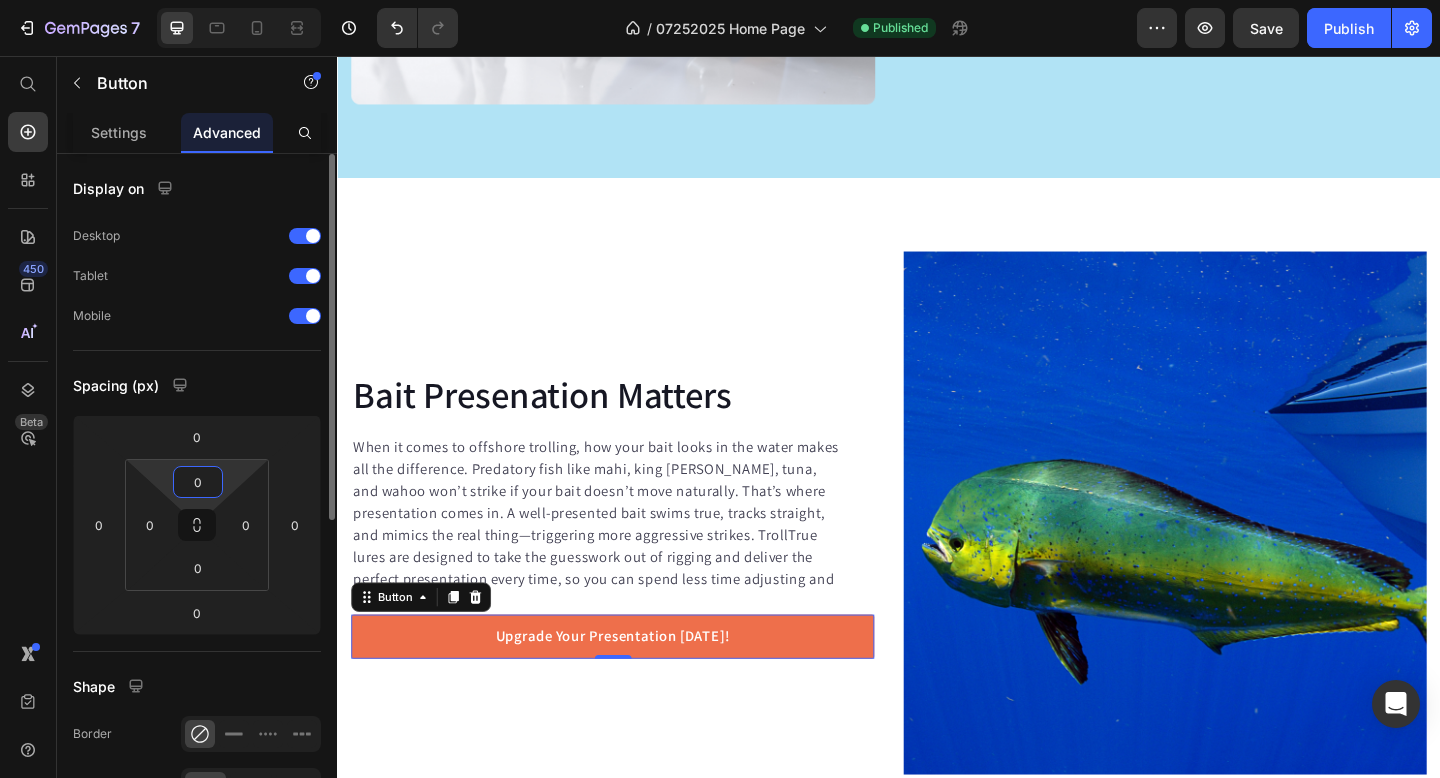 click on "0" at bounding box center (198, 482) 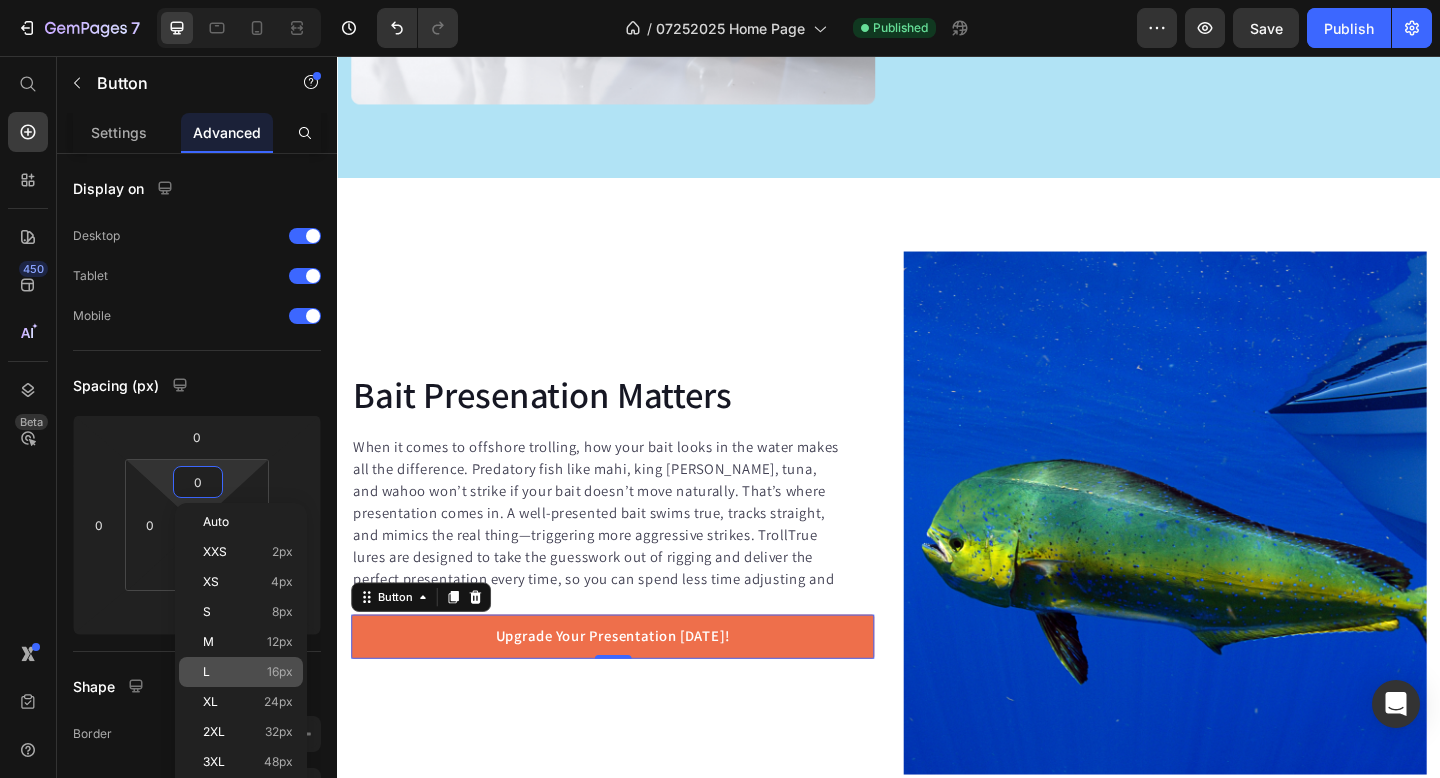click on "L" at bounding box center [206, 672] 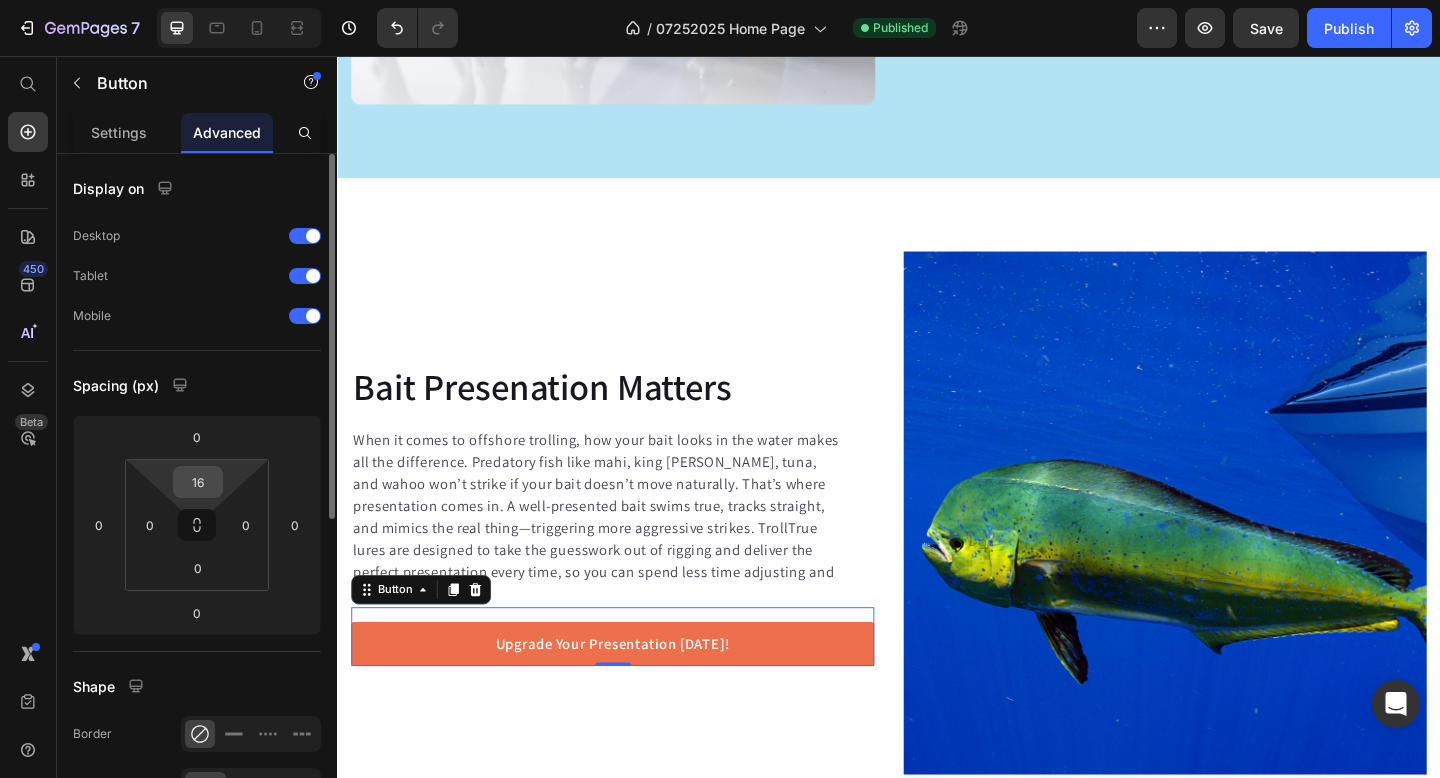 click on "16" at bounding box center [198, 482] 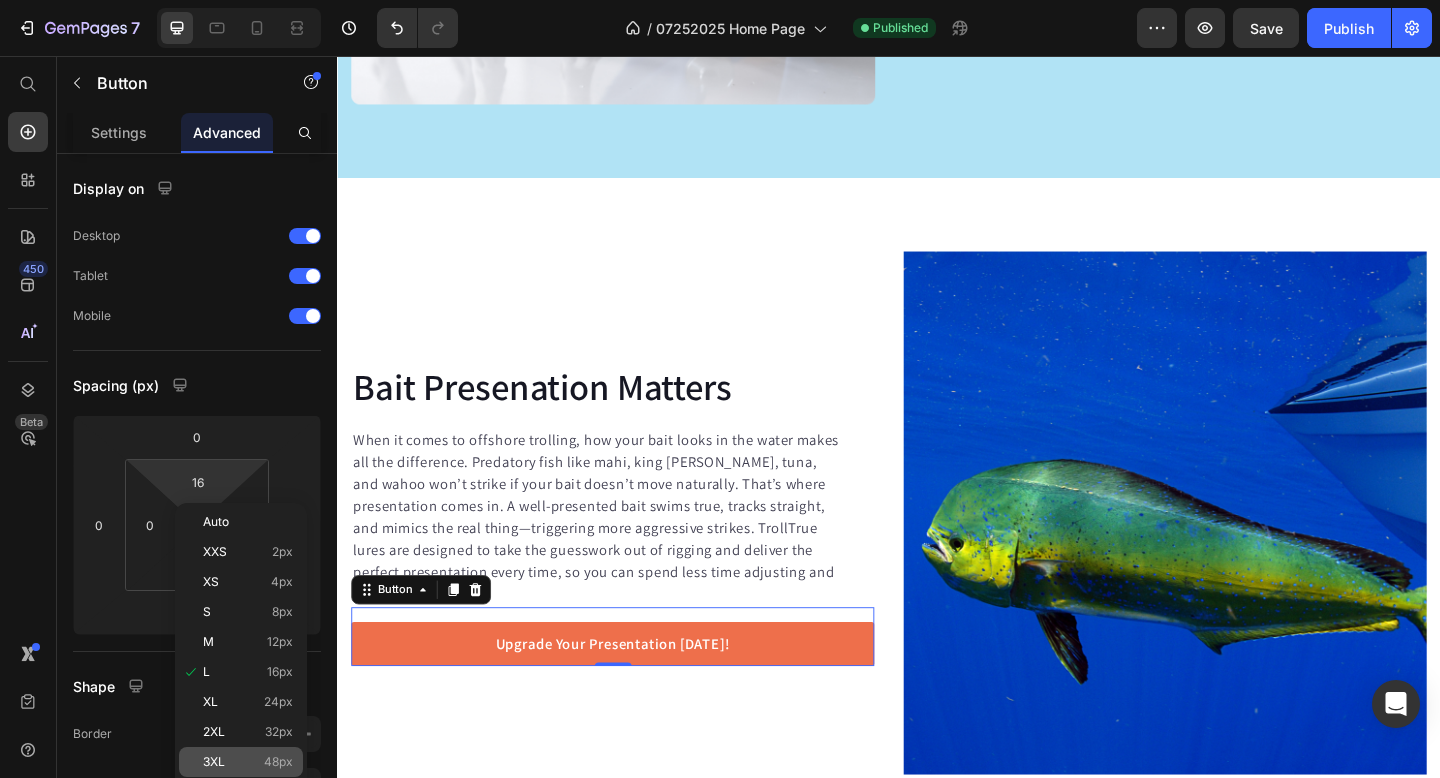click on "3XL 48px" 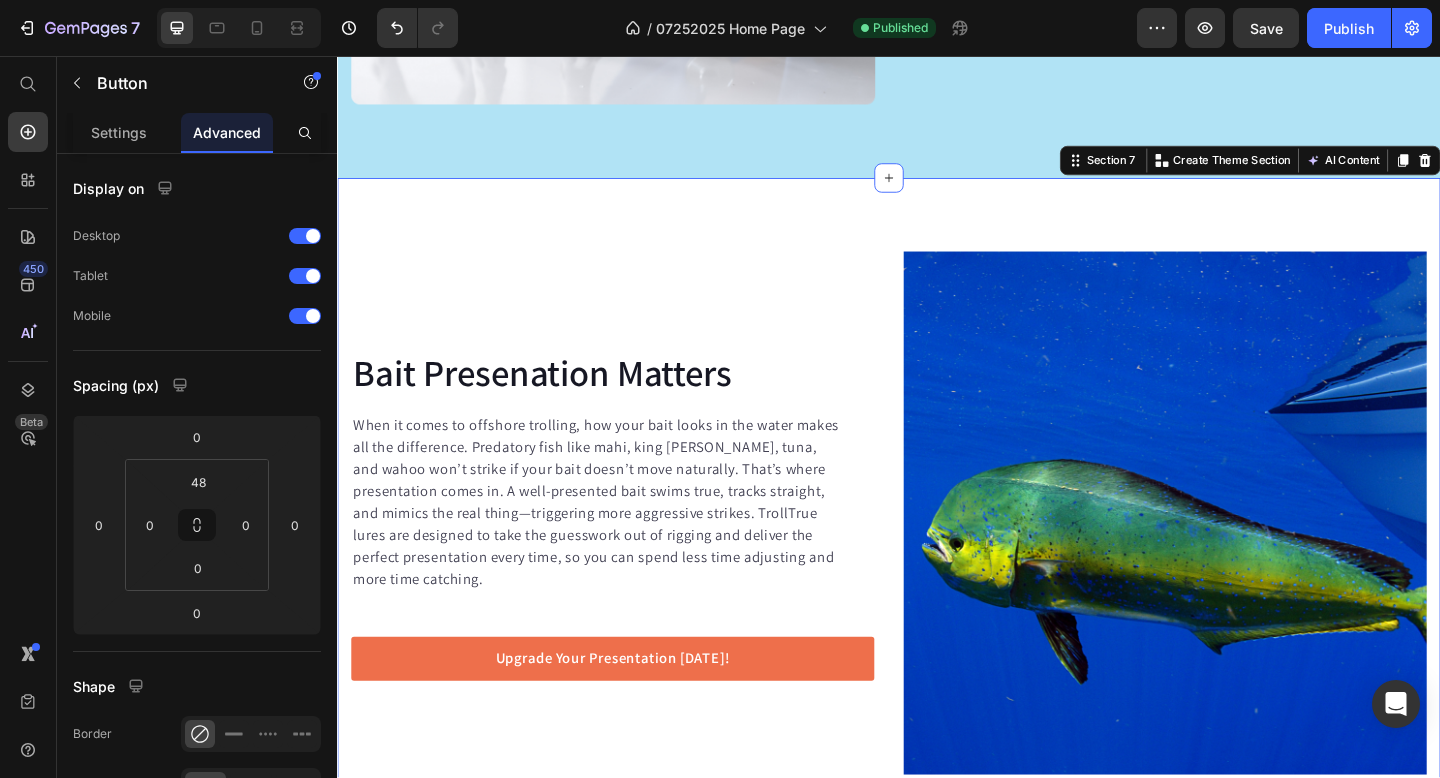 click on "Bait Presenation Matters Heading When it comes to offshore trolling, how your bait looks in the water makes all the difference. Predatory fish like mahi, king [PERSON_NAME], tuna, and wahoo won’t strike if your bait doesn’t move naturally. That’s where presentation comes in. A well-presented bait swims true, tracks straight, and mimics the real thing—triggering more aggressive strikes. TrollTrue lures are designed to take the guesswork out of rigging and deliver the perfect presentation every time, so you can spend less time adjusting and more time catching. Text block Row Upgrade Your Presentation [DATE]! Button Image Row Section 7   You can create reusable sections Create Theme Section AI Content Write with GemAI What would you like to describe here? Tone and Voice Persuasive Product Custom Rigging Show more Generate" at bounding box center (937, 553) 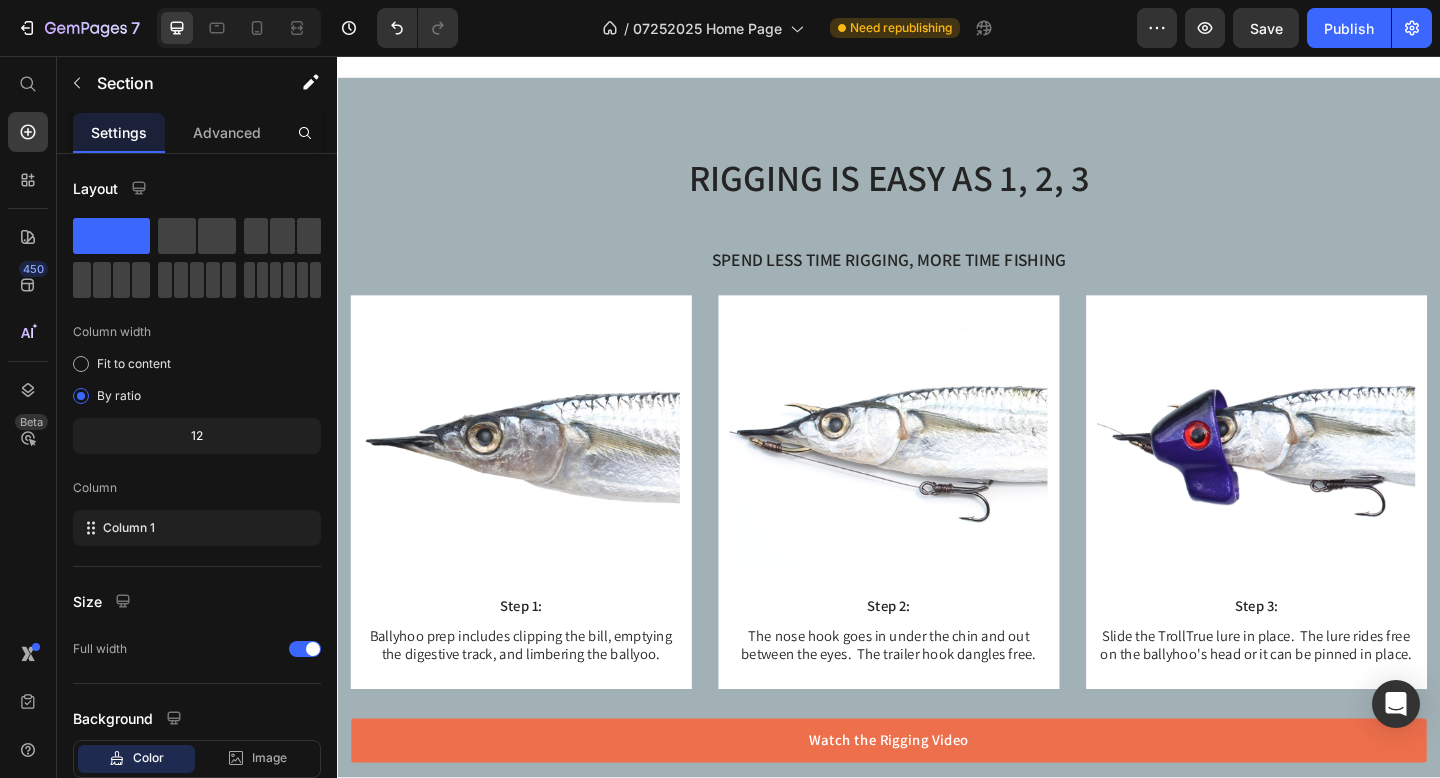 scroll, scrollTop: 1979, scrollLeft: 0, axis: vertical 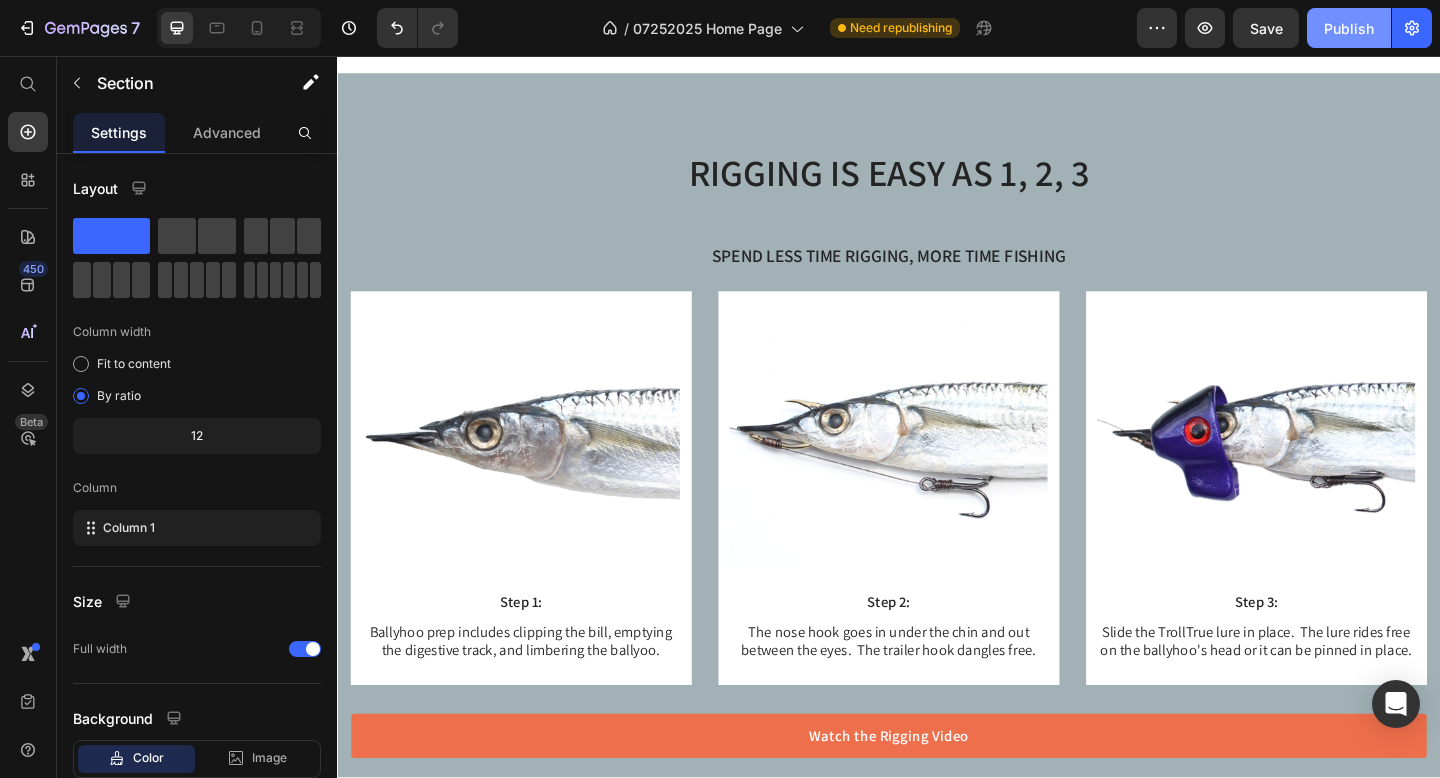 click on "Publish" at bounding box center [1349, 28] 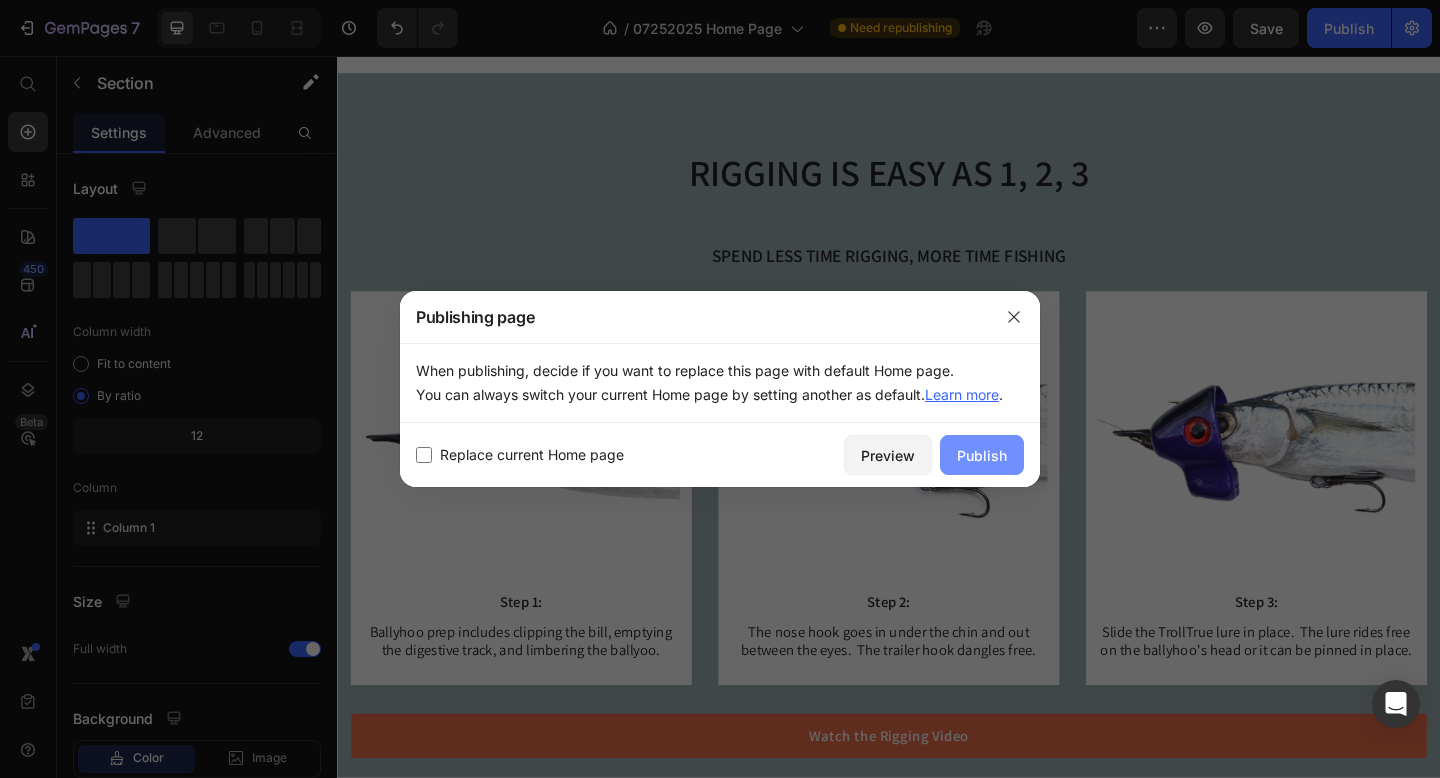 click on "Publish" at bounding box center (982, 455) 